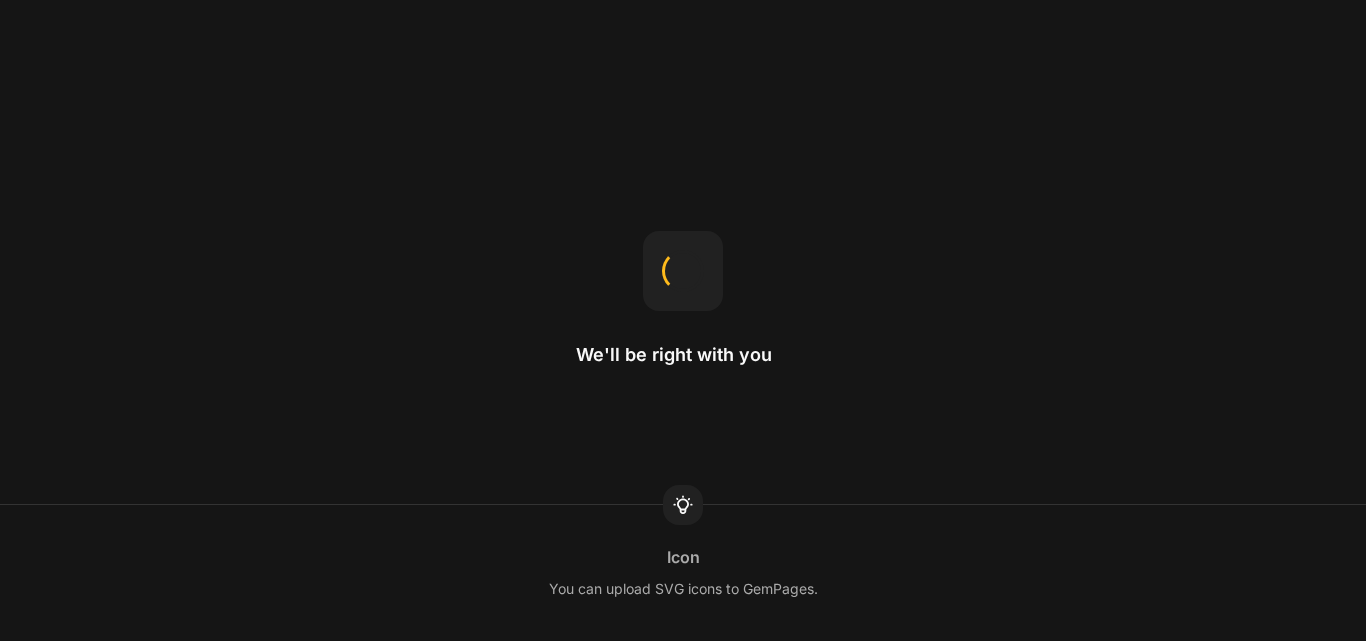 scroll, scrollTop: 0, scrollLeft: 0, axis: both 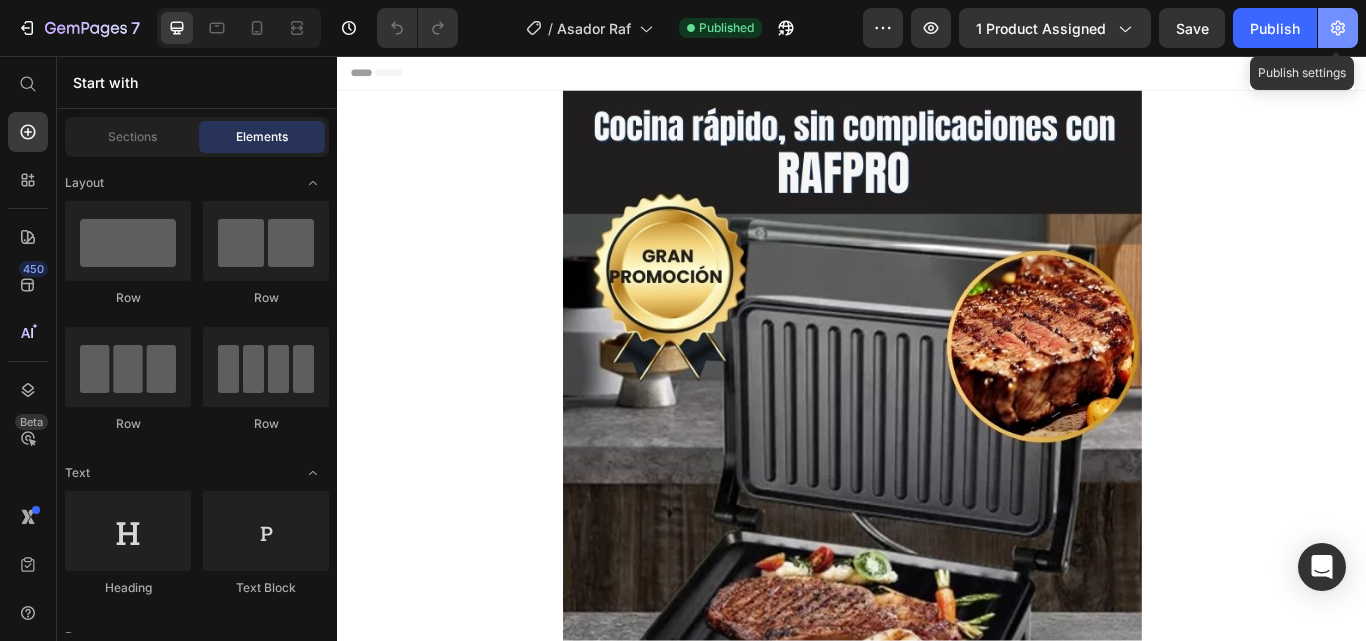 click 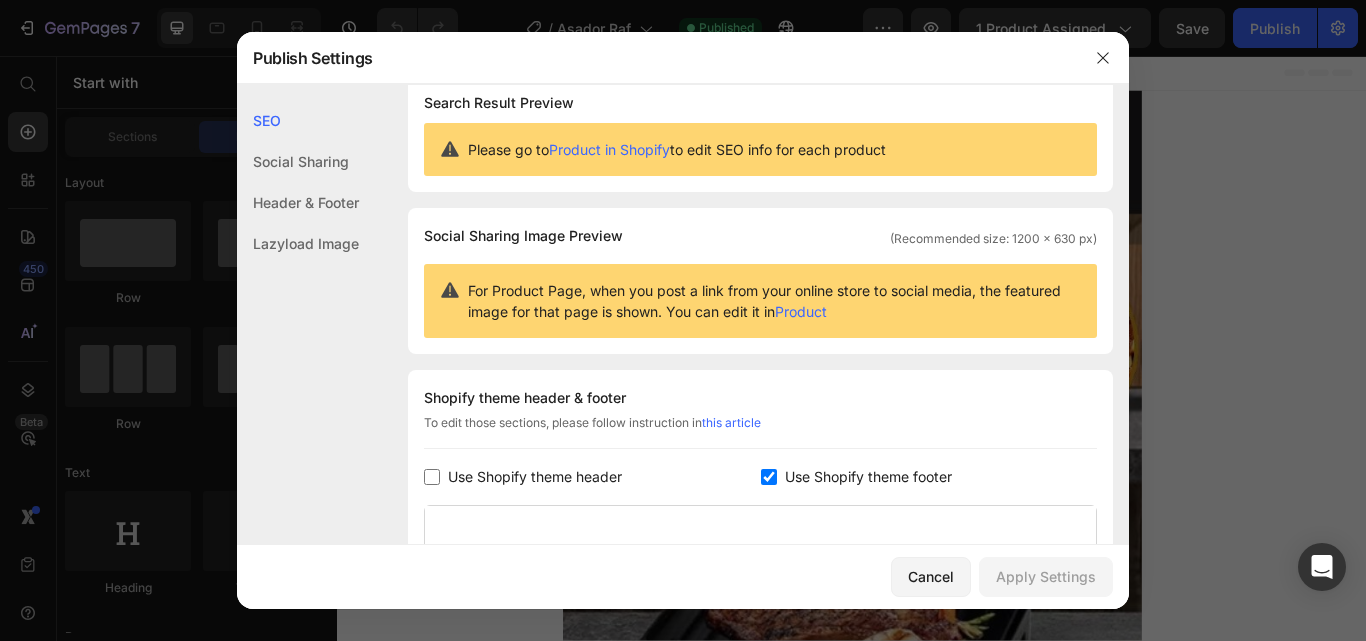 scroll, scrollTop: 0, scrollLeft: 0, axis: both 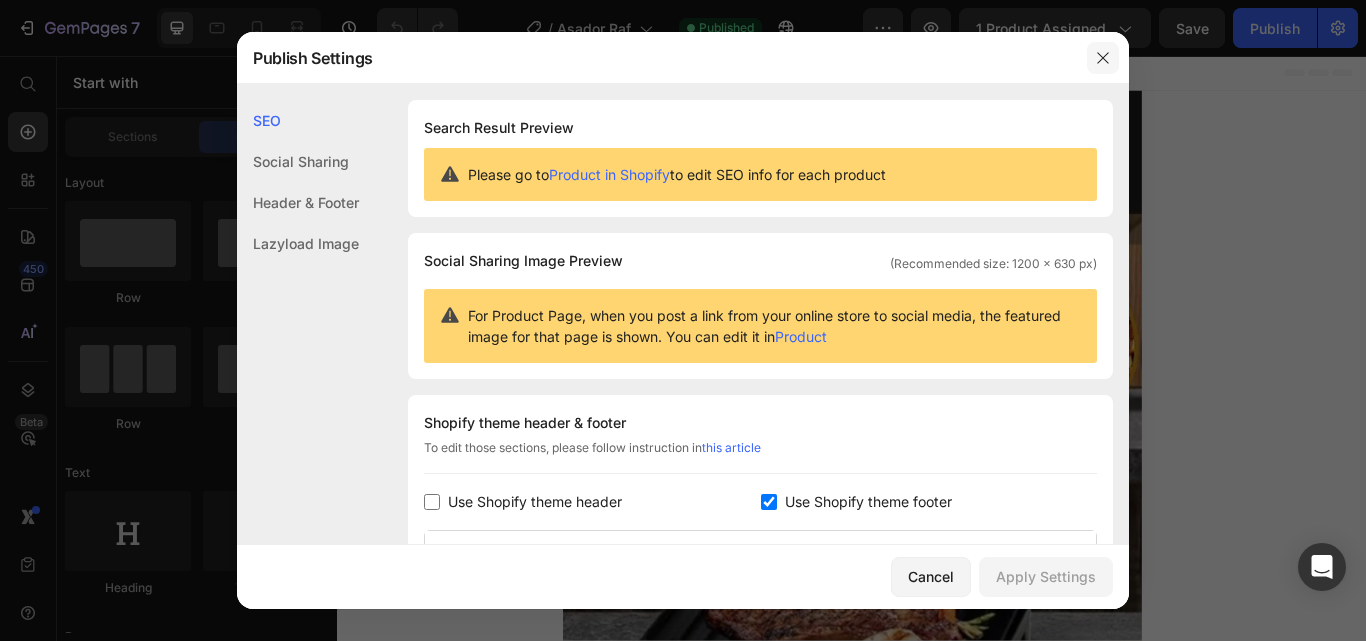 click at bounding box center [1103, 58] 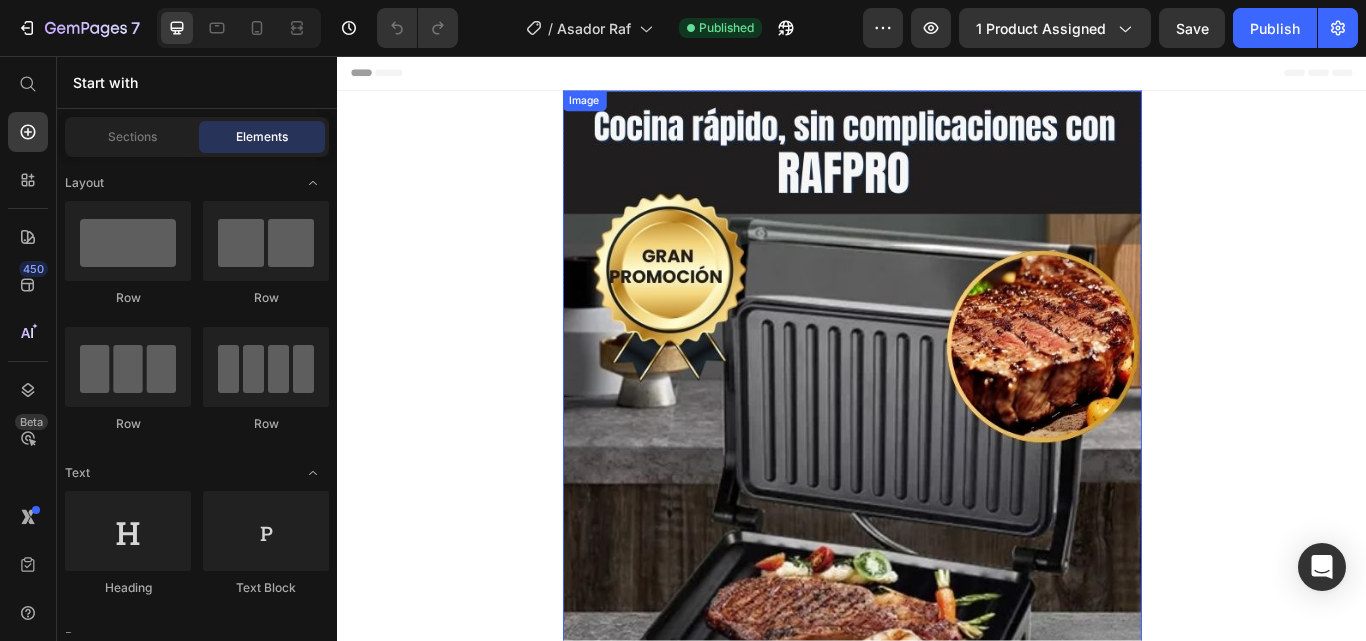 click at bounding box center [937, 547] 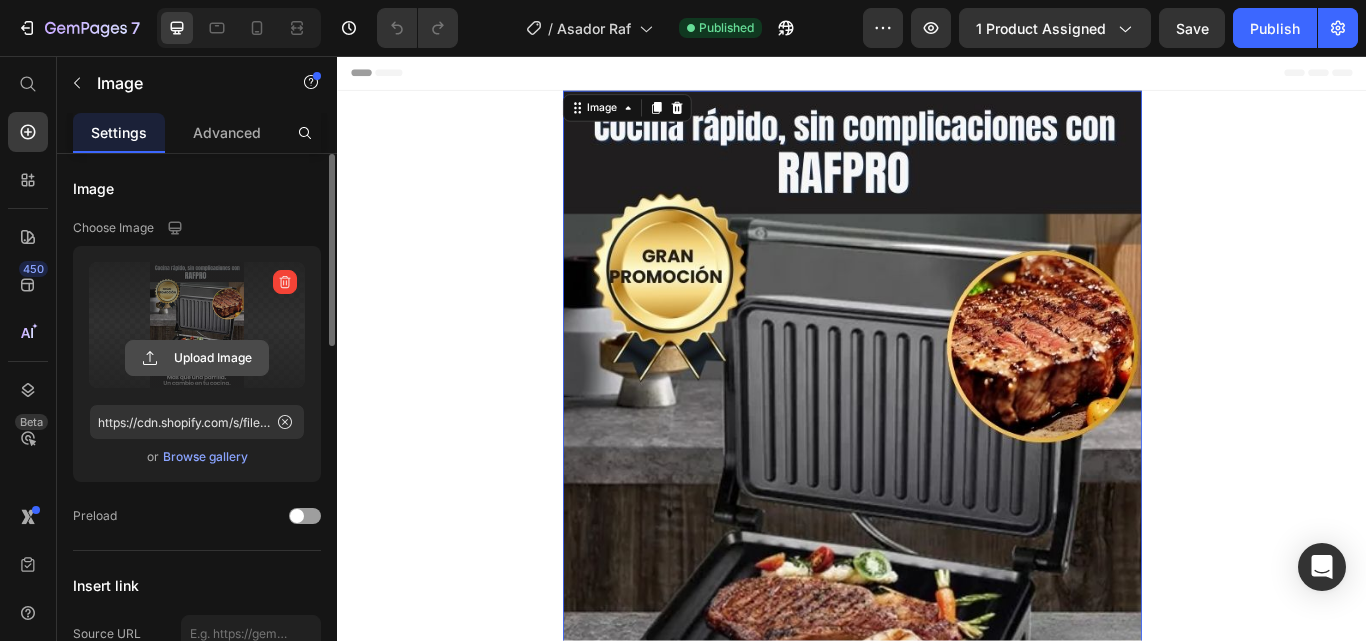 click 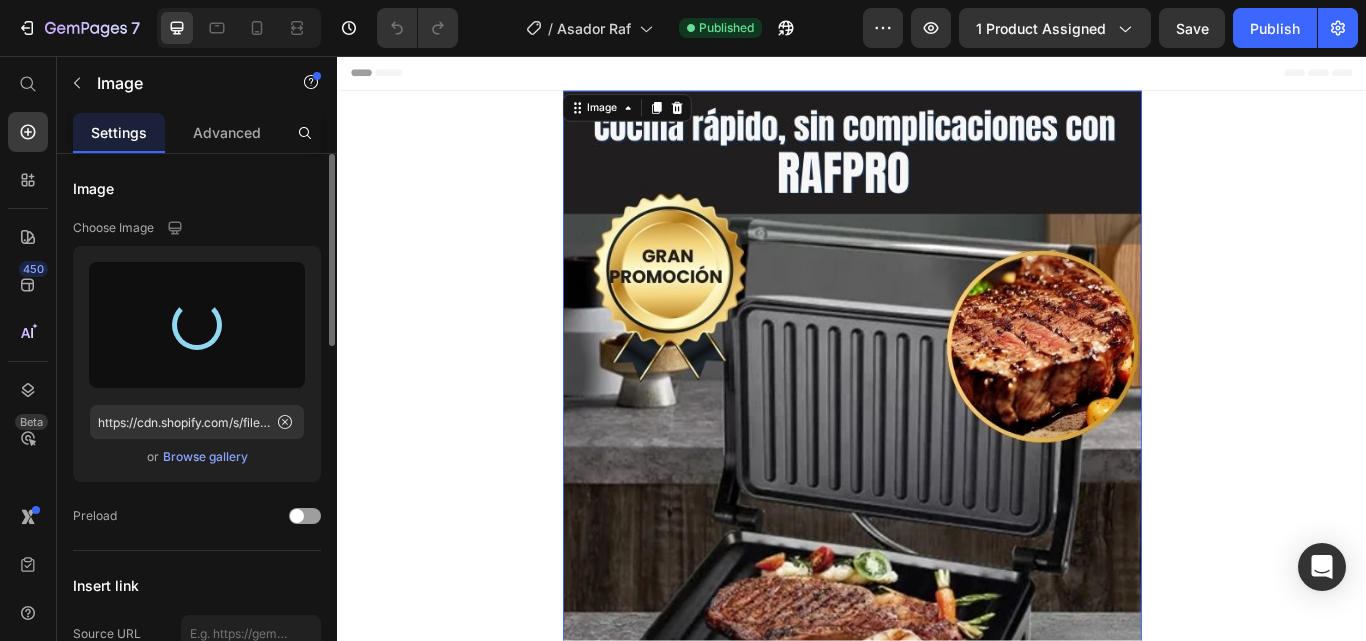 type on "https://cdn.shopify.com/s/files/1/0671/9664/9517/files/gempages_559782329577374501-fe894863-4cdc-4586-83d6-c9ae3e24e813.webp" 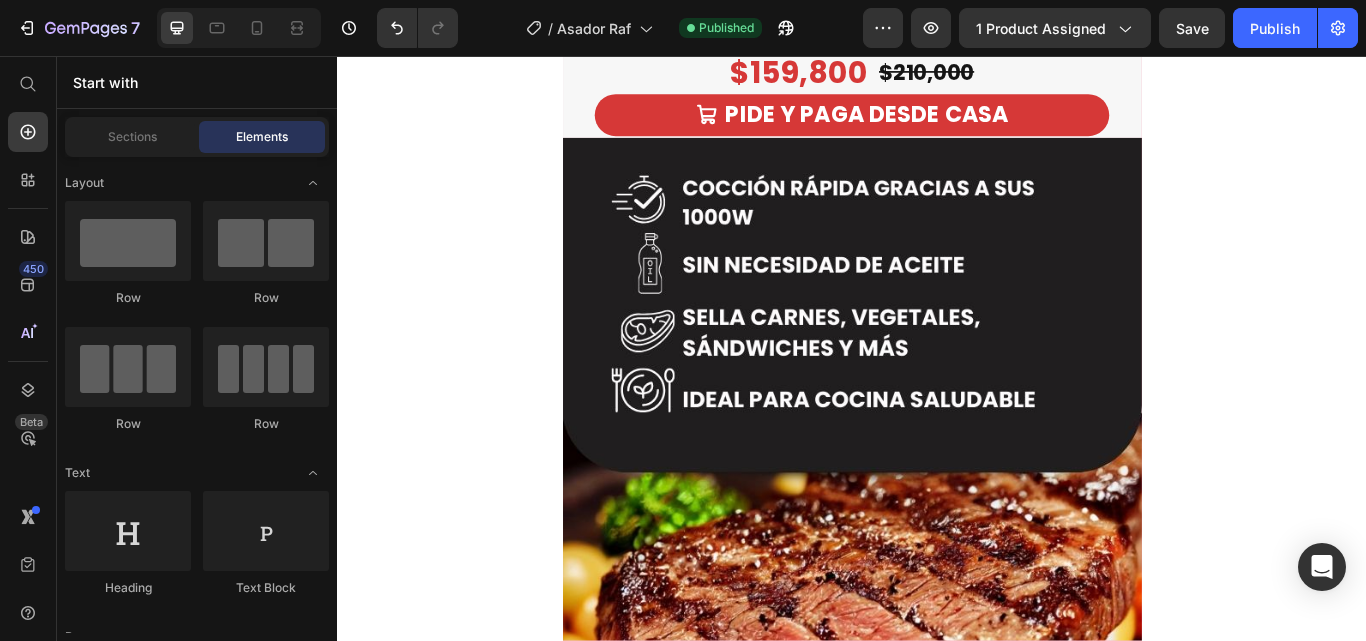 scroll, scrollTop: 985, scrollLeft: 0, axis: vertical 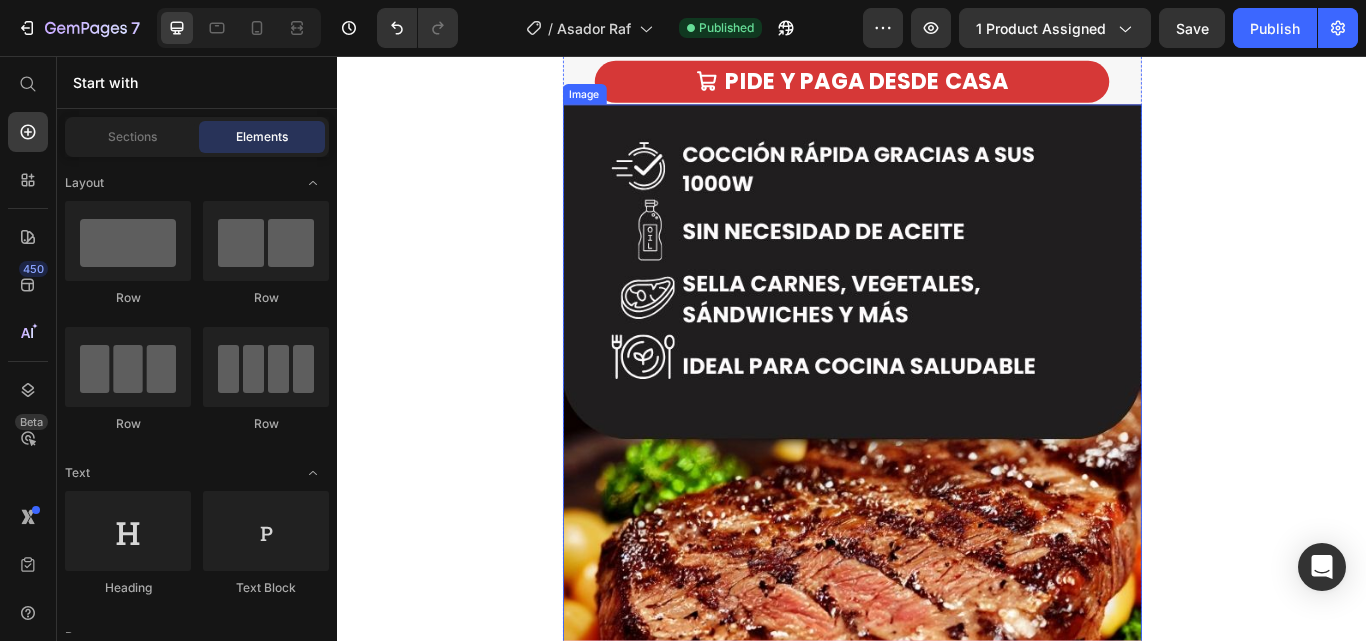 click at bounding box center (937, 563) 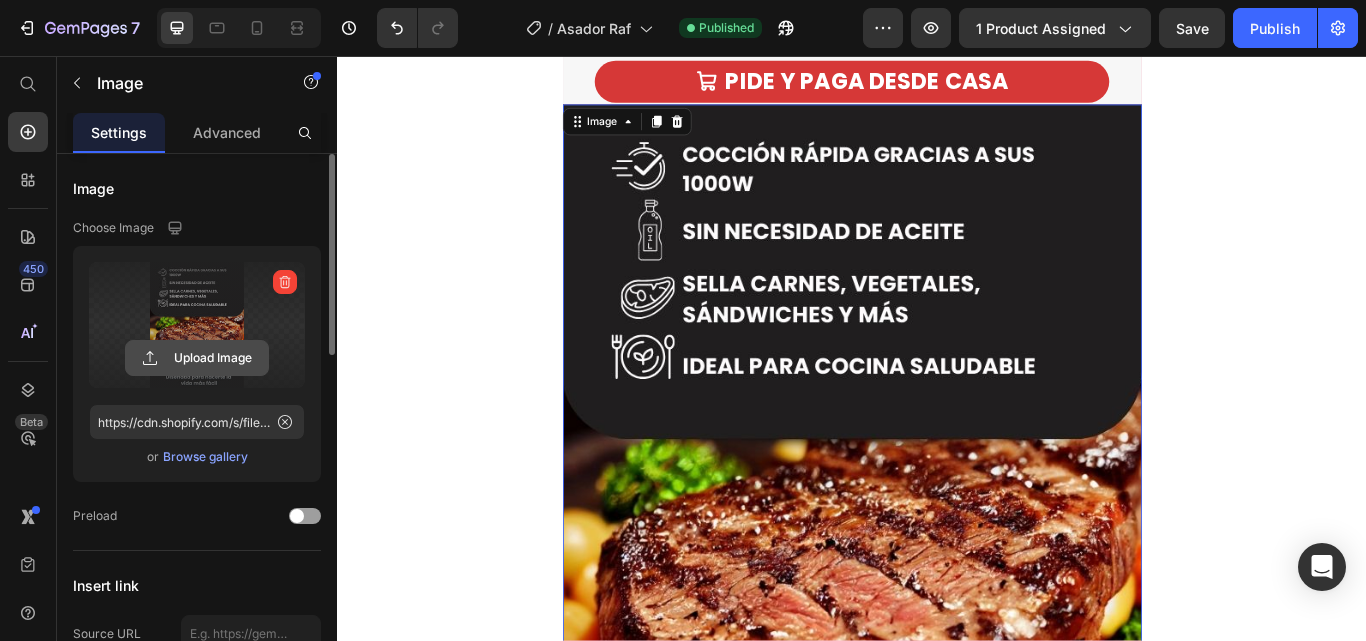 click 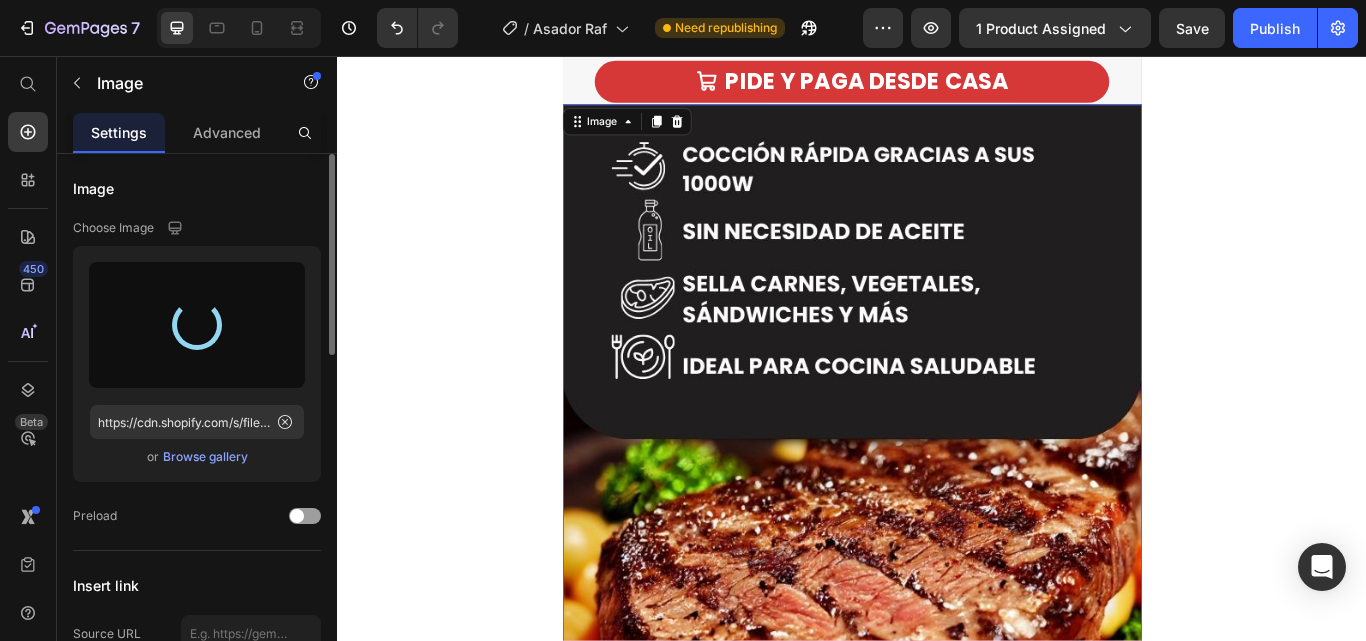type on "https://cdn.shopify.com/s/files/1/0671/9664/9517/files/gempages_559782329577374501-0896bdee-03f6-412e-b8c3-f83b46d474e0.webp" 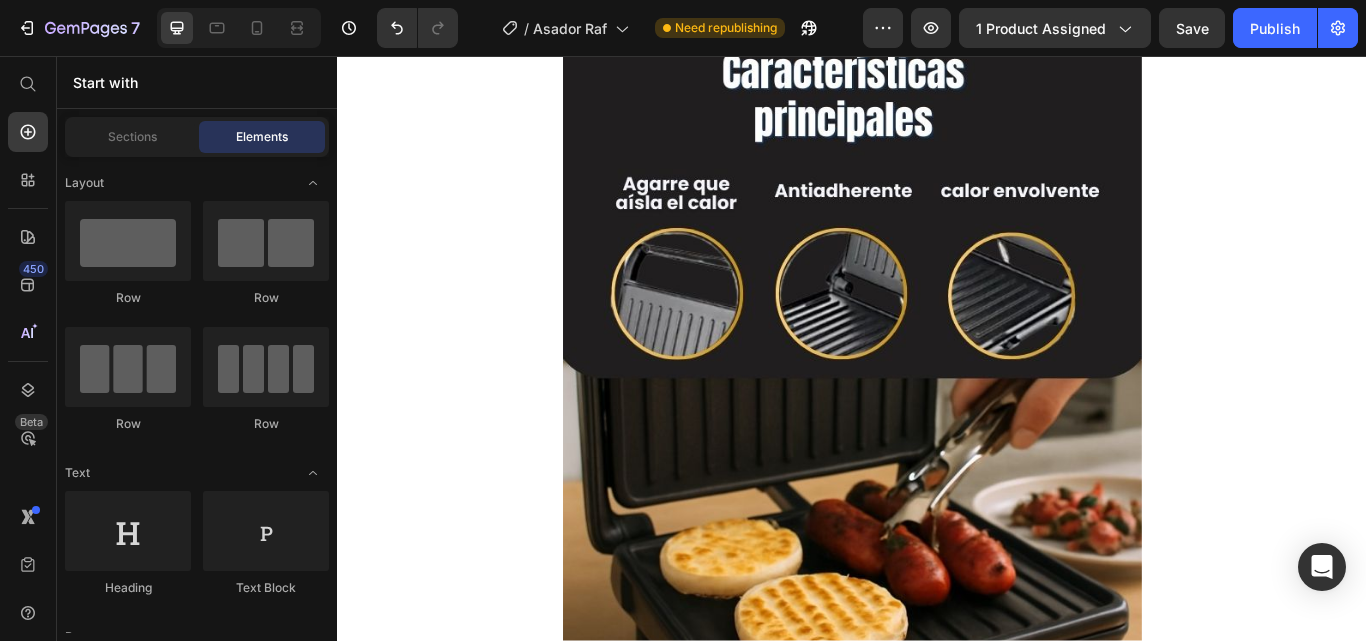scroll, scrollTop: 2039, scrollLeft: 0, axis: vertical 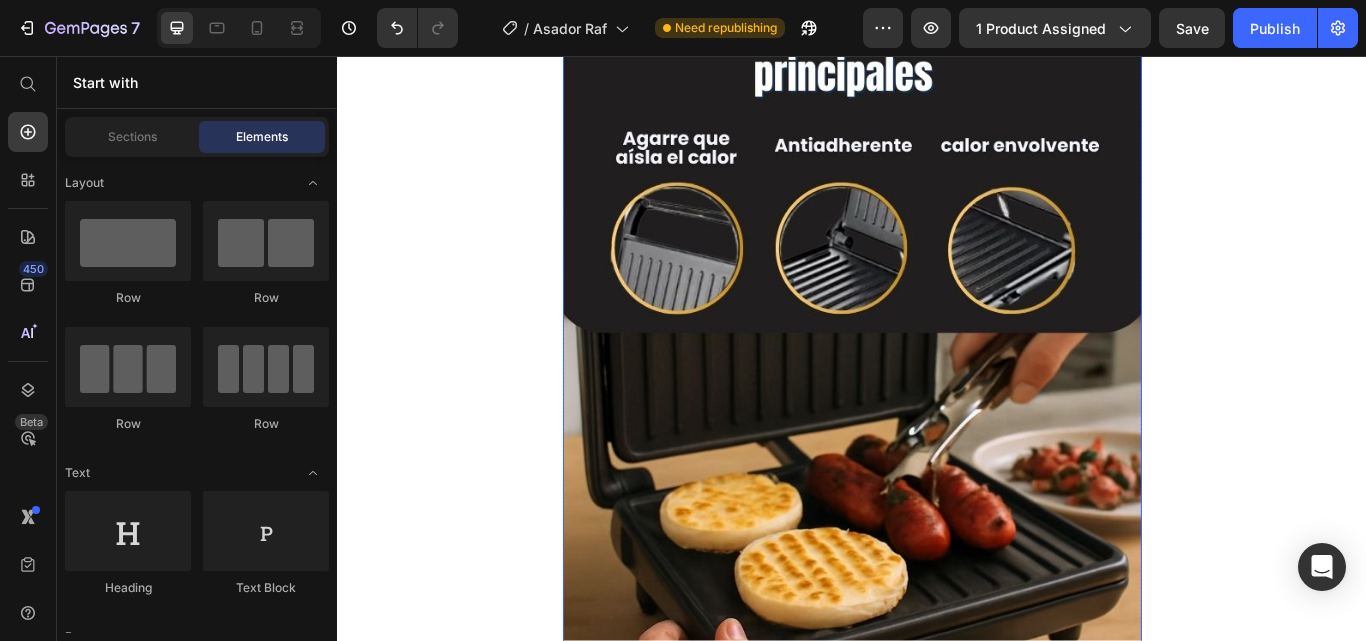 click at bounding box center (937, 409) 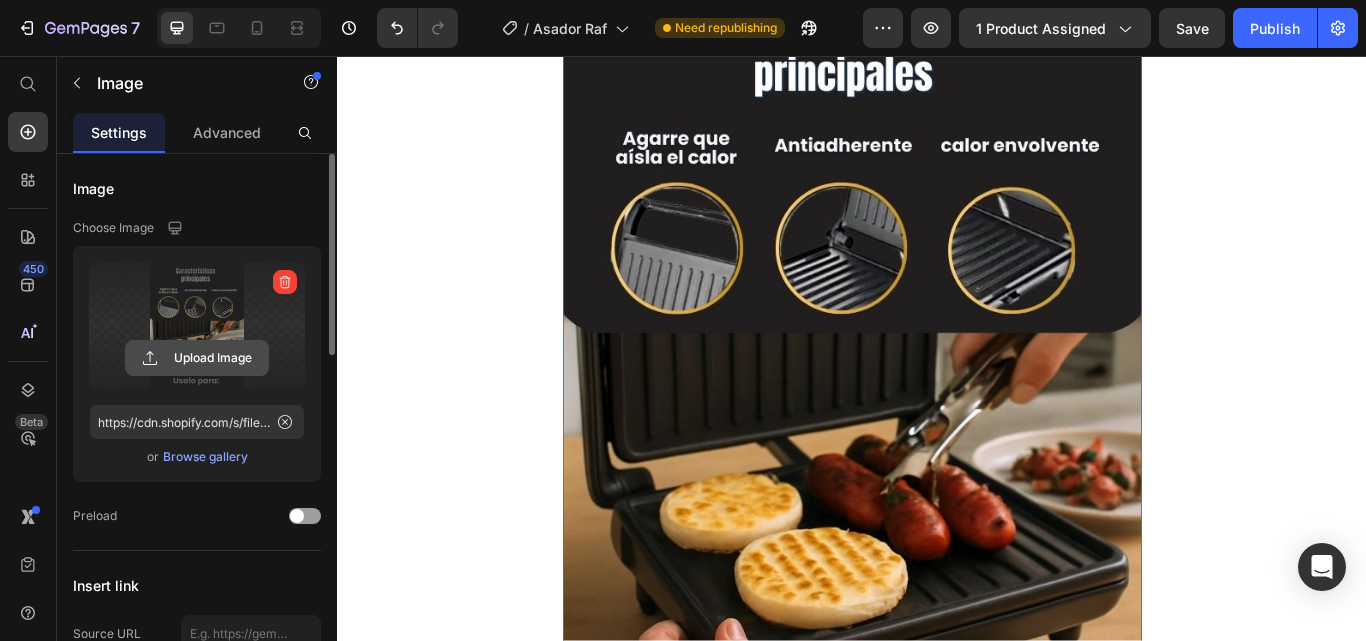 click 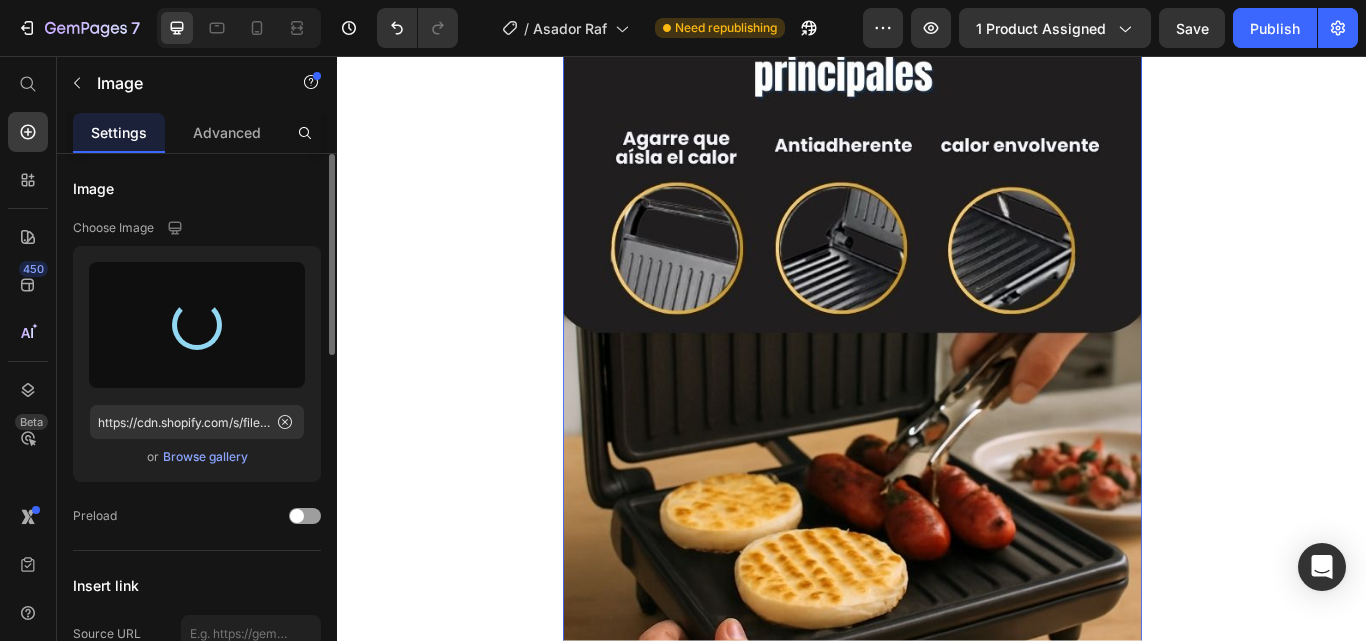 type on "https://cdn.shopify.com/s/files/1/0671/9664/9517/files/gempages_559782329577374501-34a85411-f952-46eb-955e-6e0c79ada19d.webp" 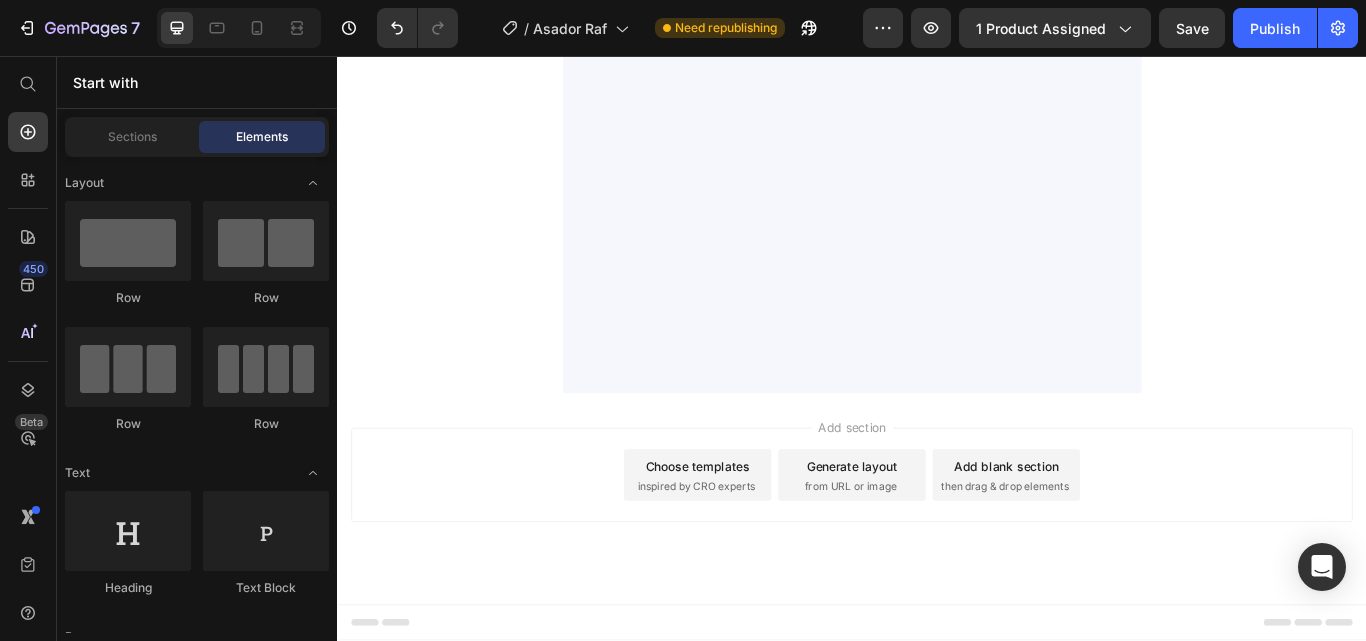 scroll, scrollTop: 4354, scrollLeft: 0, axis: vertical 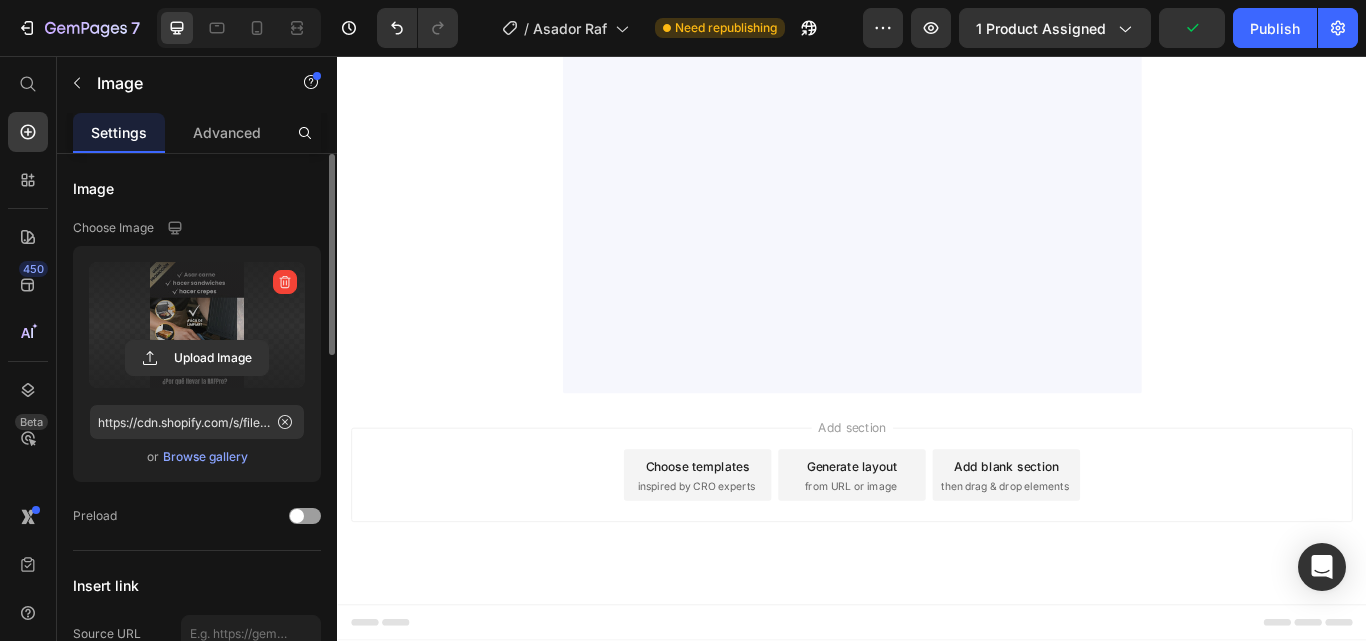 click at bounding box center (197, 325) 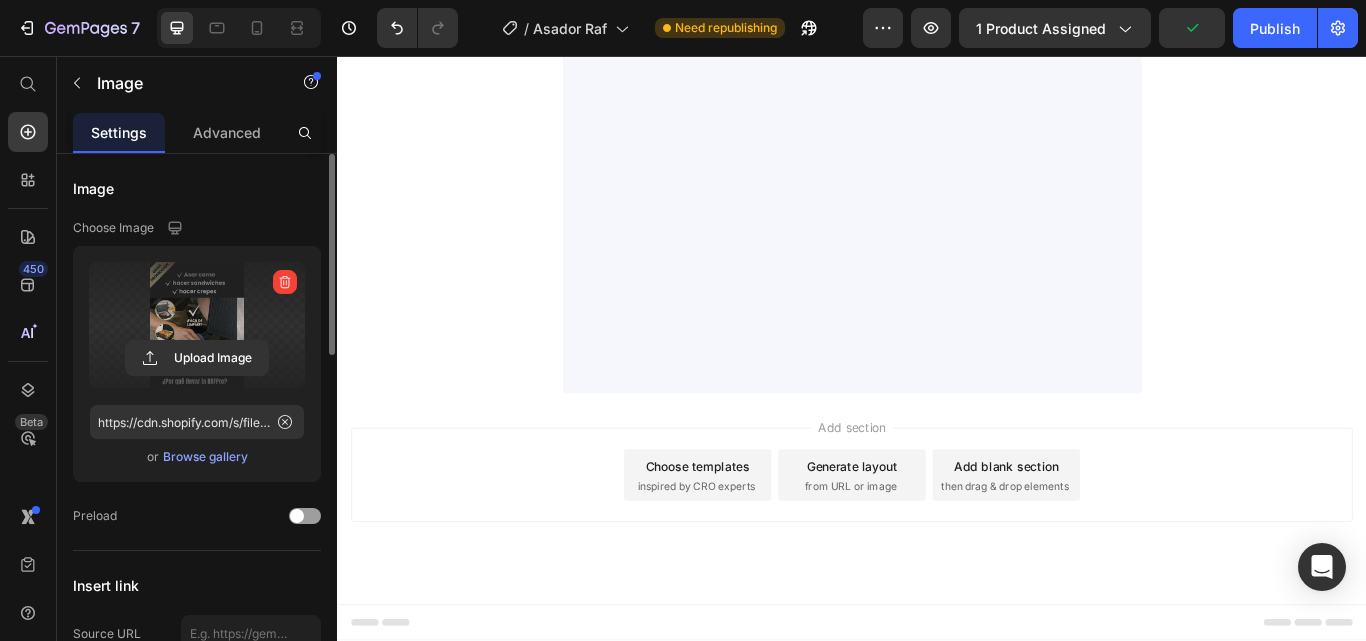 click 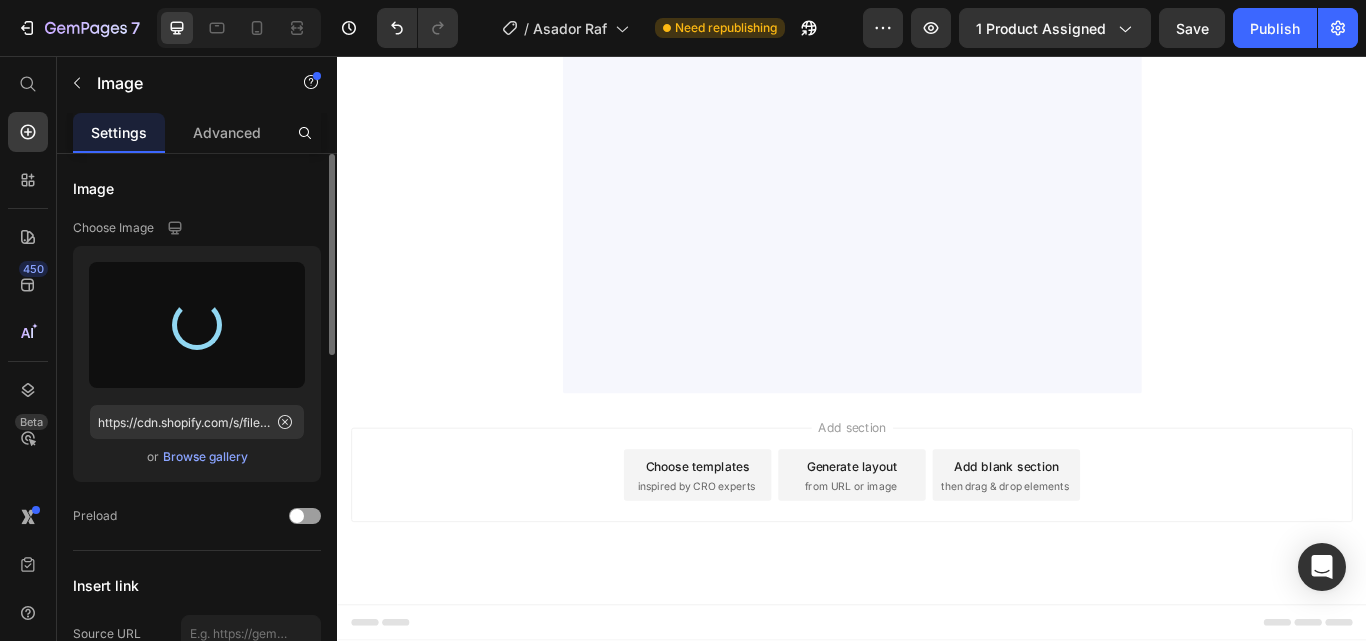 type on "https://cdn.shopify.com/s/files/1/0671/9664/9517/files/gempages_559782329577374501-0bba149e-9a7c-4066-a2fc-3b1564eb79d3.webp" 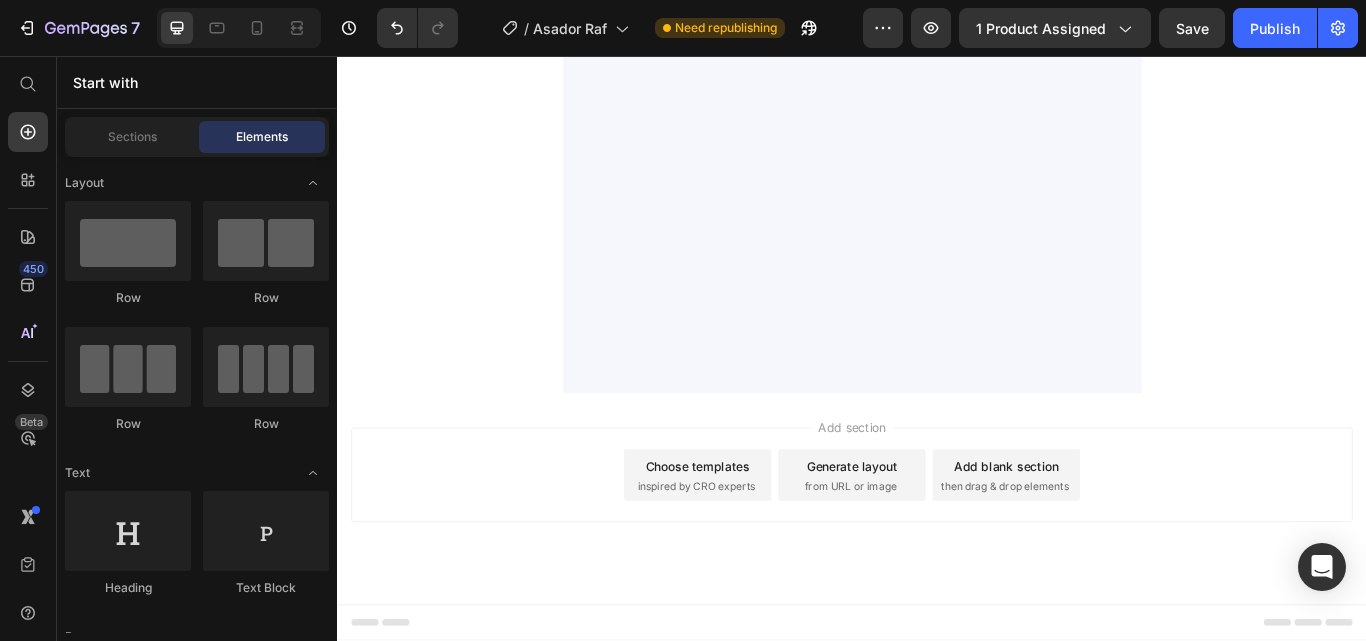 scroll, scrollTop: 5278, scrollLeft: 0, axis: vertical 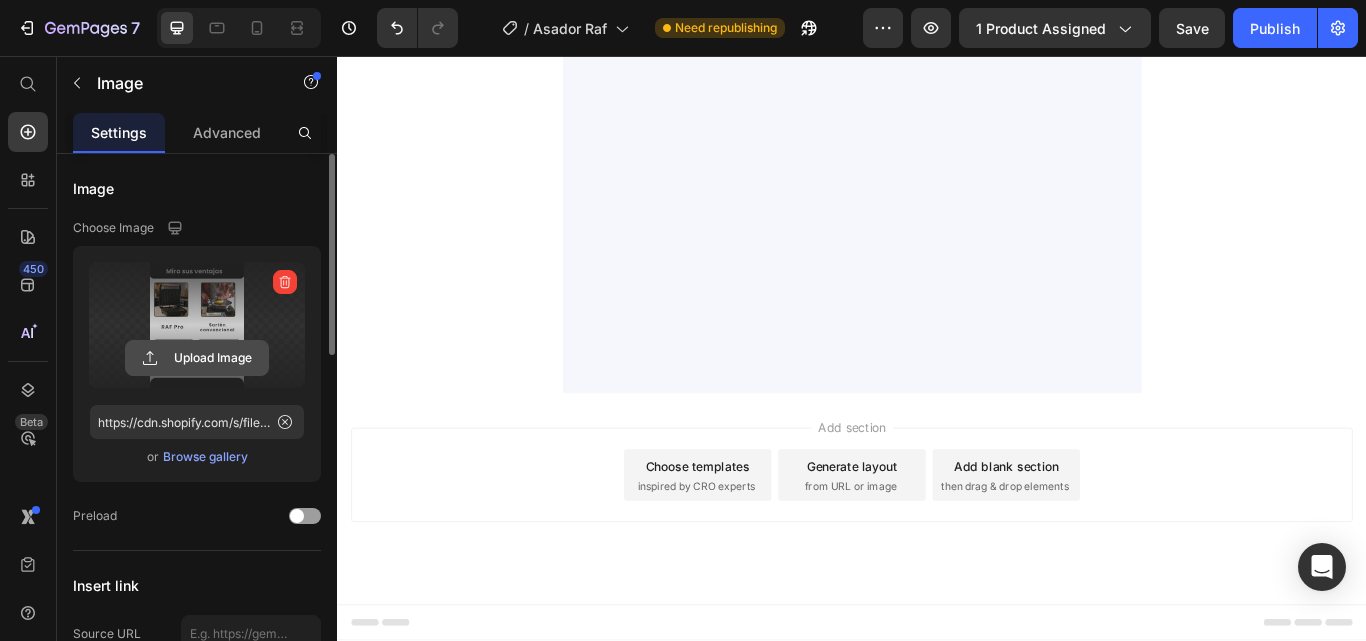 click 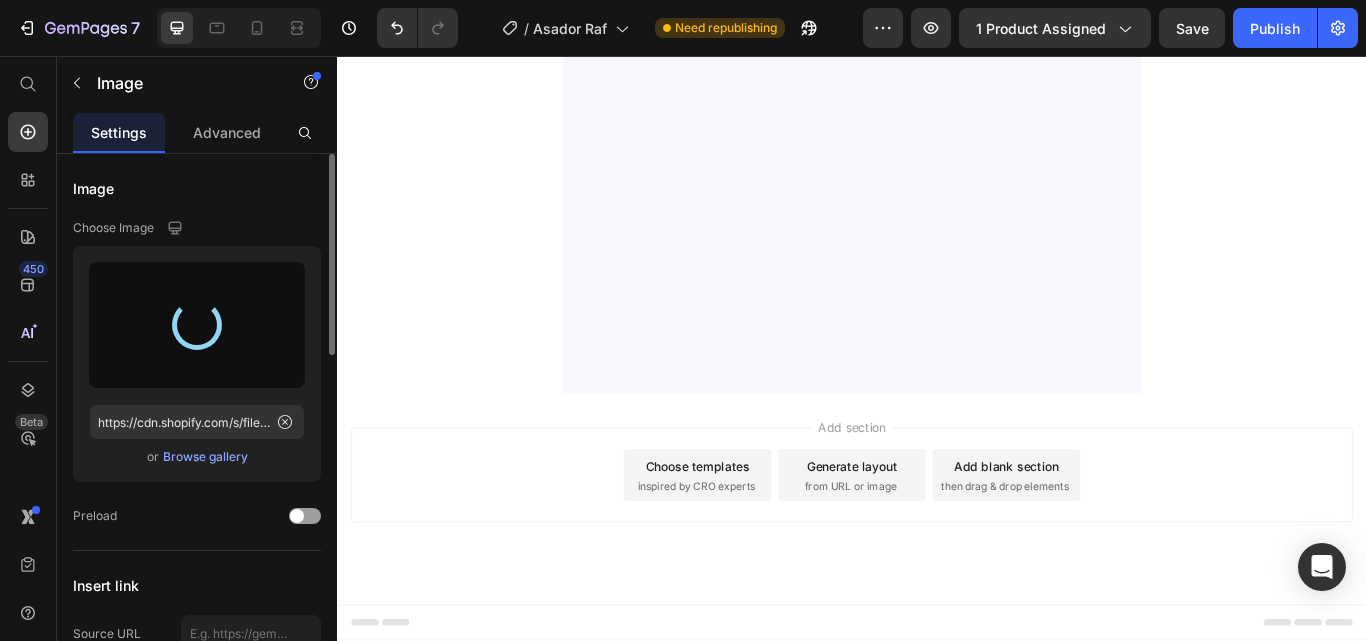 type on "https://cdn.shopify.com/s/files/1/0671/9664/9517/files/gempages_559782329577374501-e8c005b1-ea4d-4bf6-88b0-976feae1a1d2.webp" 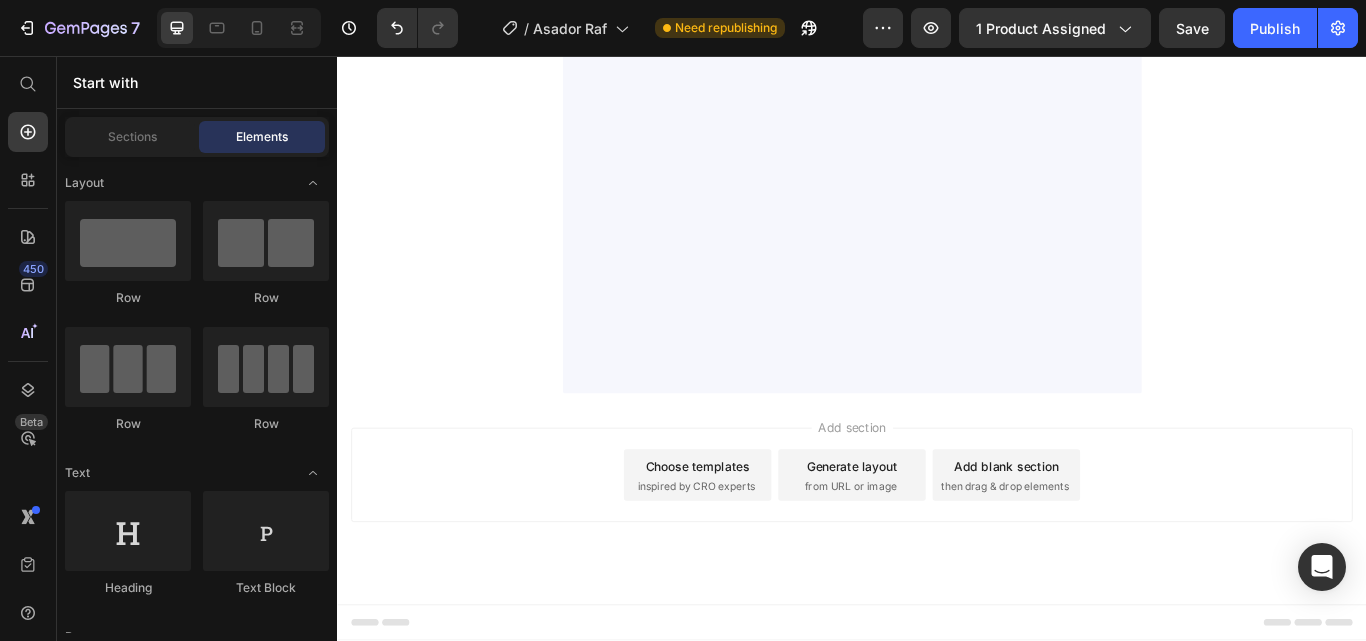 scroll, scrollTop: 6378, scrollLeft: 0, axis: vertical 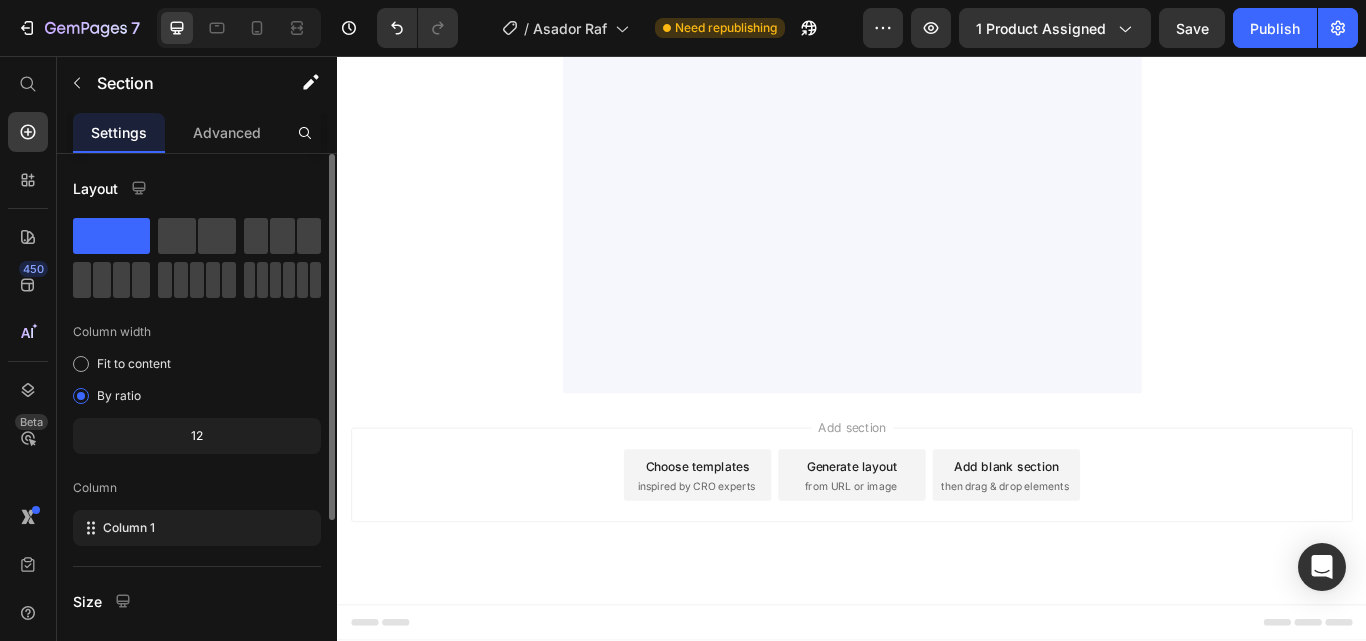 click at bounding box center [937, -377] 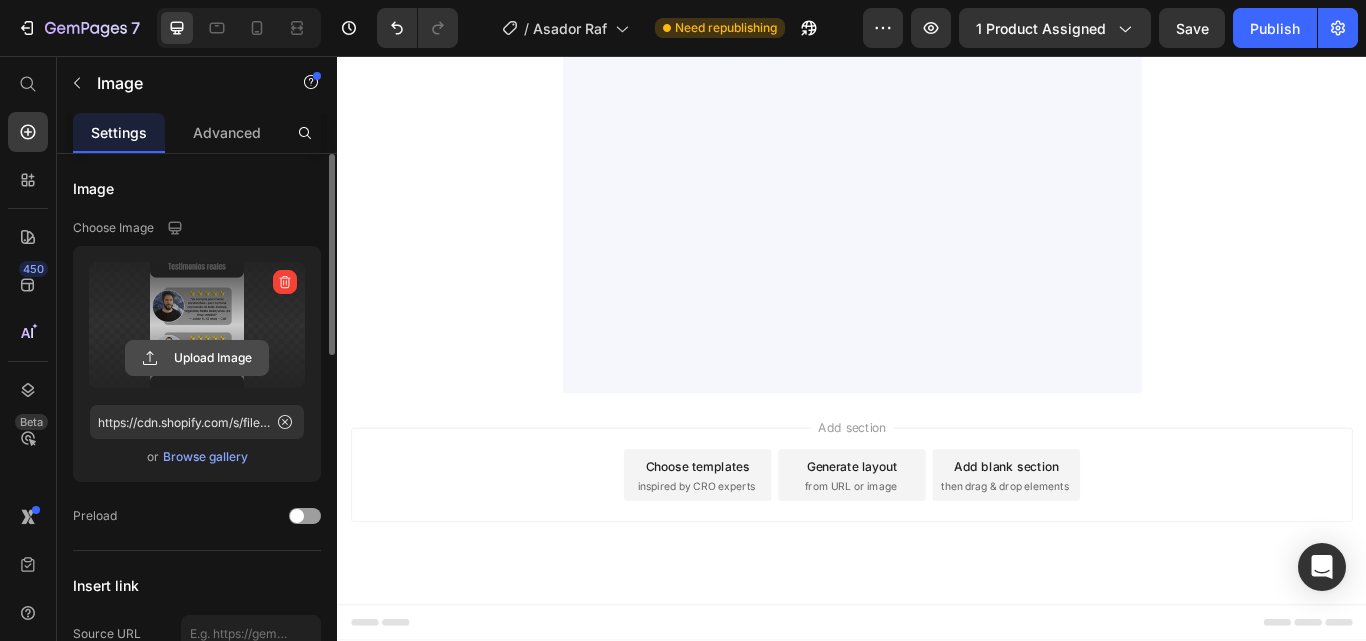 click 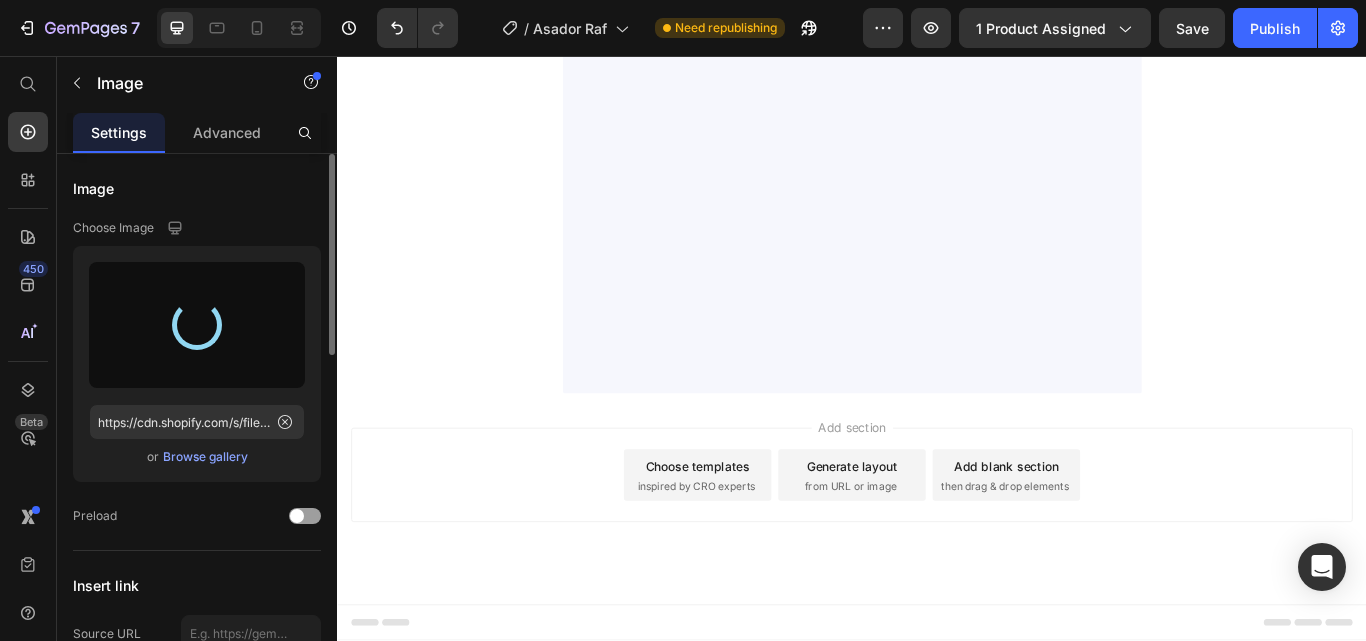 type on "https://cdn.shopify.com/s/files/1/0671/9664/9517/files/gempages_559782329577374501-0c7d4f51-76d3-4502-87a3-329bbfb2a4dc.webp" 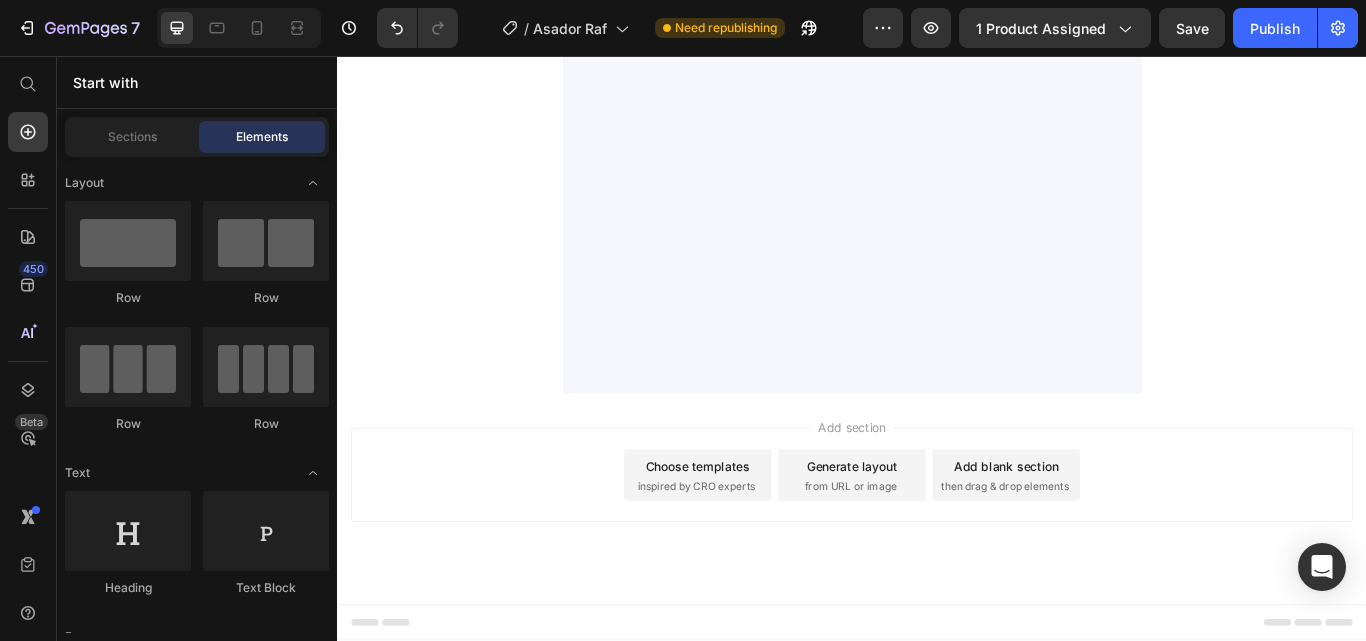 scroll, scrollTop: 6958, scrollLeft: 0, axis: vertical 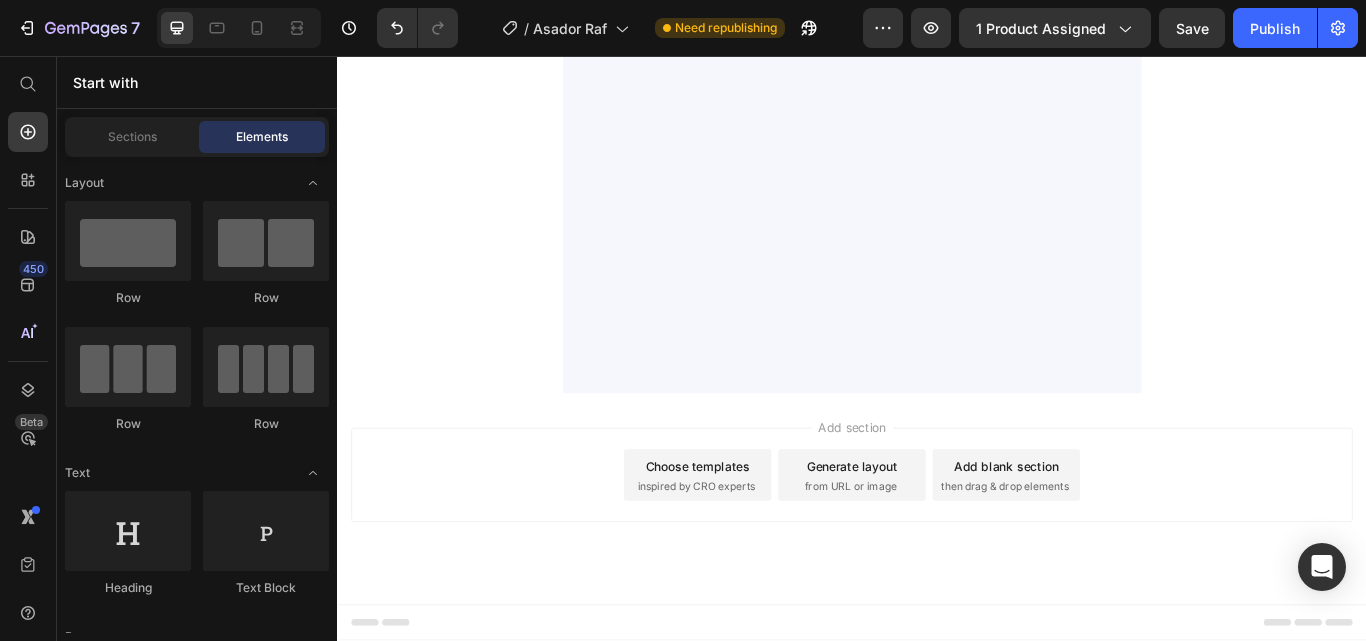 click at bounding box center [937, -377] 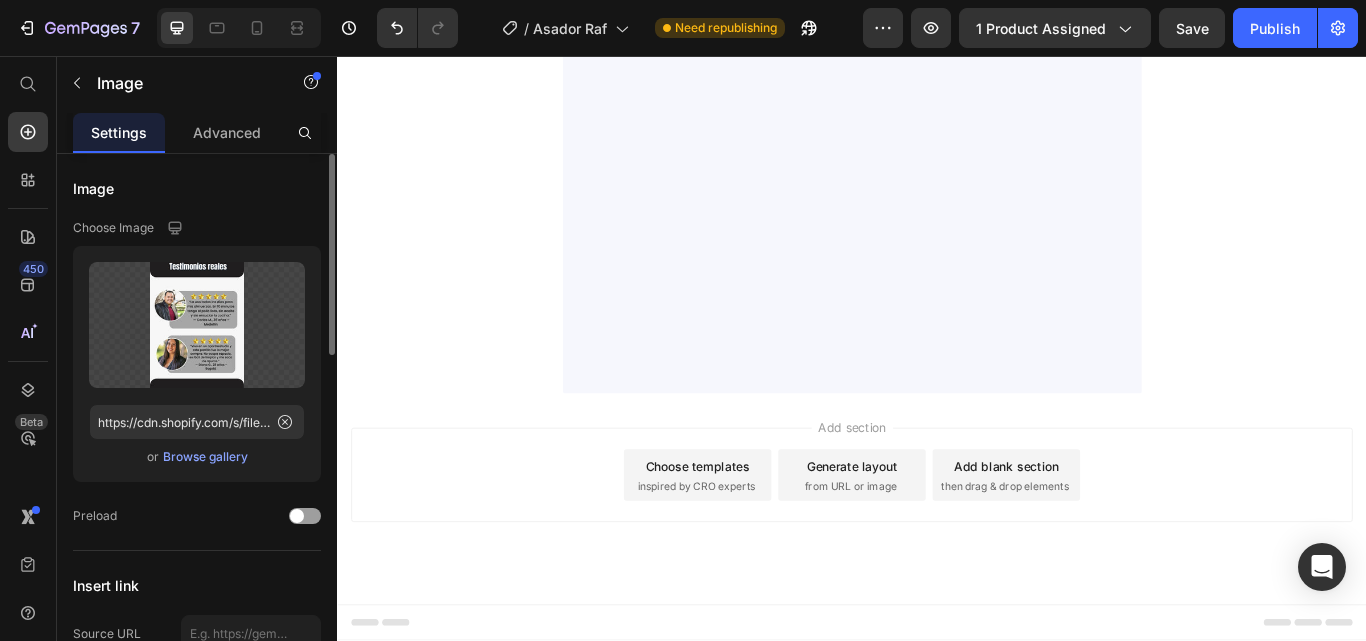 click at bounding box center (937, -377) 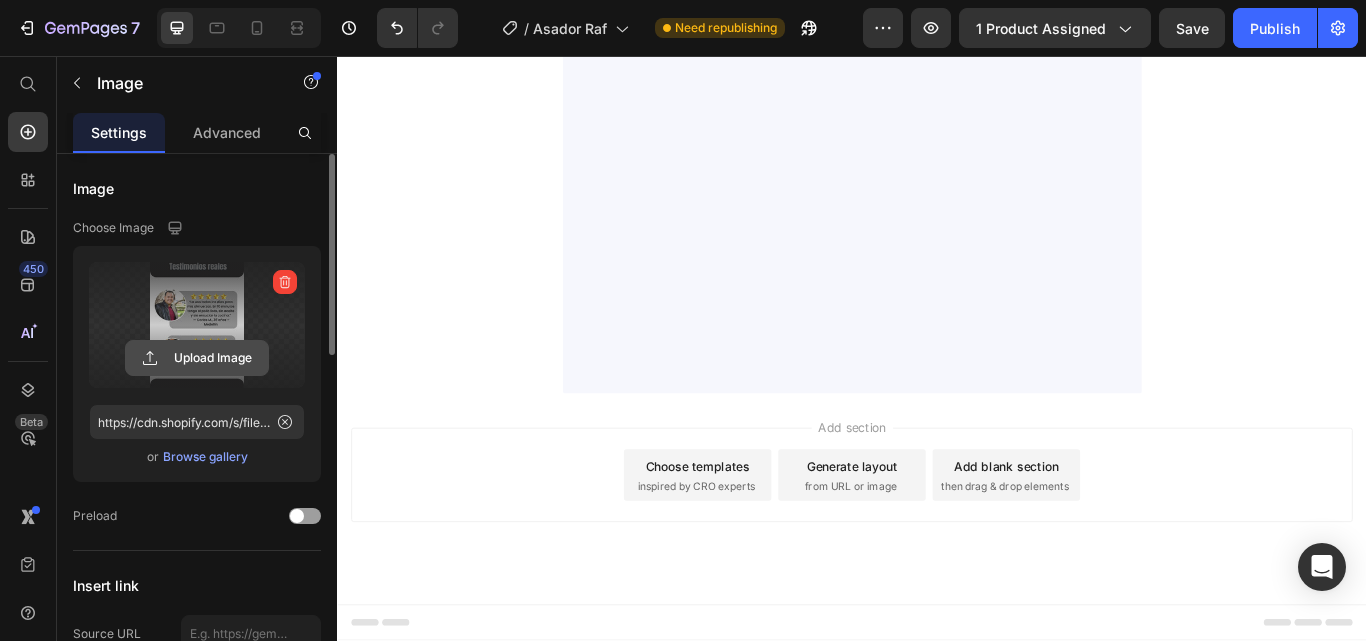 click 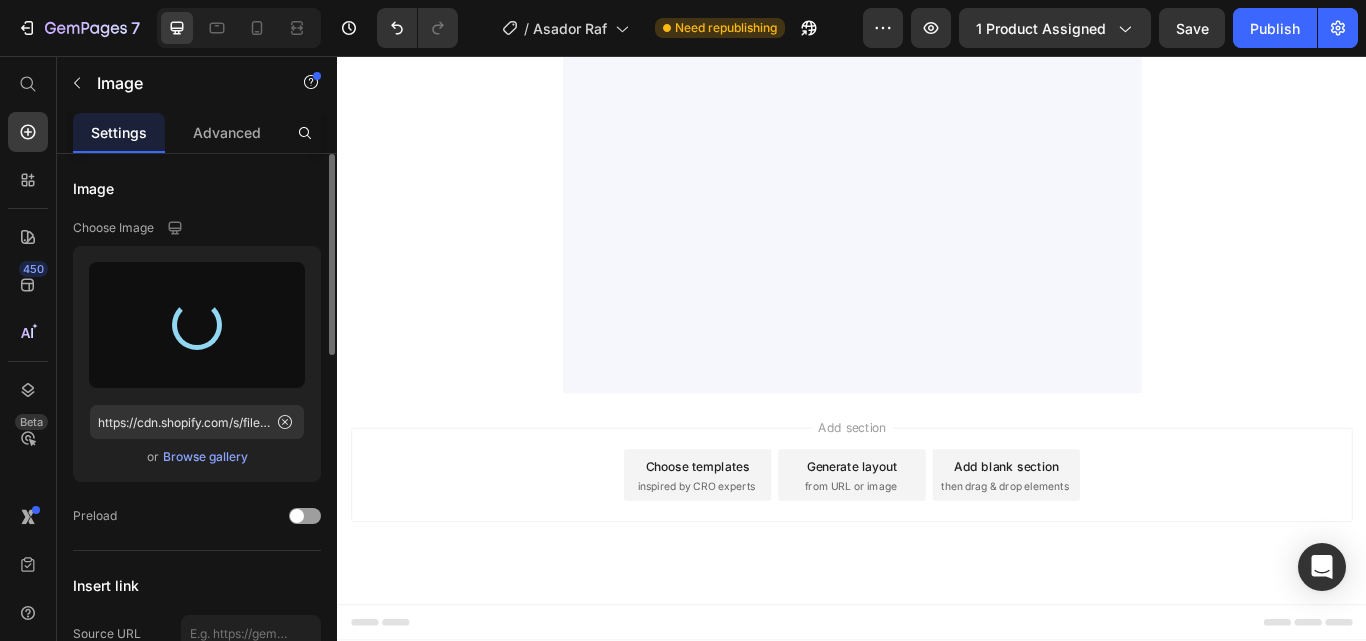 type on "https://cdn.shopify.com/s/files/1/0671/9664/9517/files/gempages_559782329577374501-409febd6-7ce4-494e-acbc-f75650f9dbe7.webp" 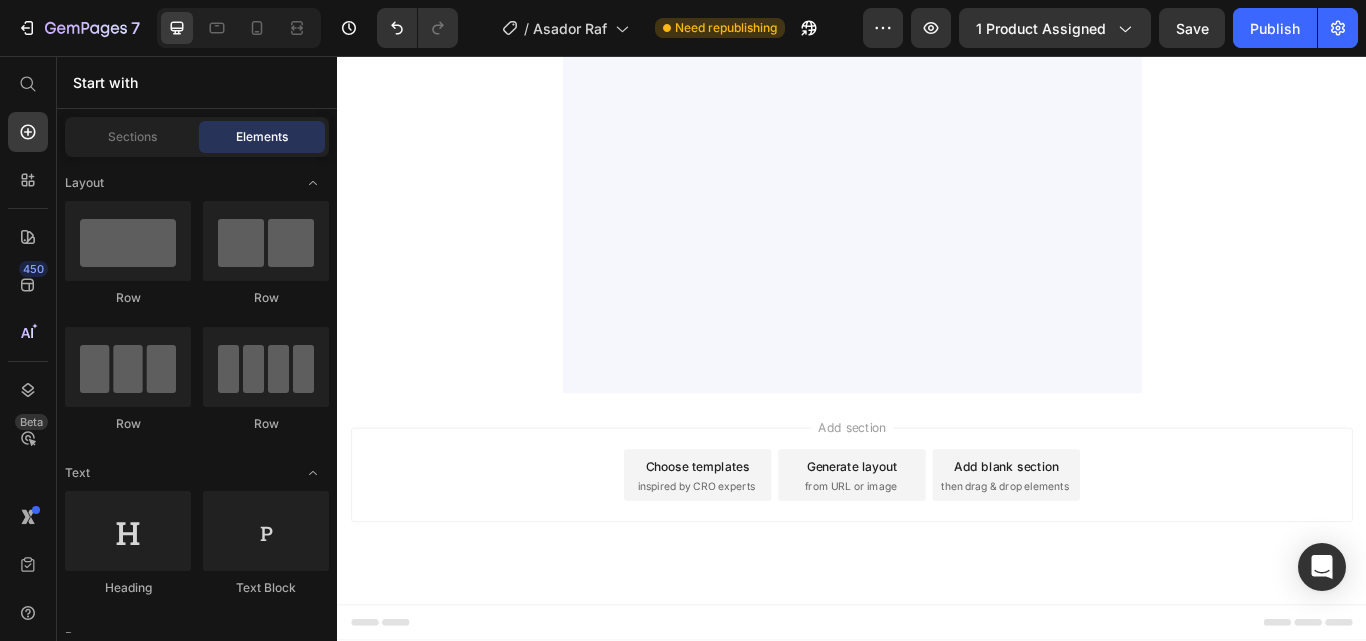 scroll, scrollTop: 7807, scrollLeft: 0, axis: vertical 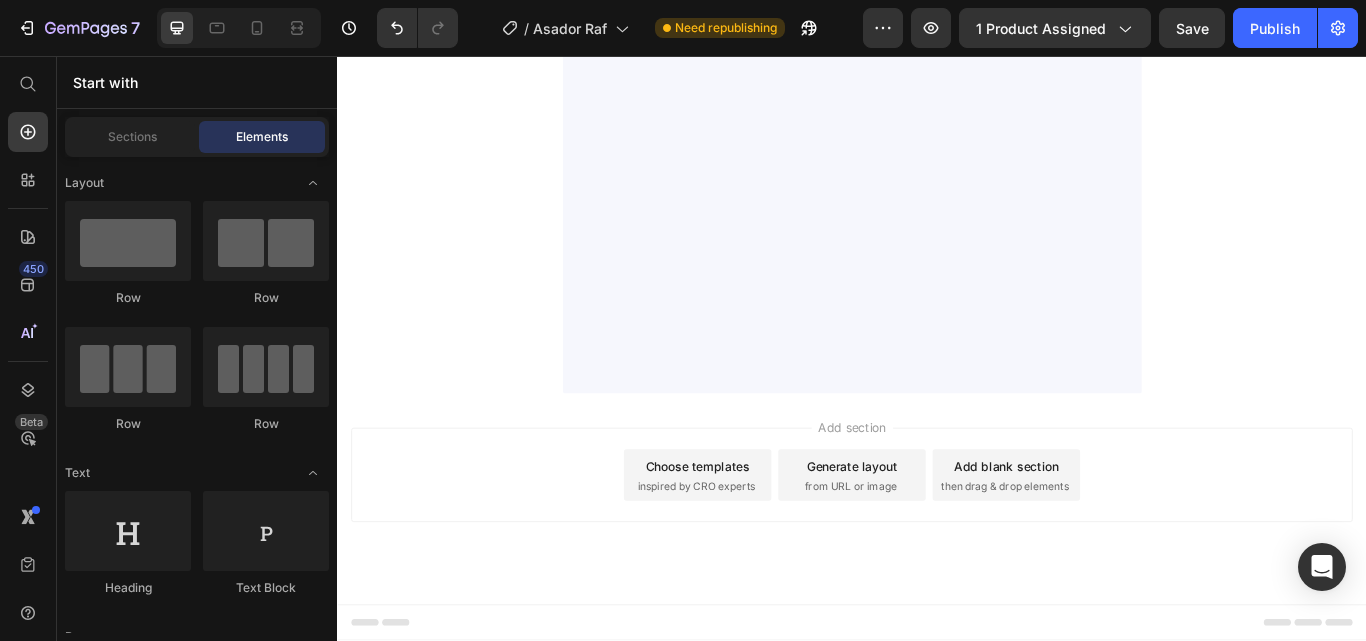 click at bounding box center (937, -377) 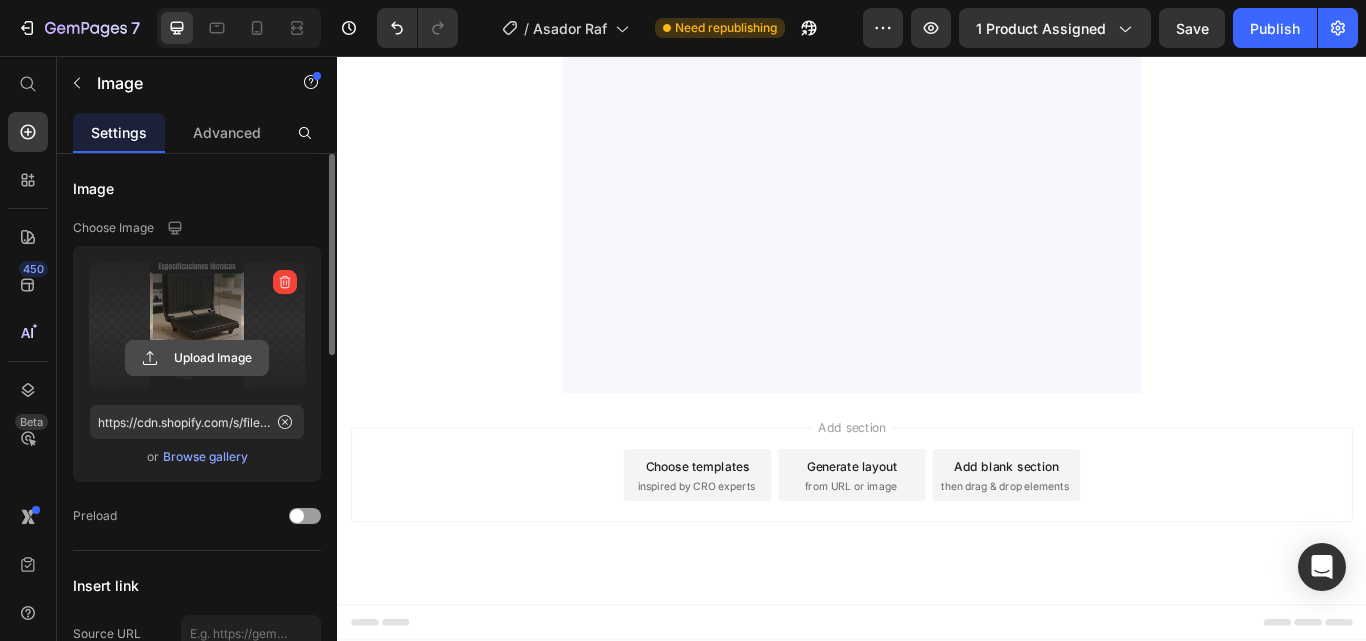 click 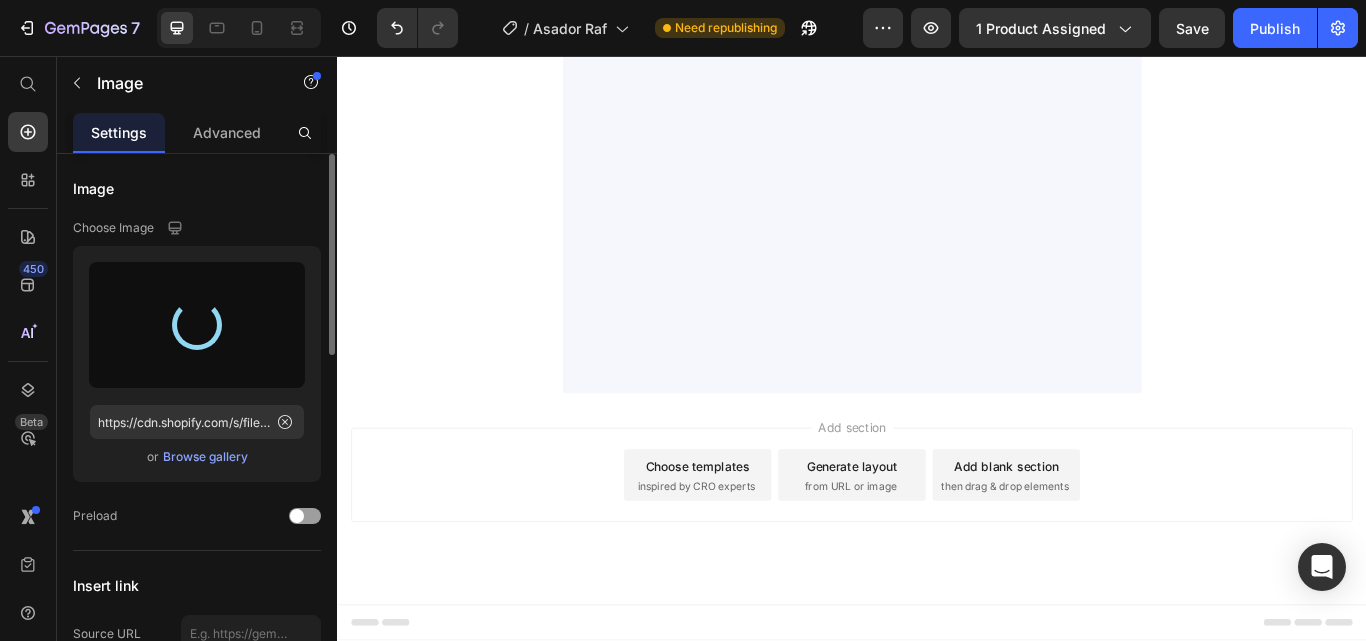 type on "https://cdn.shopify.com/s/files/1/0671/9664/9517/files/gempages_559782329577374501-f561f13f-f32e-4f2f-a10f-0333dbd3cb13.webp" 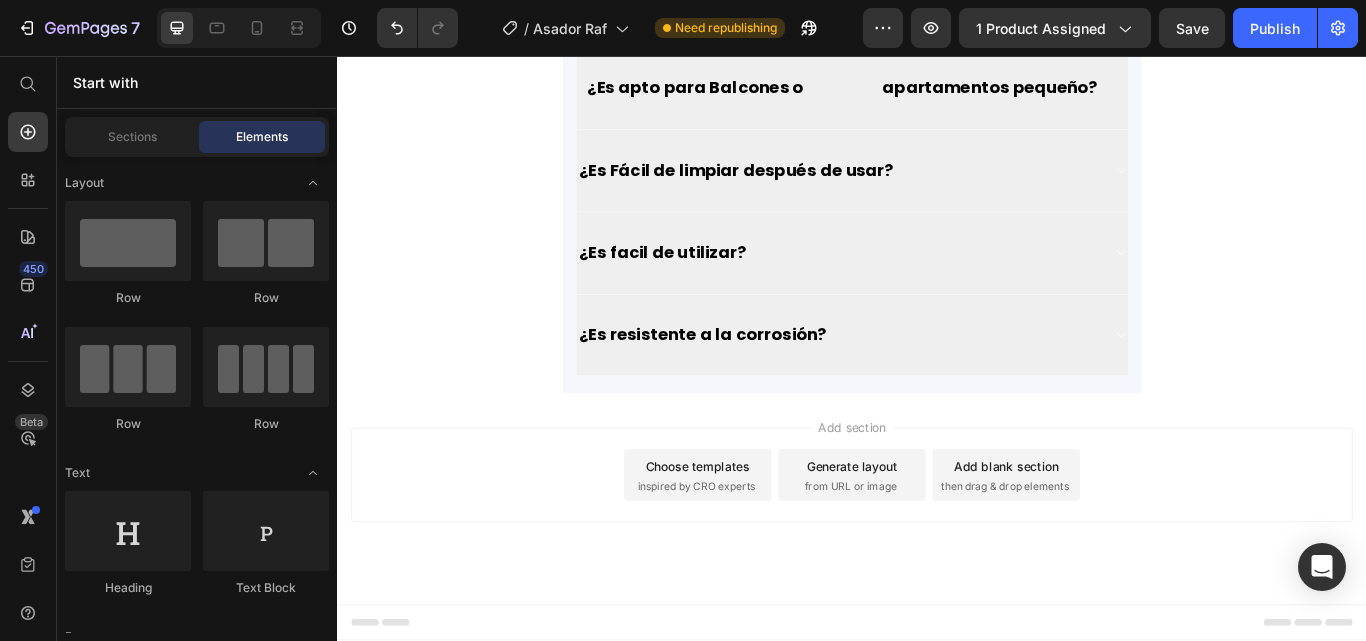scroll, scrollTop: 8811, scrollLeft: 0, axis: vertical 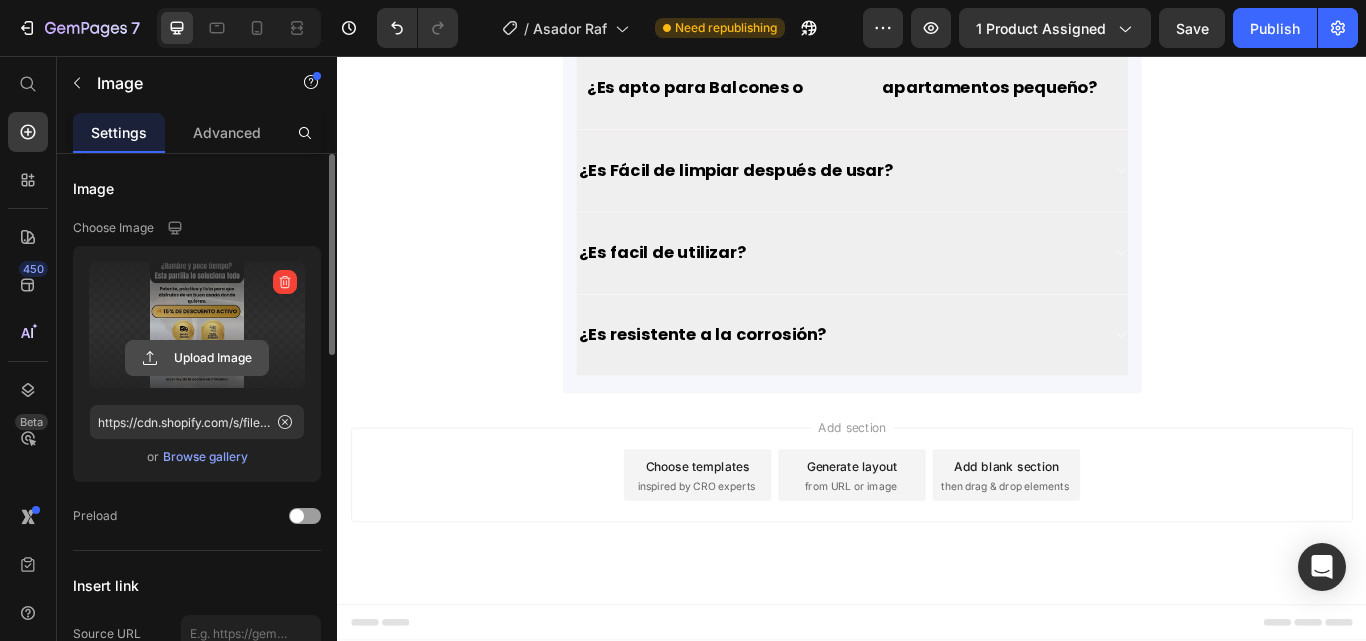 click 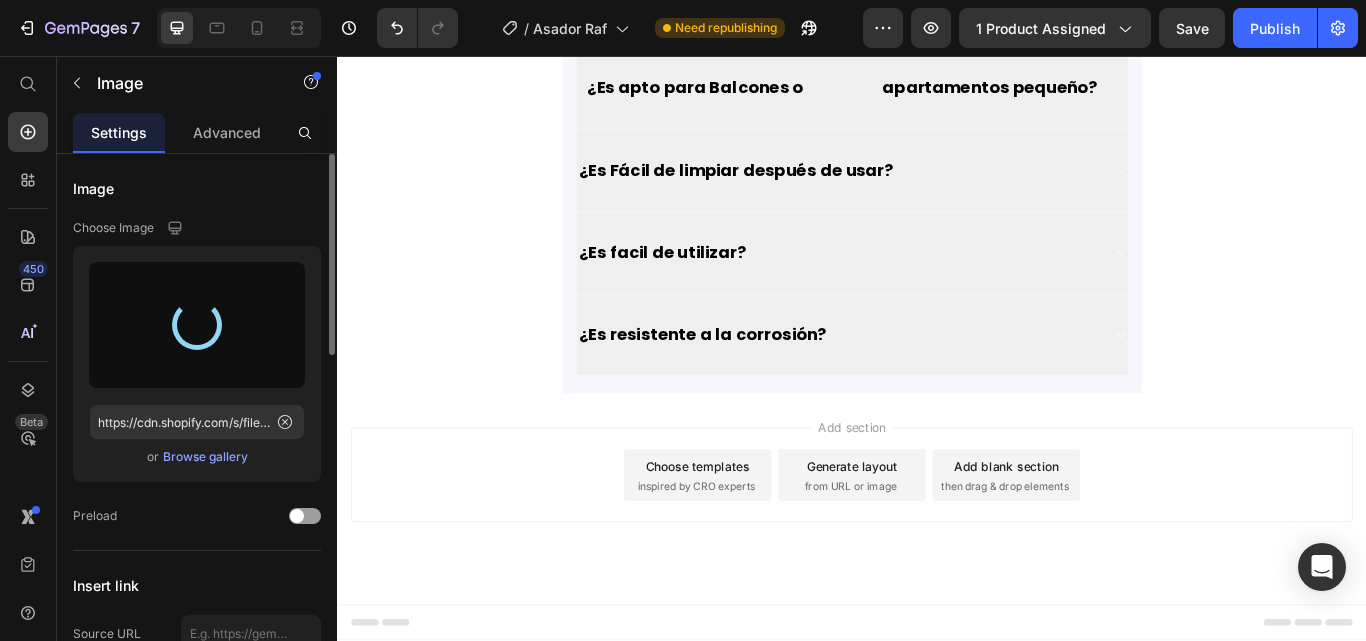 type on "https://cdn.shopify.com/s/files/1/0671/9664/9517/files/gempages_559782329577374501-5cd42bcb-35b2-4952-961b-1f437d7ebfea.webp" 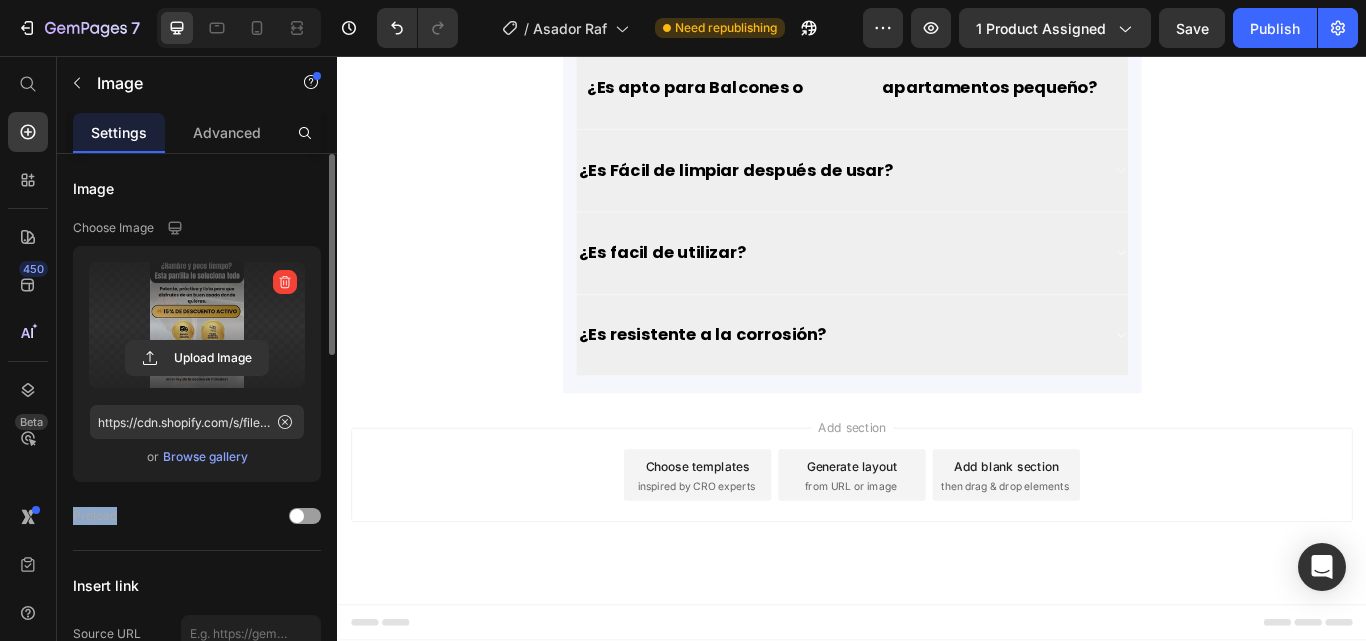 drag, startPoint x: 123, startPoint y: 516, endPoint x: 67, endPoint y: 514, distance: 56.0357 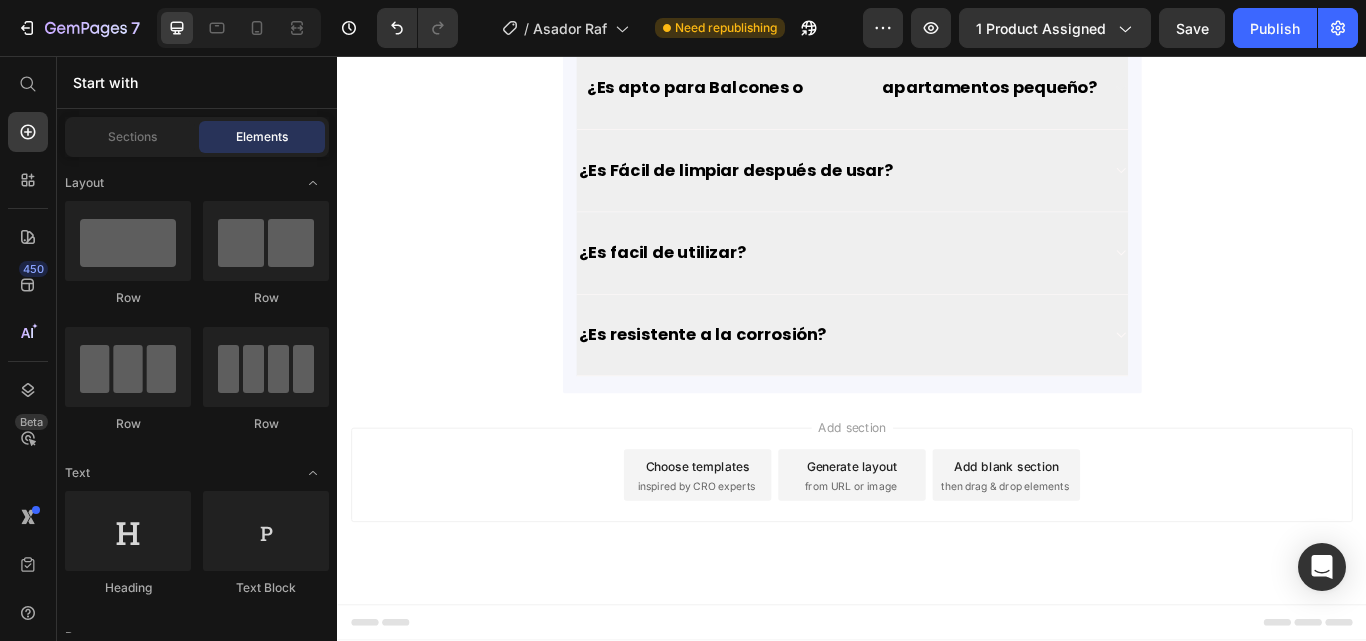 scroll, scrollTop: 9918, scrollLeft: 0, axis: vertical 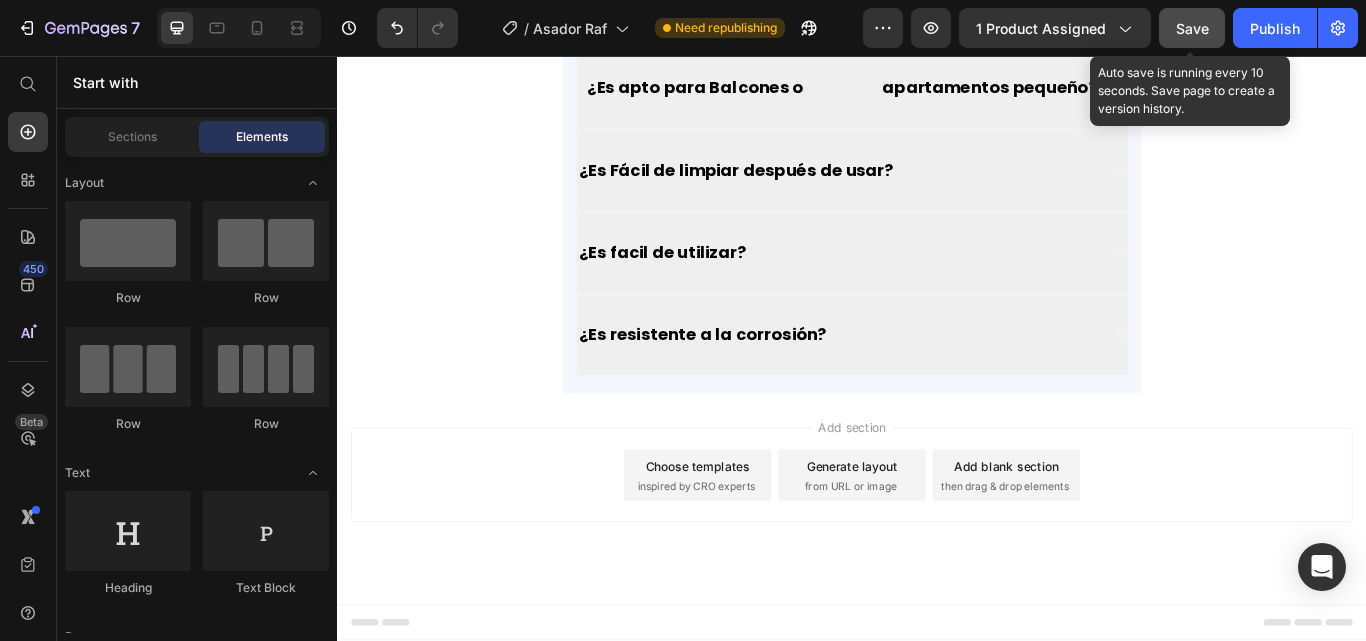 click on "Save" 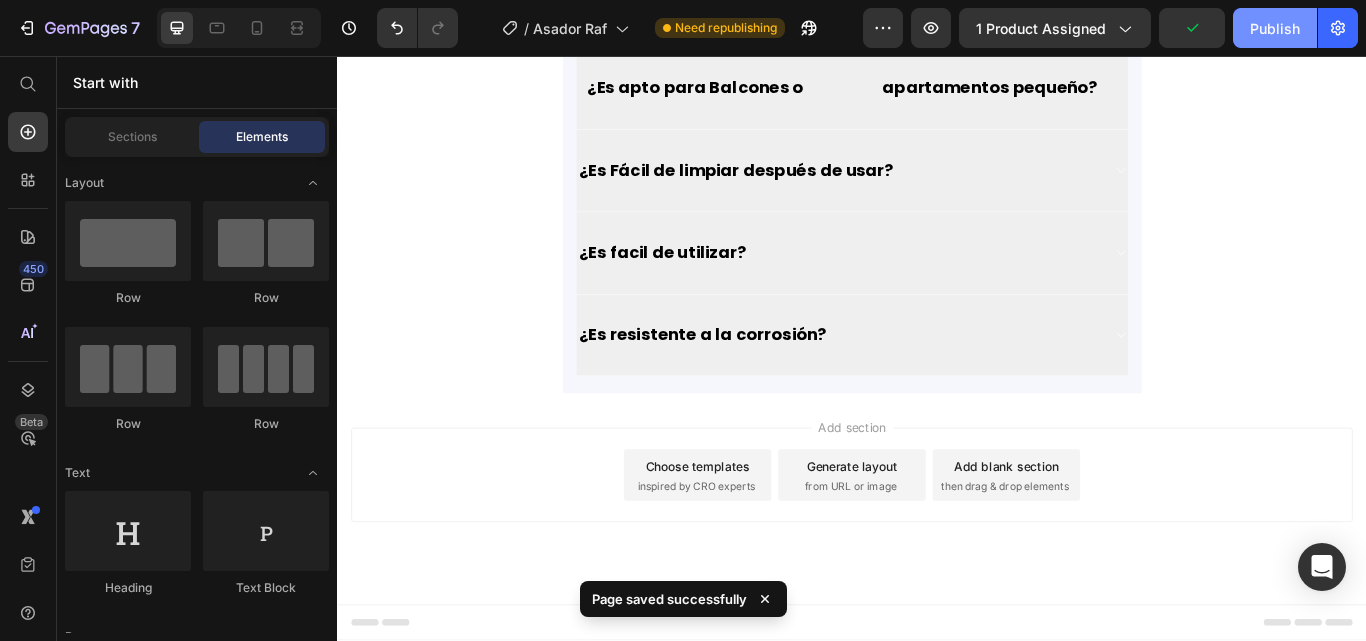 click on "Publish" at bounding box center [1275, 28] 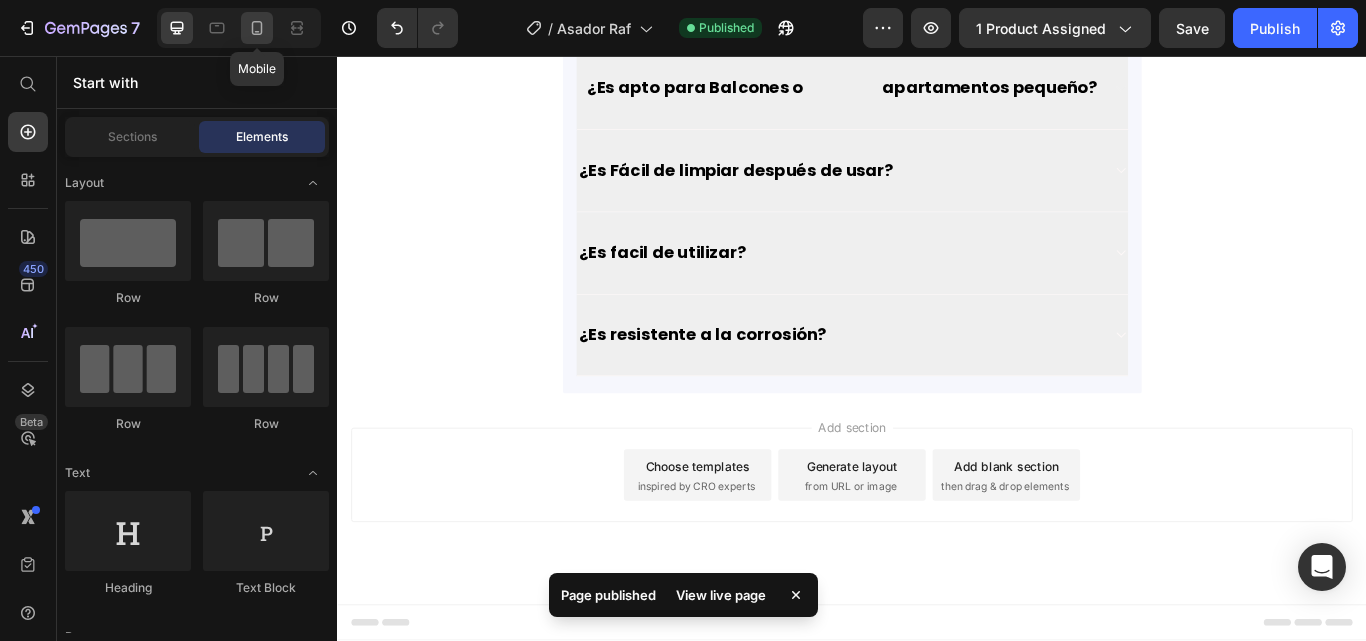 click 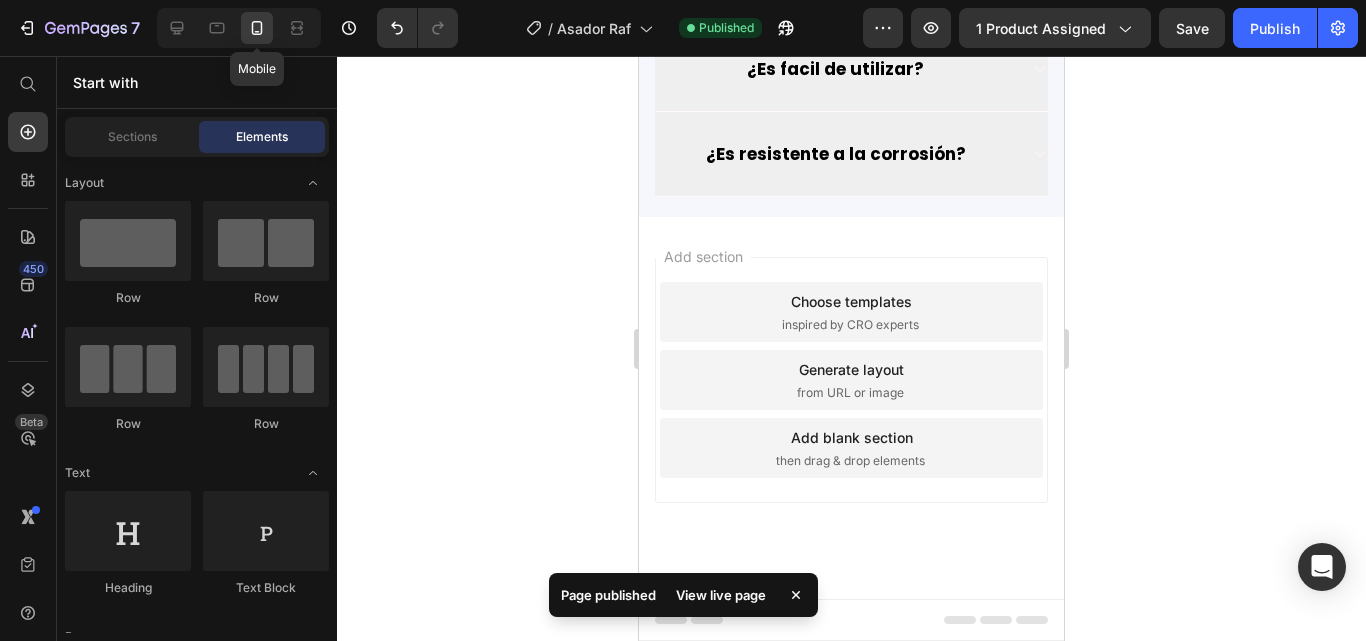 scroll, scrollTop: 8505, scrollLeft: 0, axis: vertical 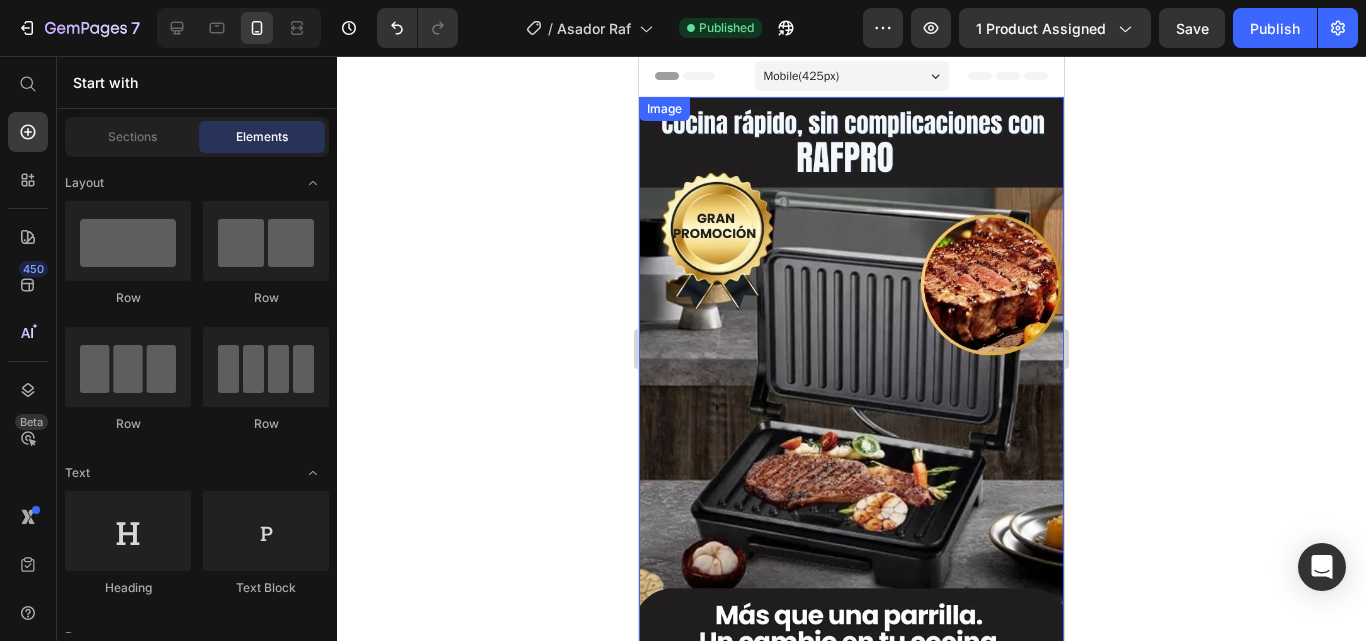 click at bounding box center [851, 380] 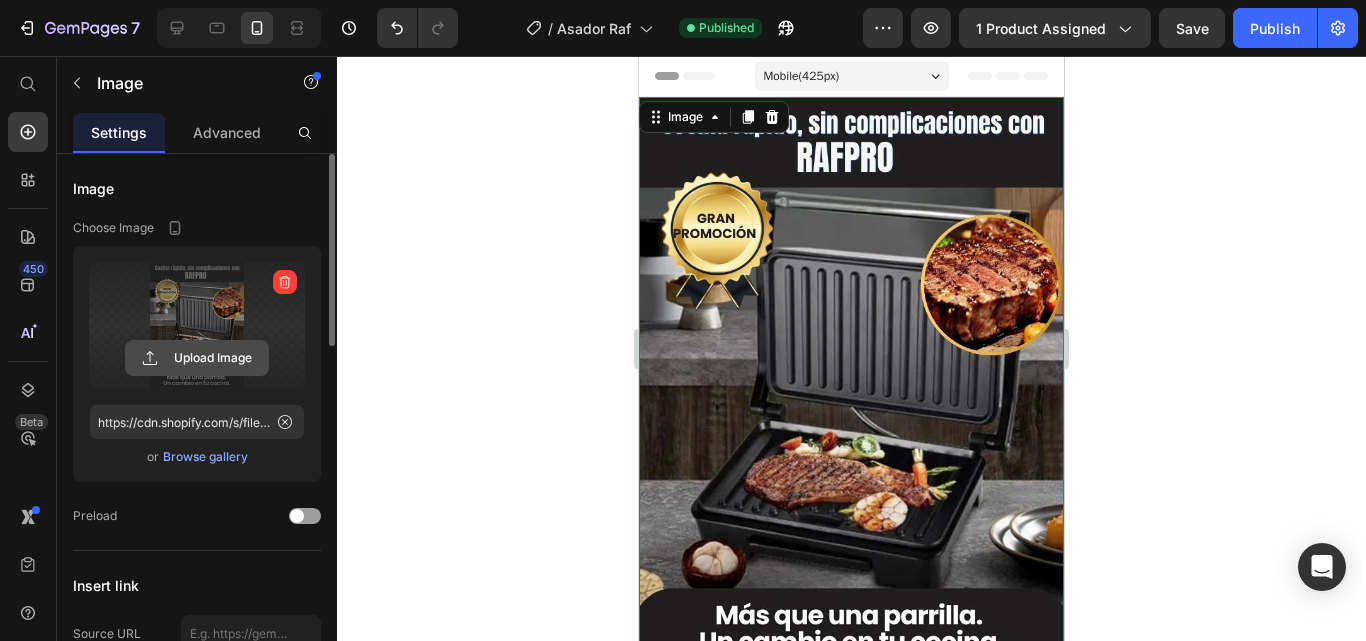 click 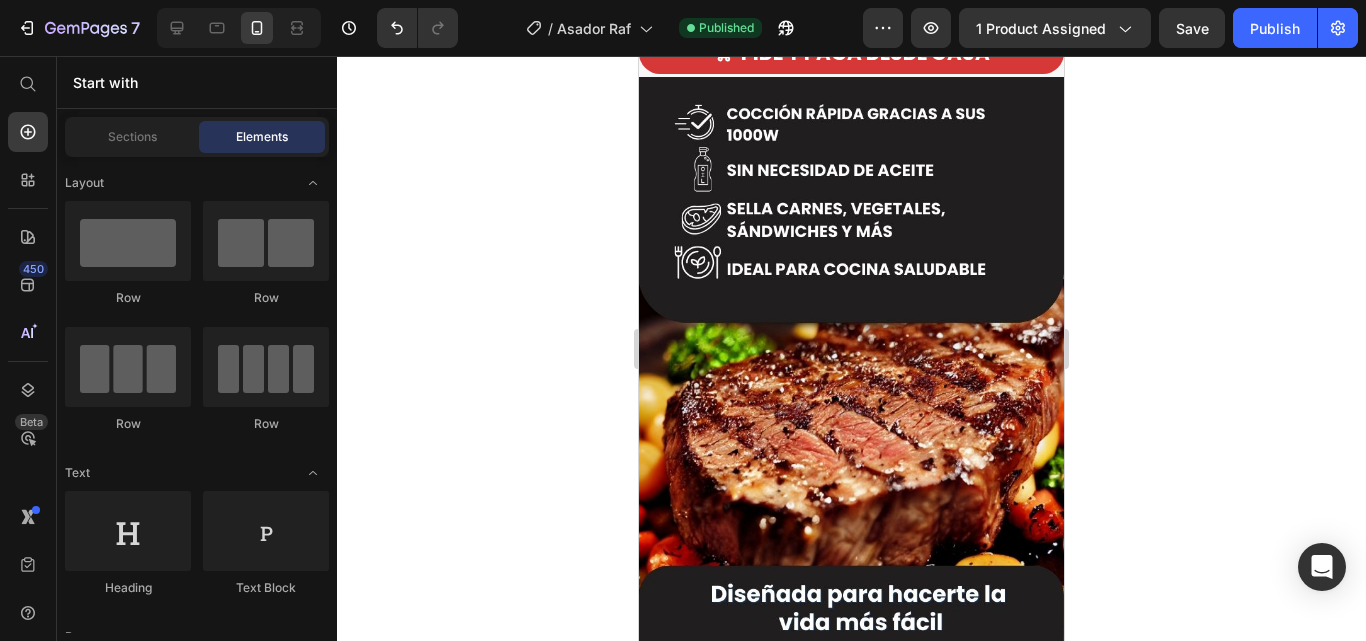 scroll, scrollTop: 795, scrollLeft: 0, axis: vertical 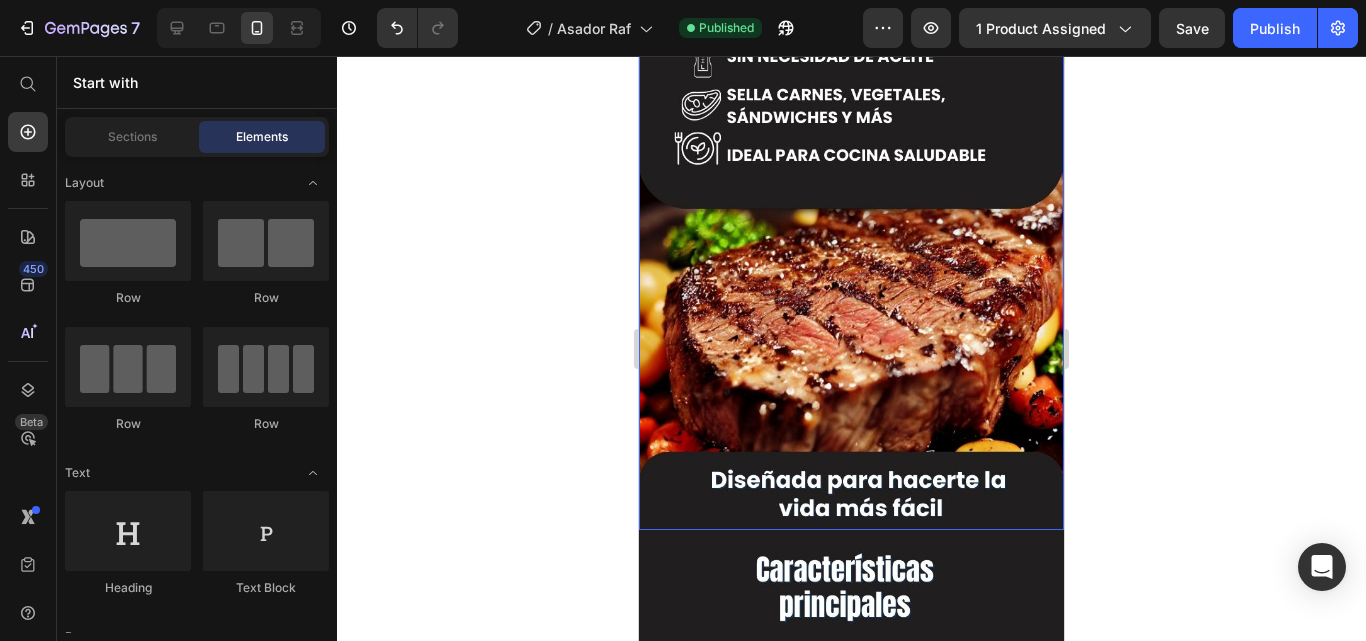 click at bounding box center [851, 246] 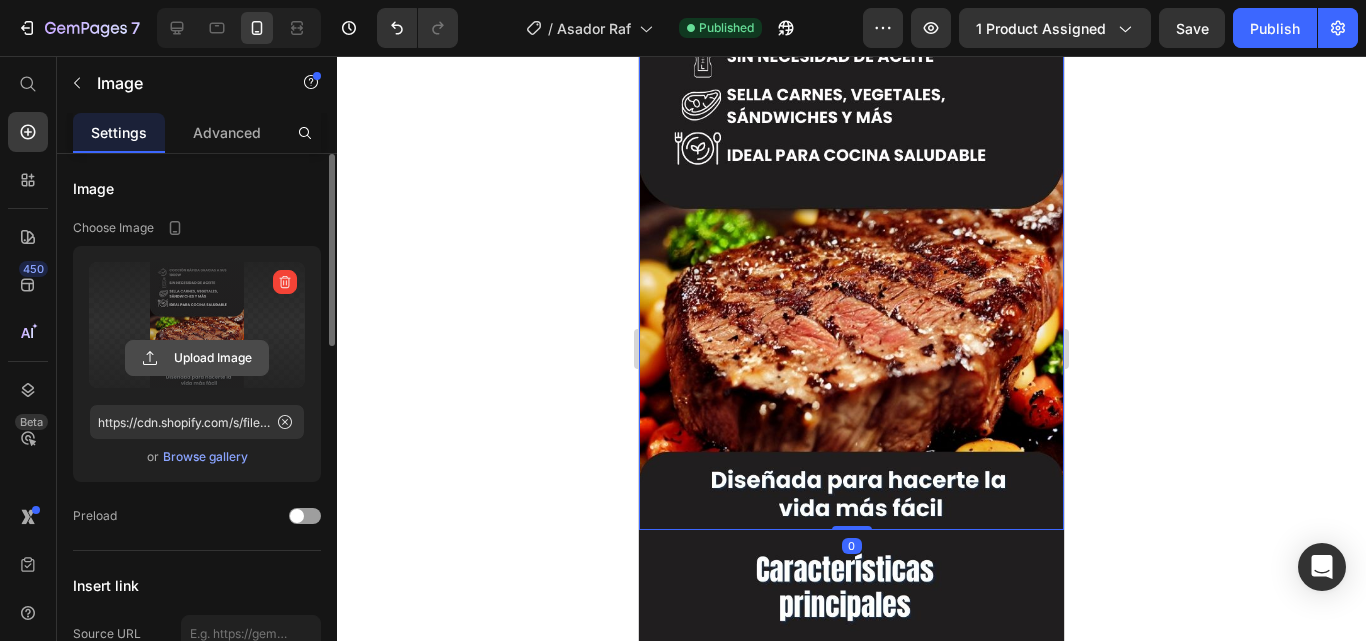click 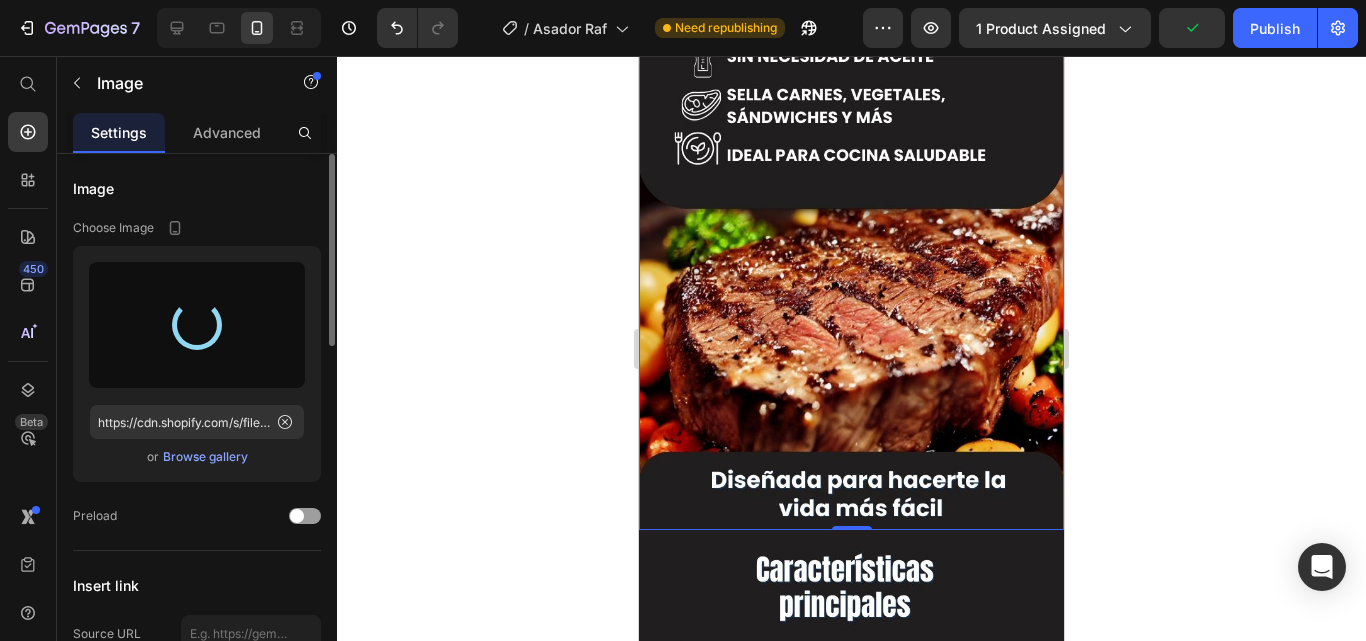 type on "https://cdn.shopify.com/s/files/1/0671/9664/9517/files/gempages_559782329577374501-0896bdee-03f6-412e-b8c3-f83b46d474e0.webp" 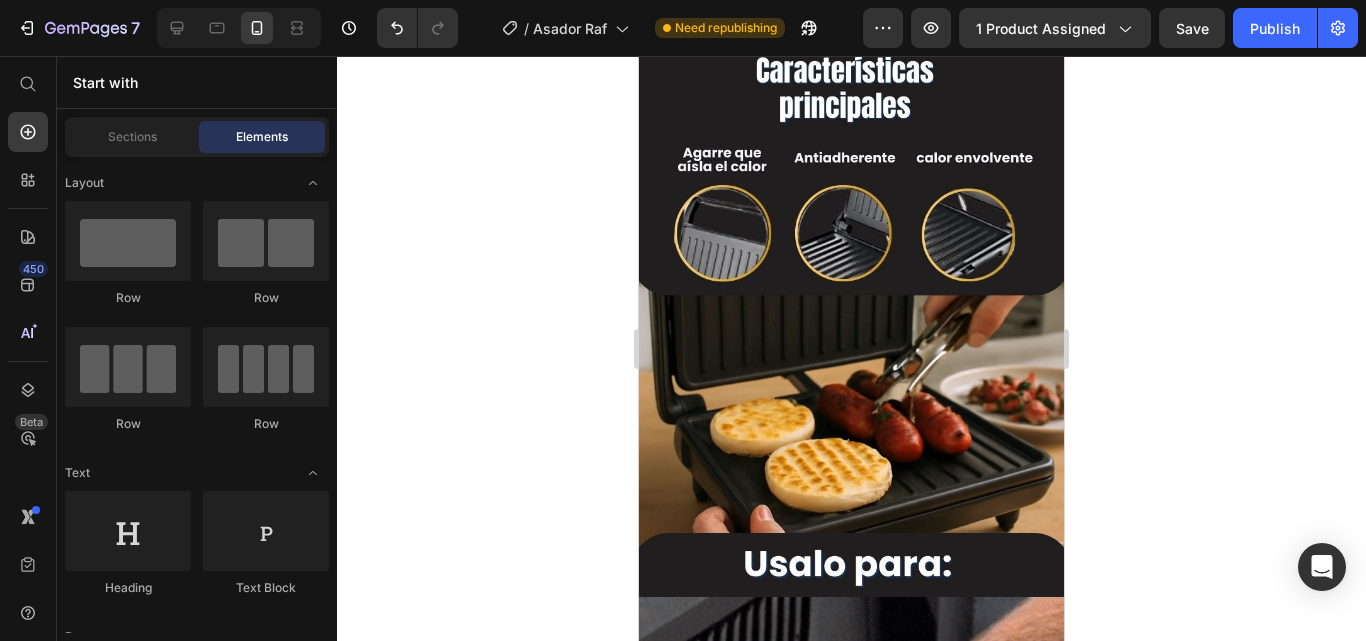 scroll, scrollTop: 1287, scrollLeft: 0, axis: vertical 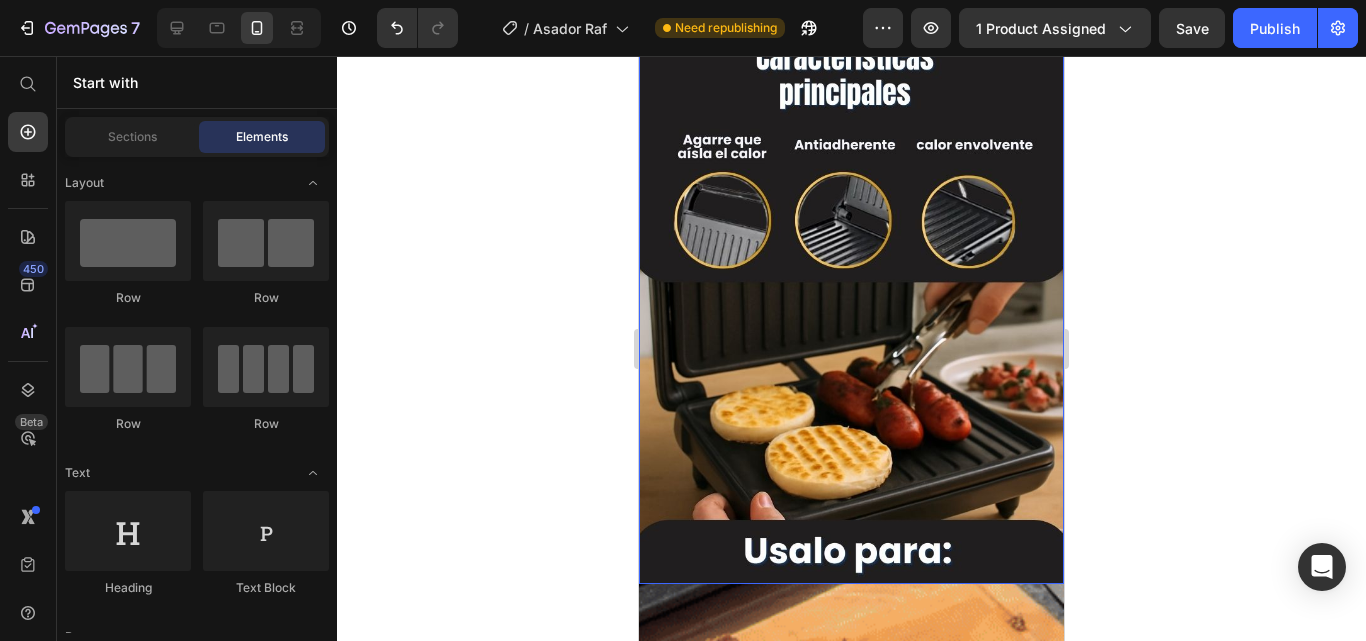 click at bounding box center (851, 301) 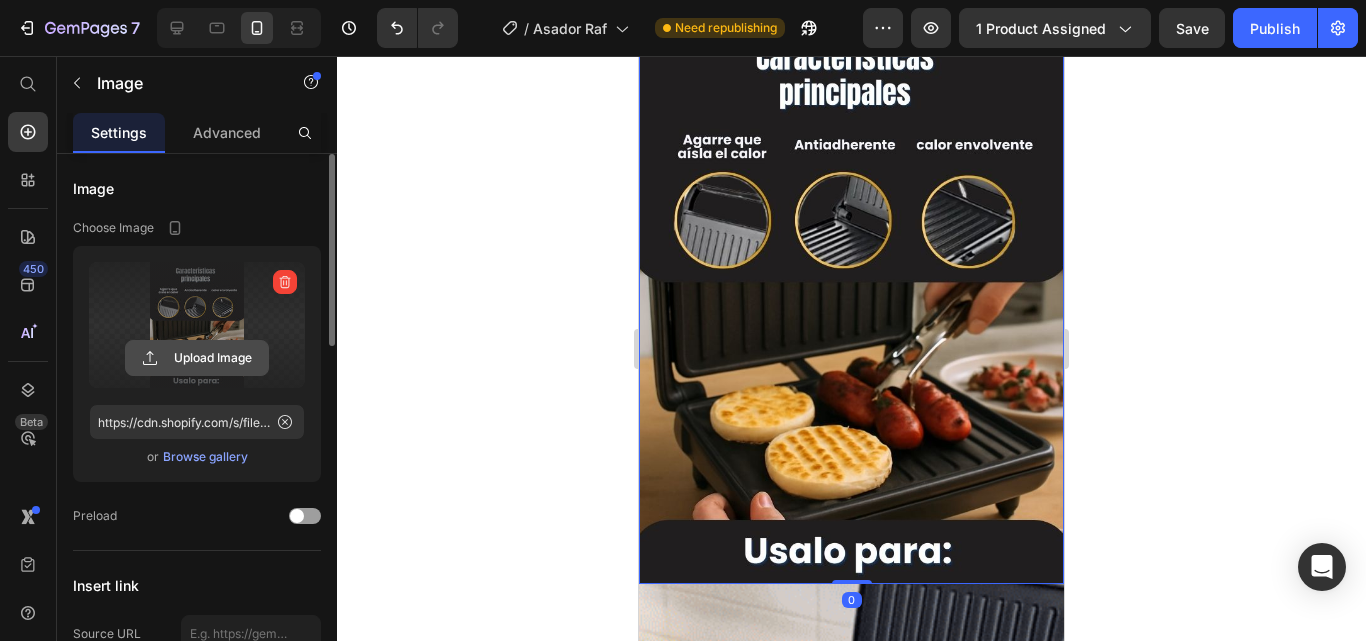 click 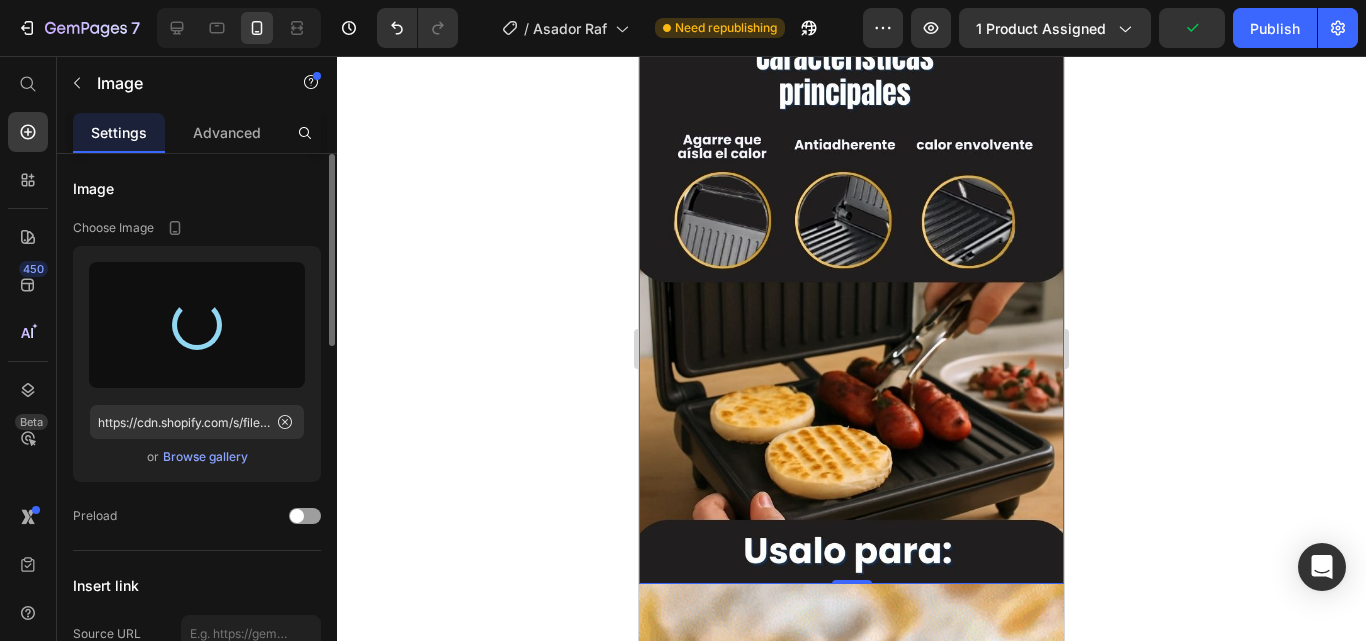 type on "https://cdn.shopify.com/s/files/1/0671/9664/9517/files/gempages_559782329577374501-34a85411-f952-46eb-955e-6e0c79ada19d.webp" 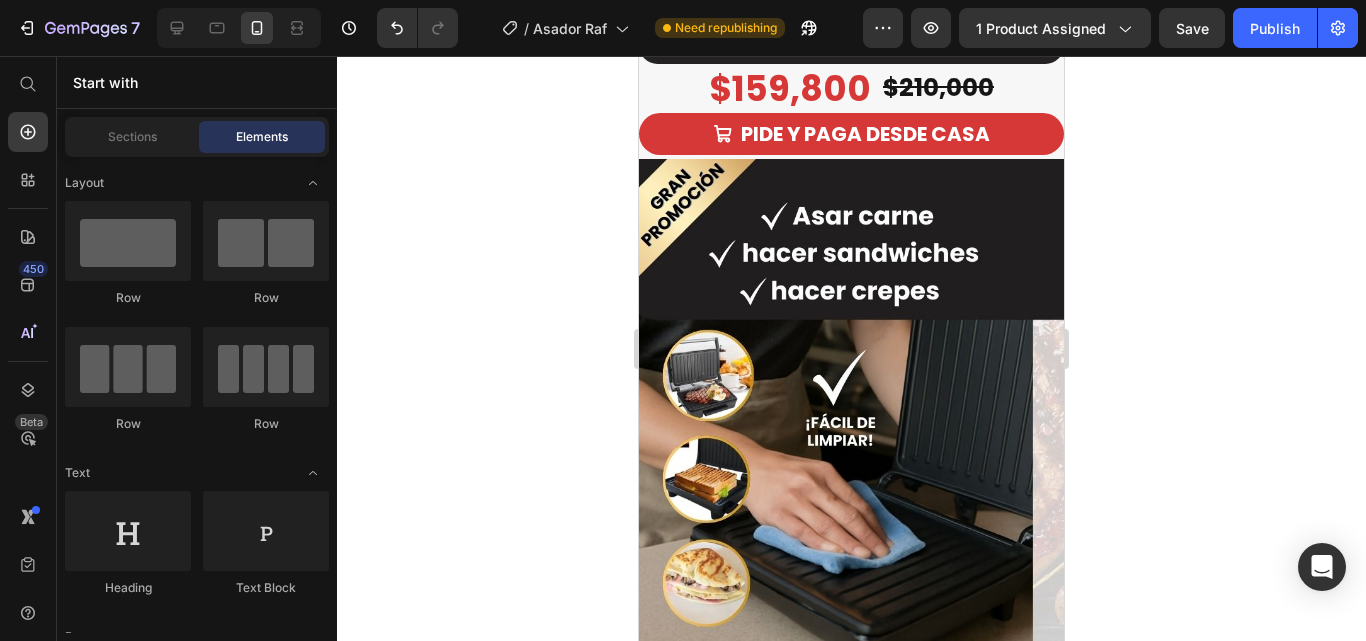 scroll, scrollTop: 2397, scrollLeft: 0, axis: vertical 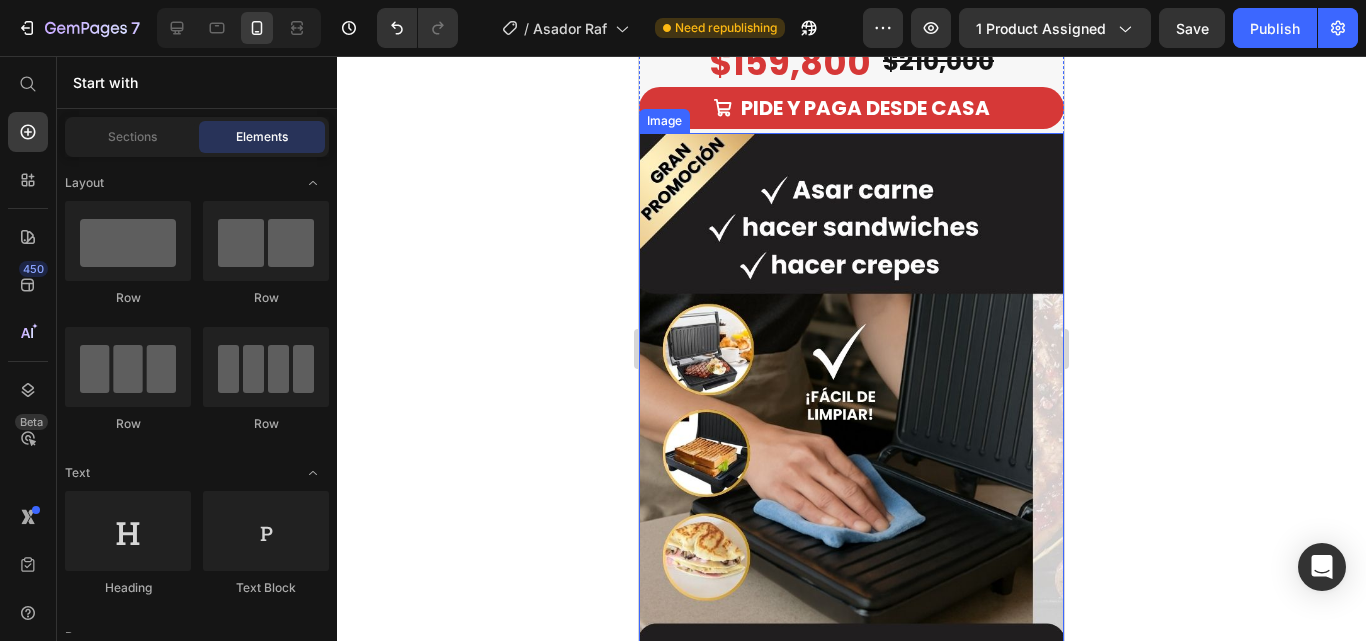 click at bounding box center (851, 416) 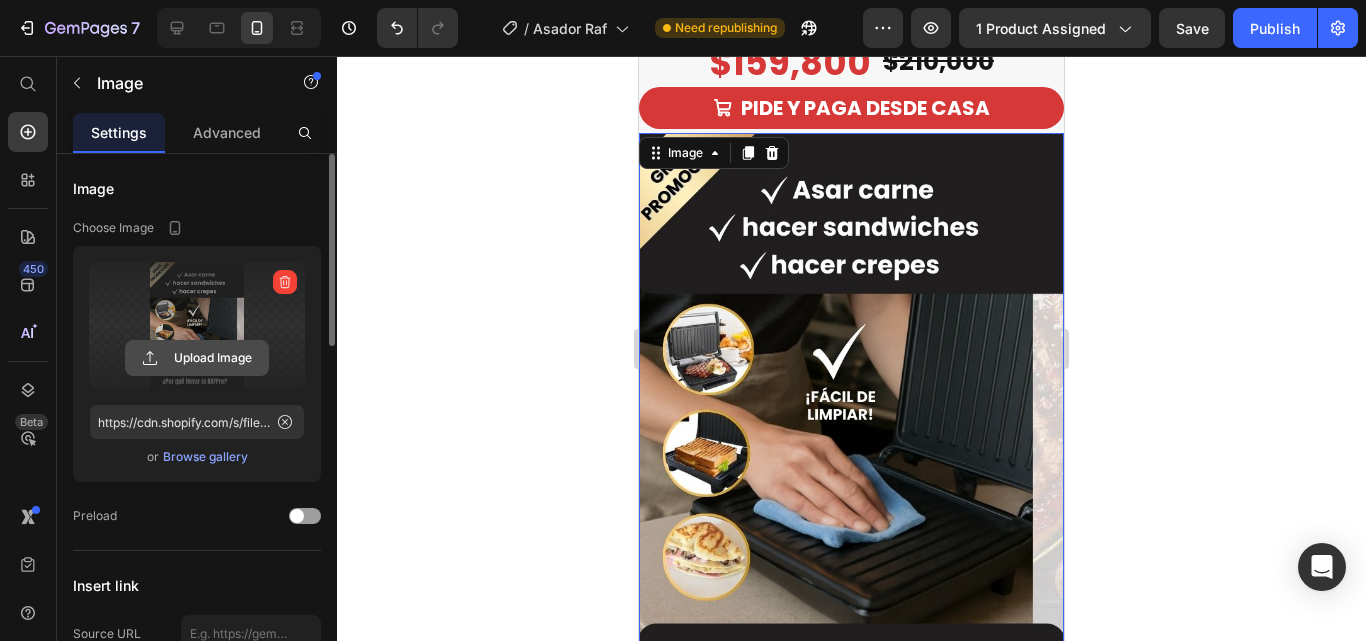 click 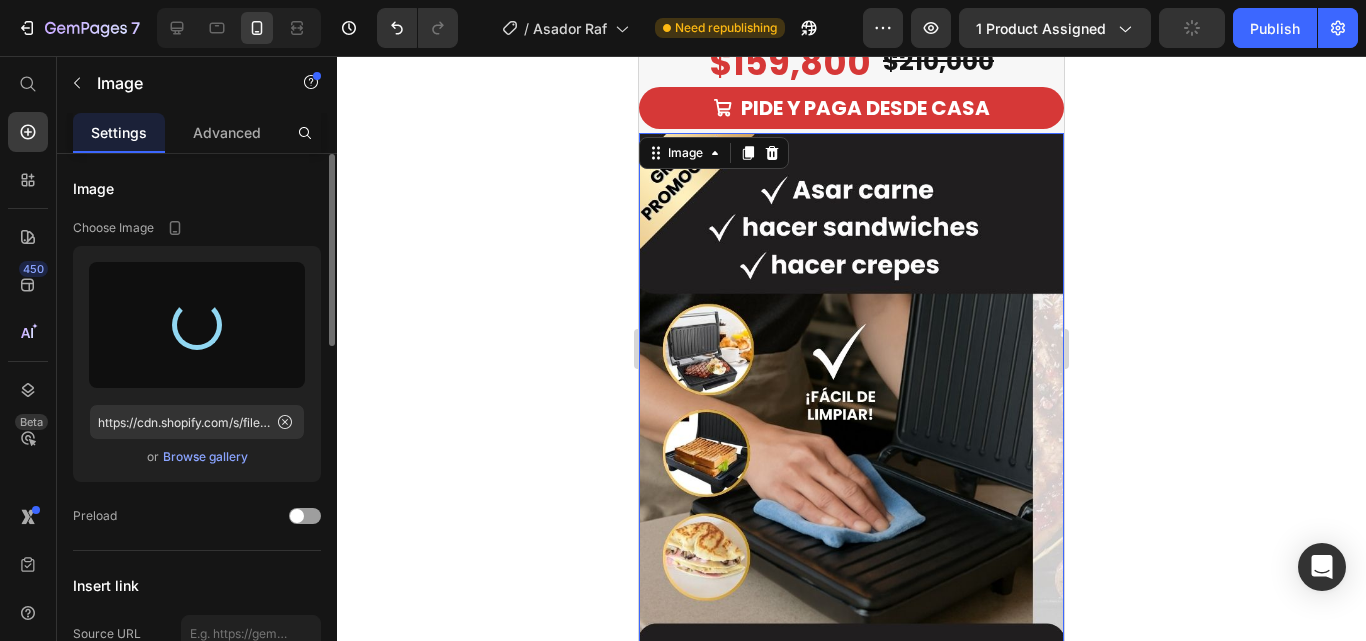 type on "https://cdn.shopify.com/s/files/1/0671/9664/9517/files/gempages_559782329577374501-0bba149e-9a7c-4066-a2fc-3b1564eb79d3.webp" 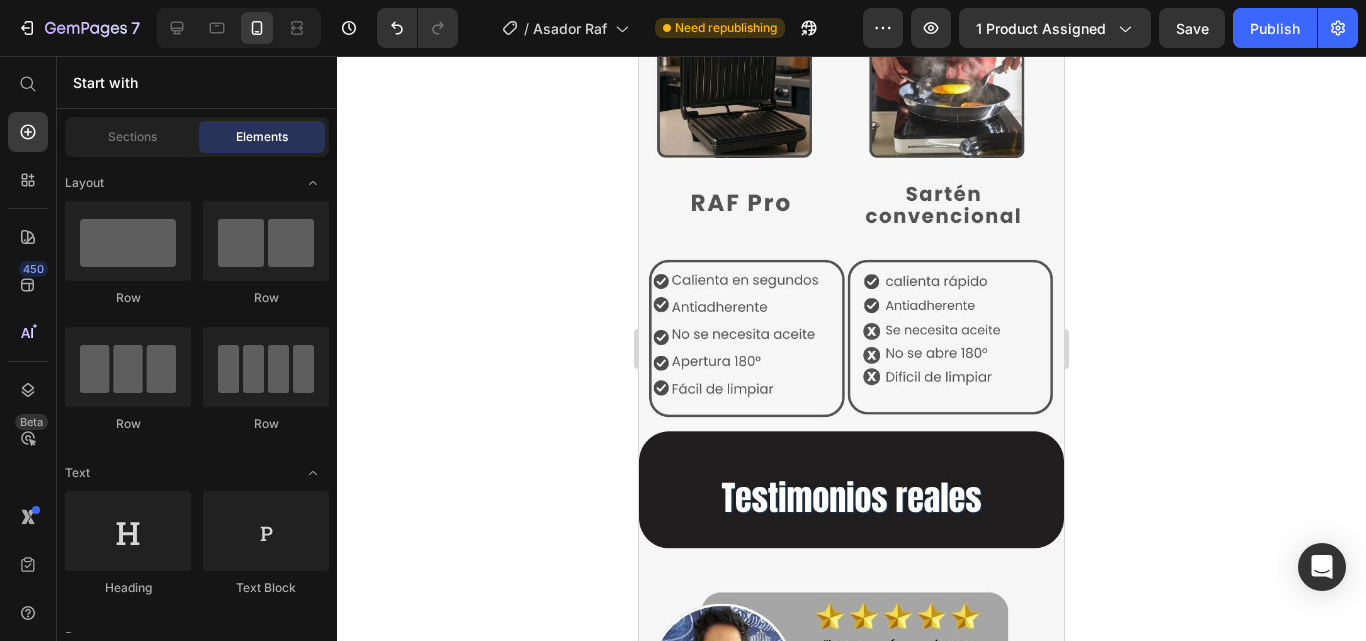 scroll, scrollTop: 3179, scrollLeft: 0, axis: vertical 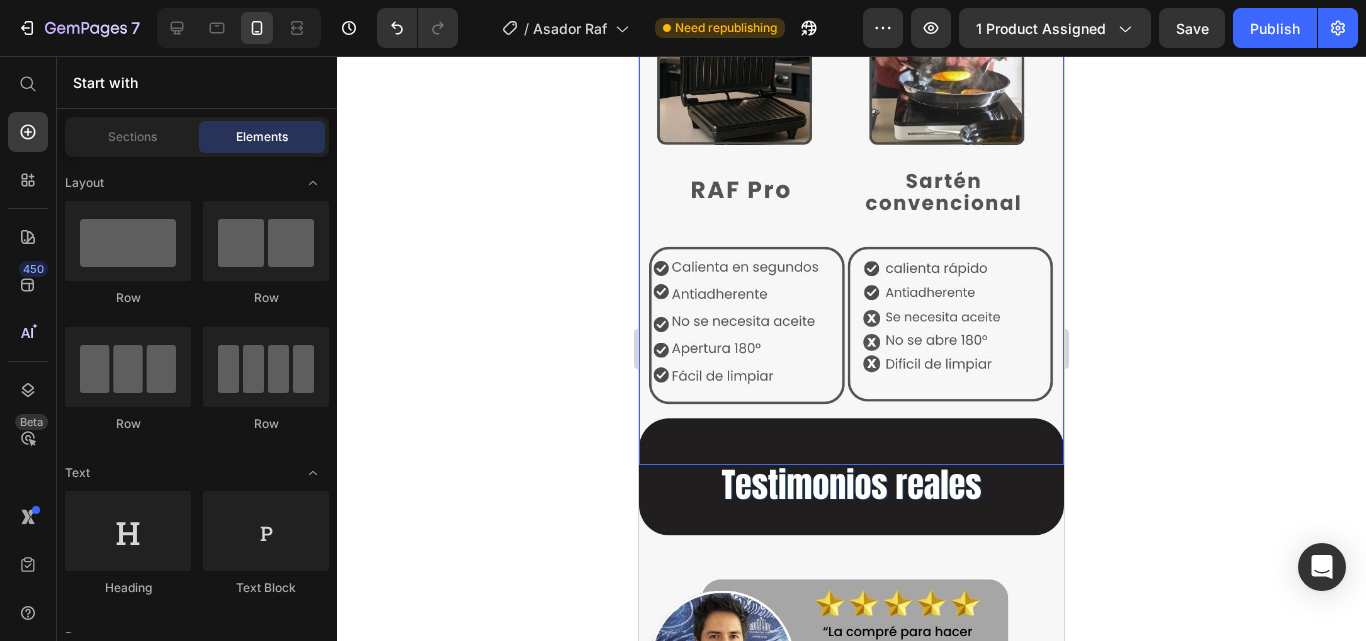 click at bounding box center [851, 181] 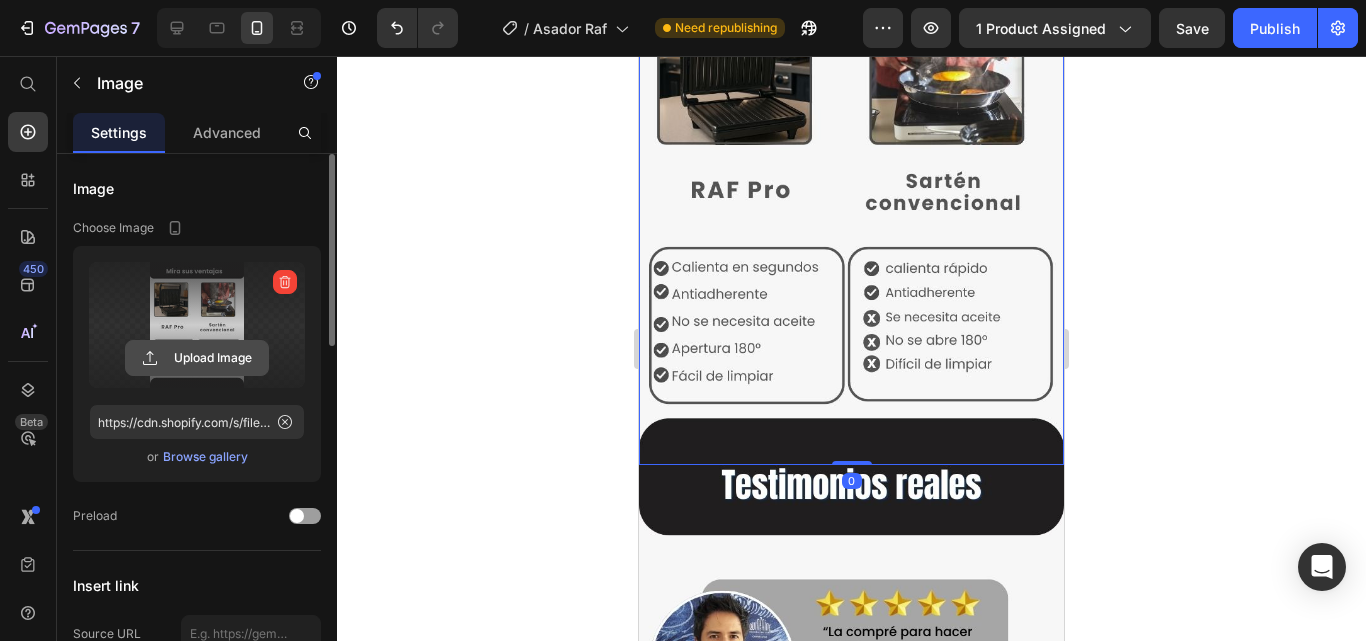 click 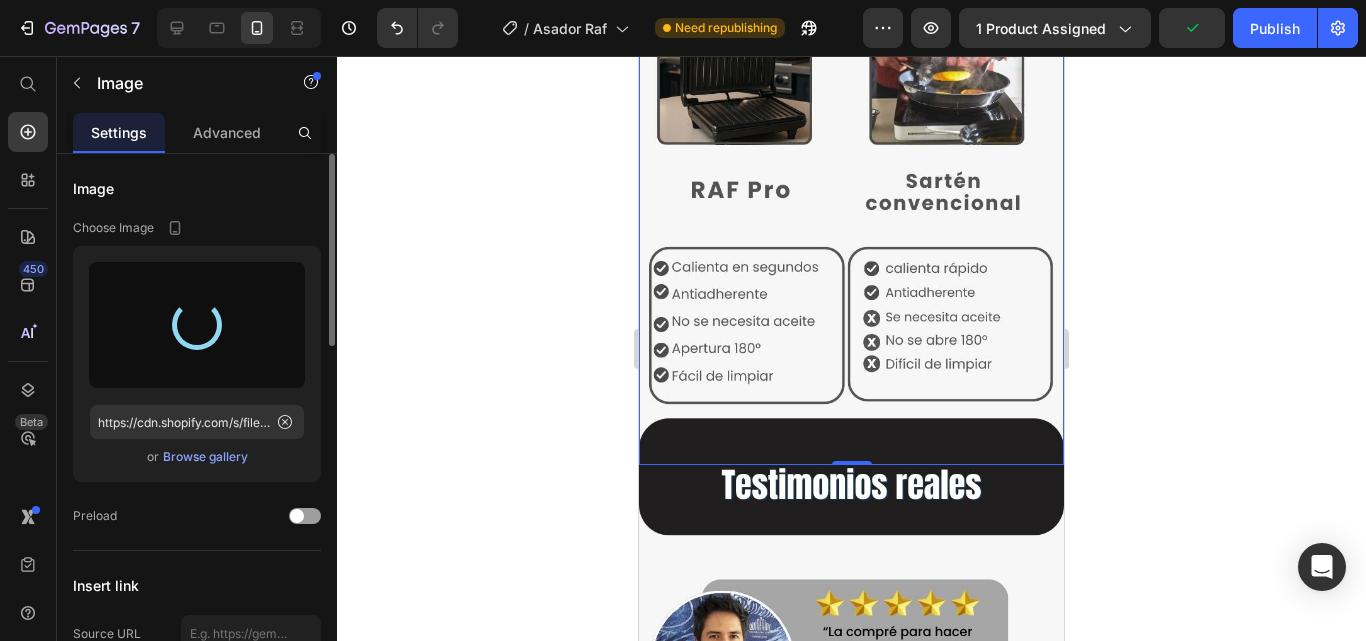 type on "https://cdn.shopify.com/s/files/1/0671/9664/9517/files/gempages_559782329577374501-e8c005b1-ea4d-4bf6-88b0-976feae1a1d2.webp" 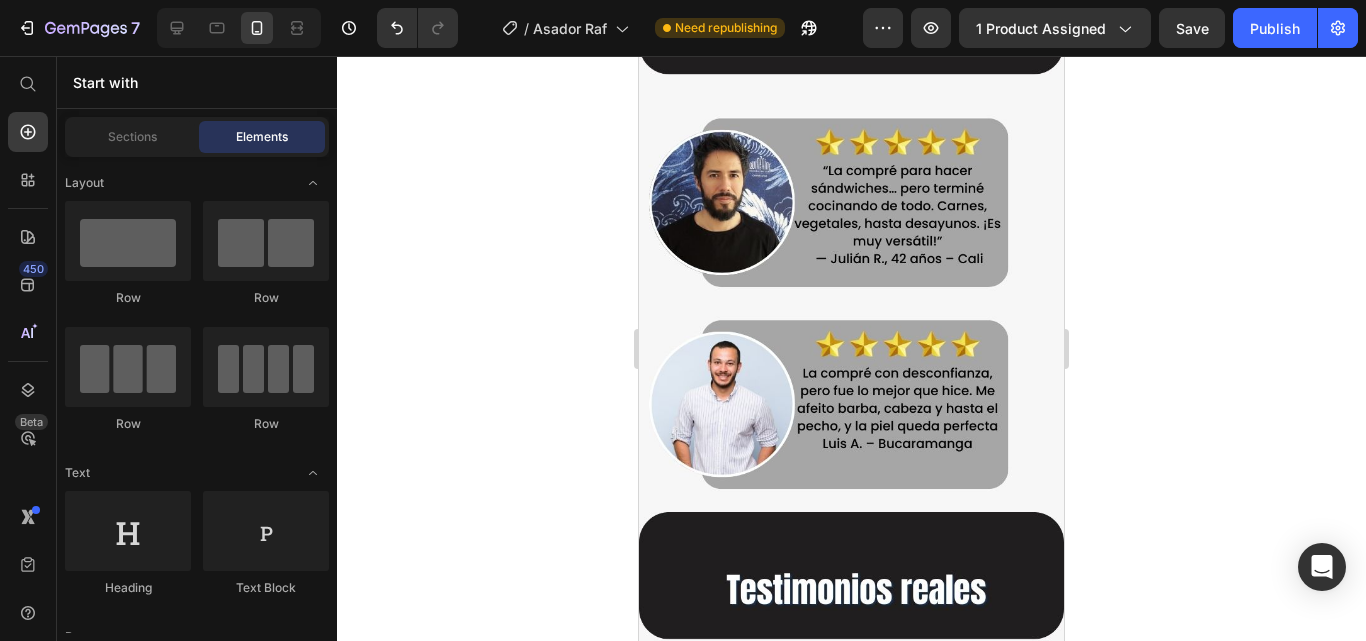 scroll, scrollTop: 3658, scrollLeft: 0, axis: vertical 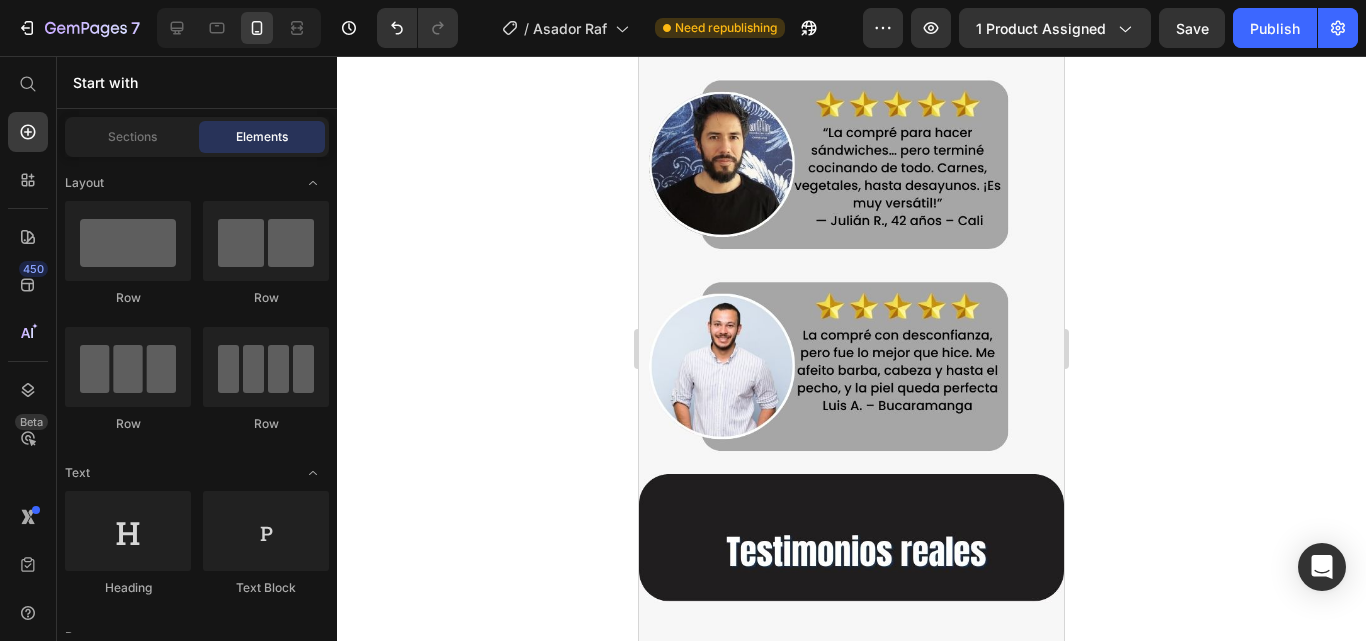 drag, startPoint x: 1059, startPoint y: 349, endPoint x: 1707, endPoint y: 443, distance: 654.7824 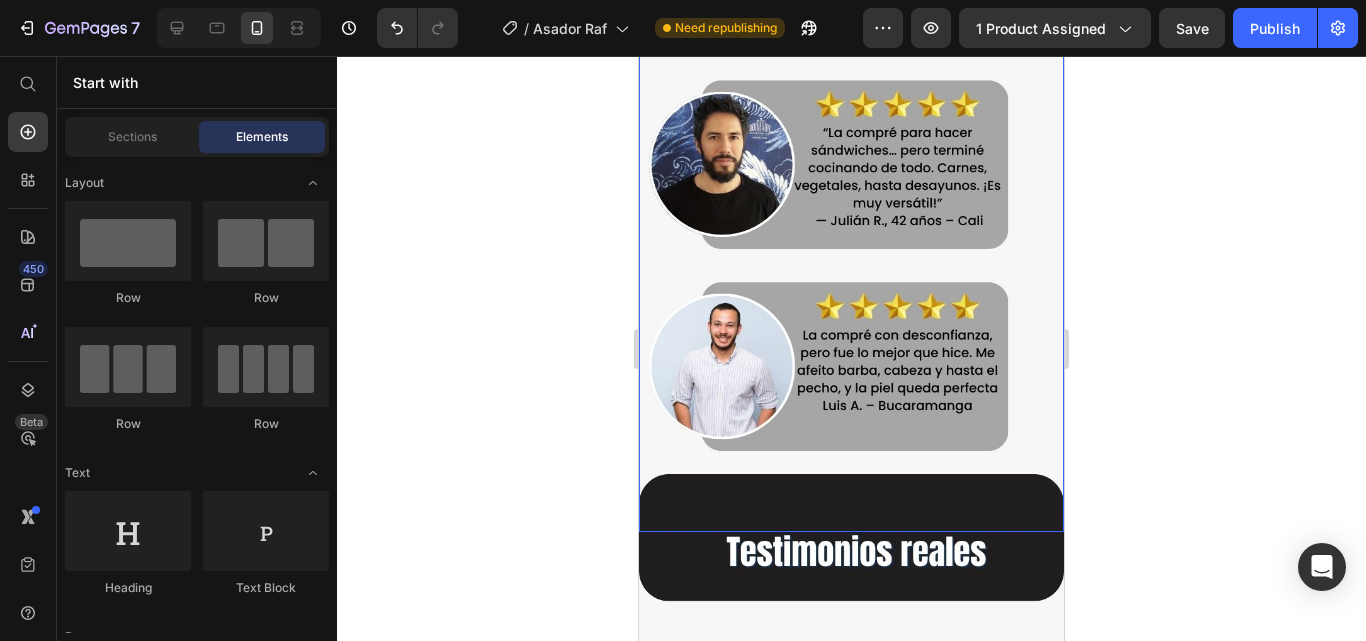 click at bounding box center [851, 249] 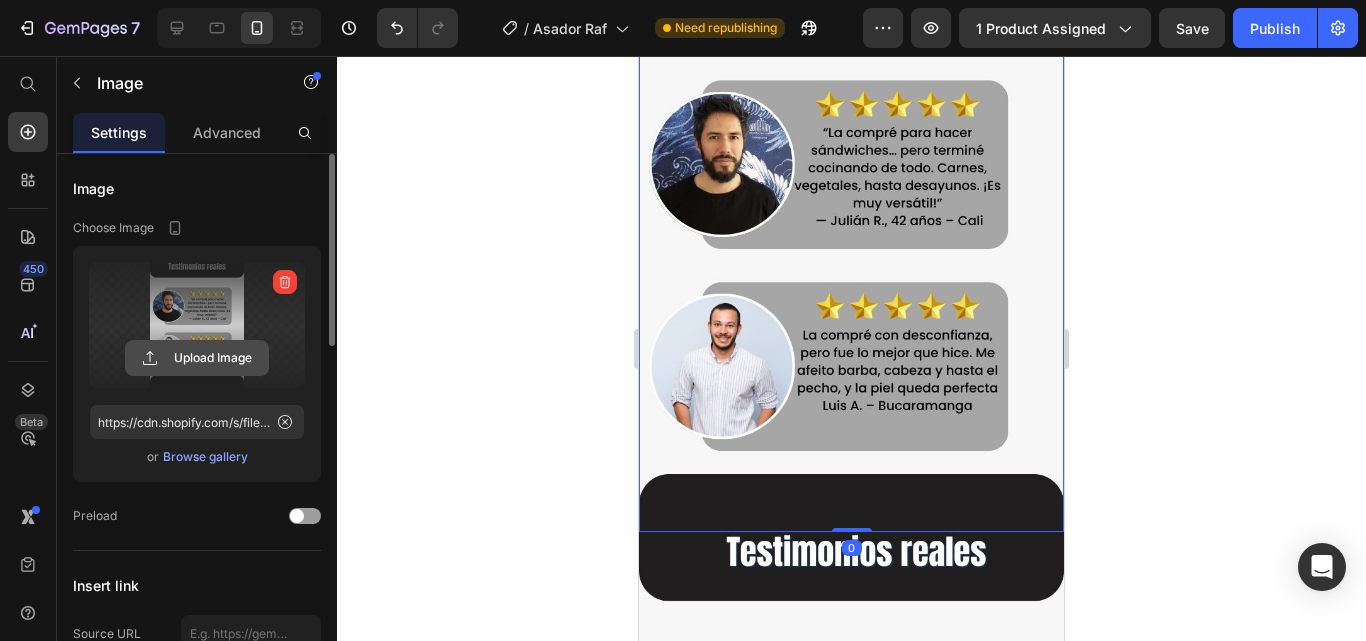 click 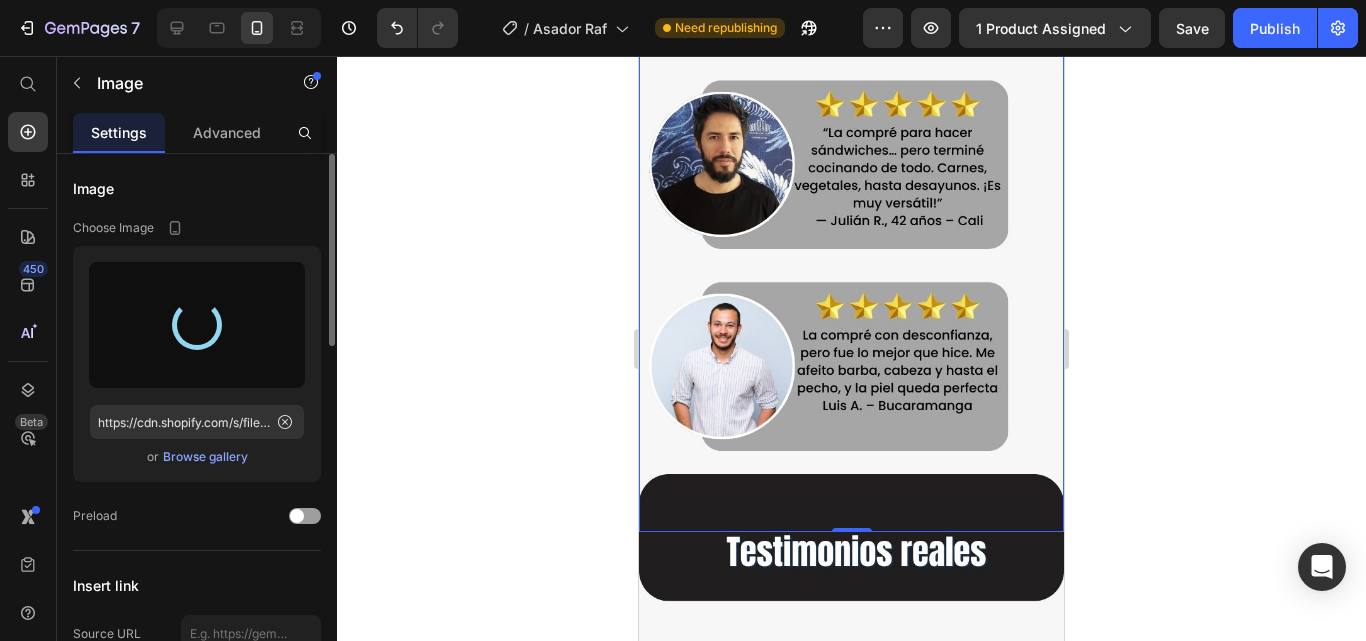 type on "https://cdn.shopify.com/s/files/1/0671/9664/9517/files/gempages_559782329577374501-0c7d4f51-76d3-4502-87a3-329bbfb2a4dc.webp" 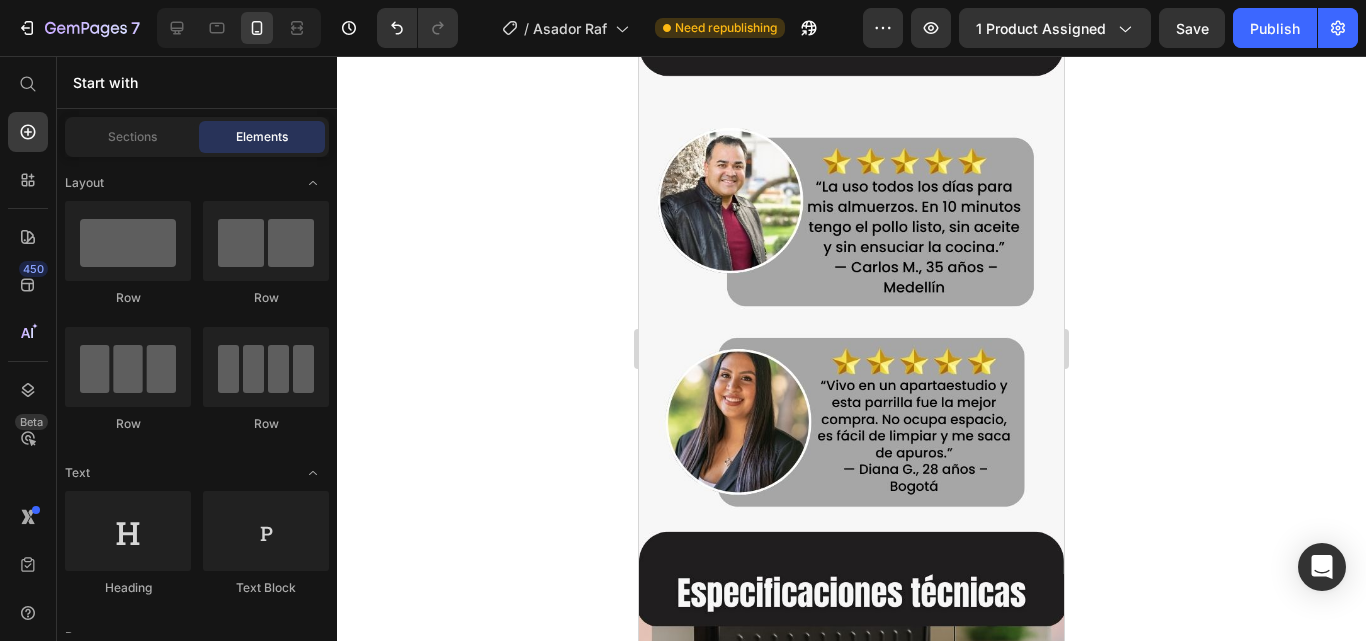 scroll, scrollTop: 4188, scrollLeft: 0, axis: vertical 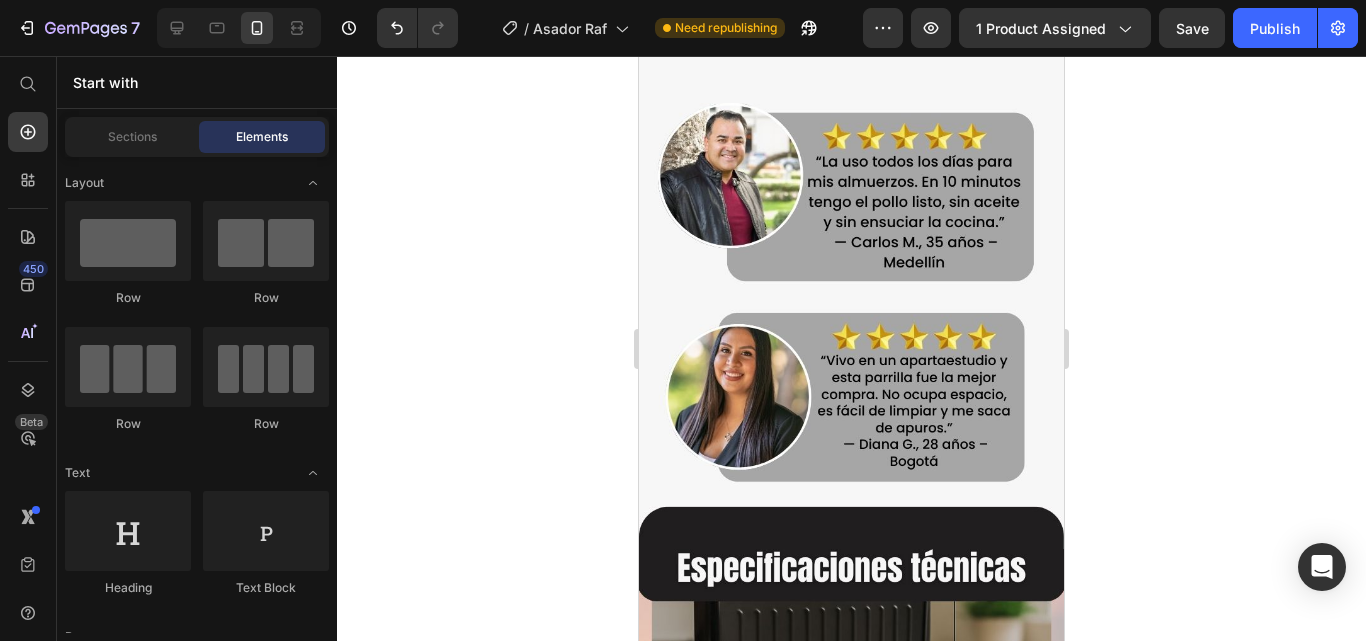 drag, startPoint x: 1058, startPoint y: 386, endPoint x: 1705, endPoint y: 484, distance: 654.3799 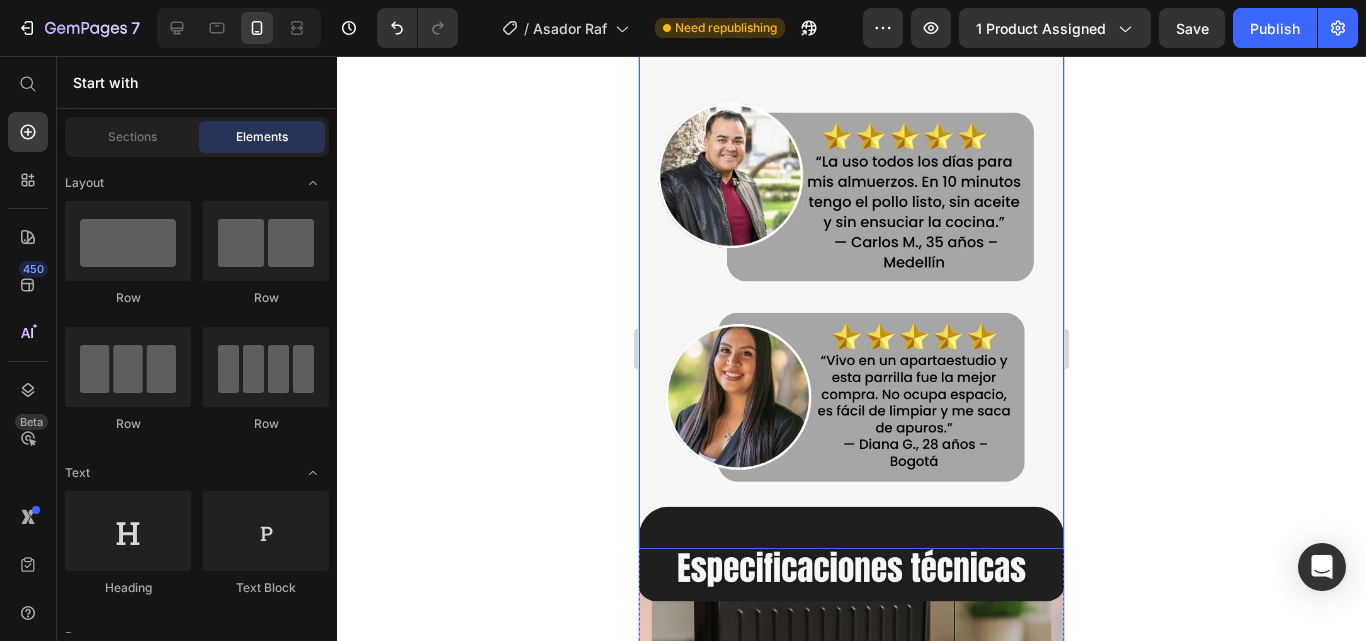 click at bounding box center (851, 265) 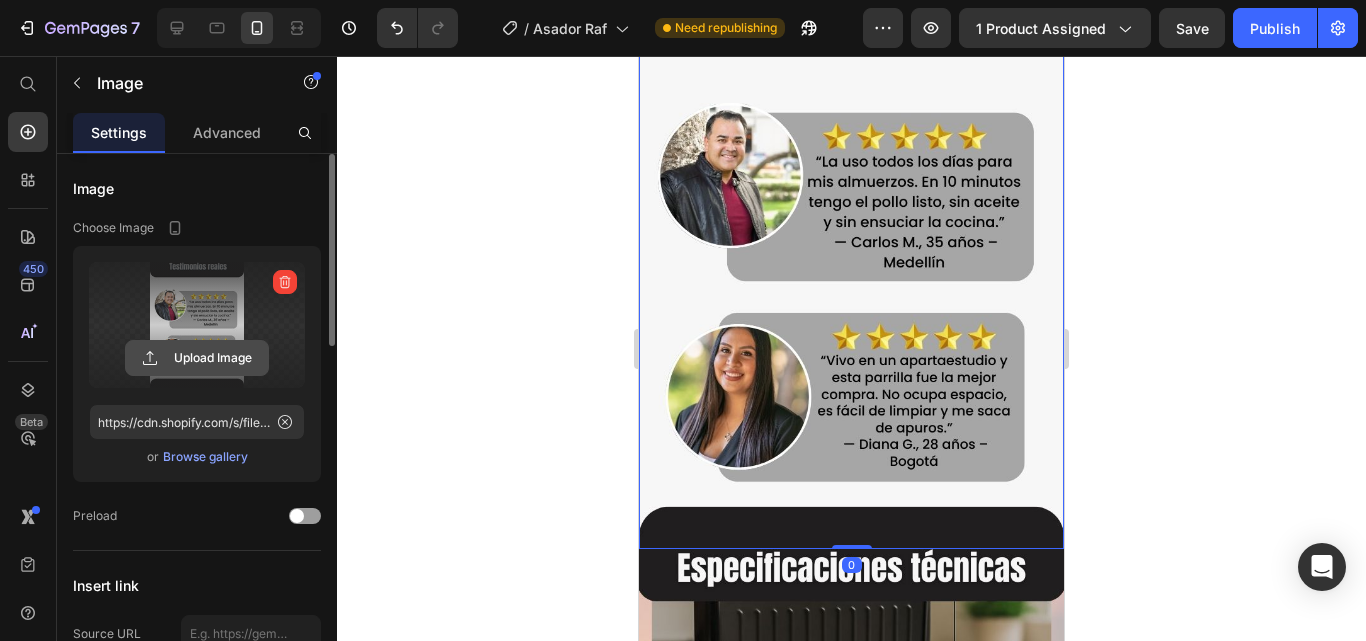 click 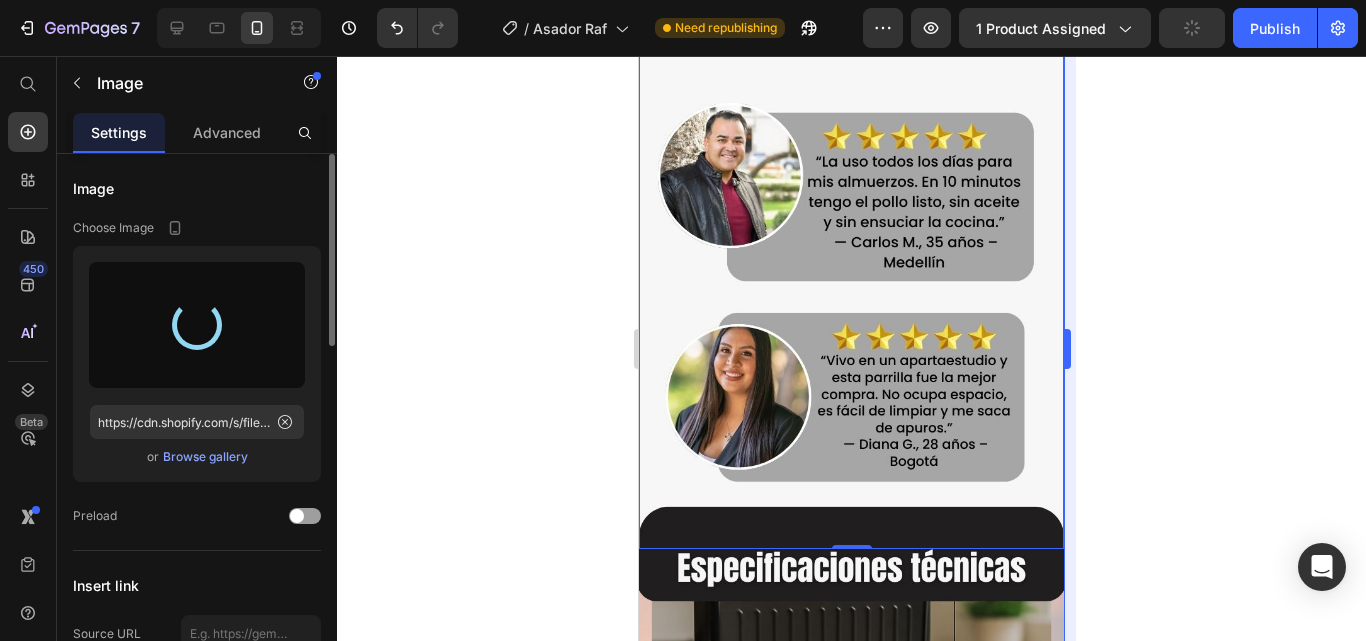 type on "https://cdn.shopify.com/s/files/1/0671/9664/9517/files/gempages_559782329577374501-409febd6-7ce4-494e-acbc-f75650f9dbe7.webp" 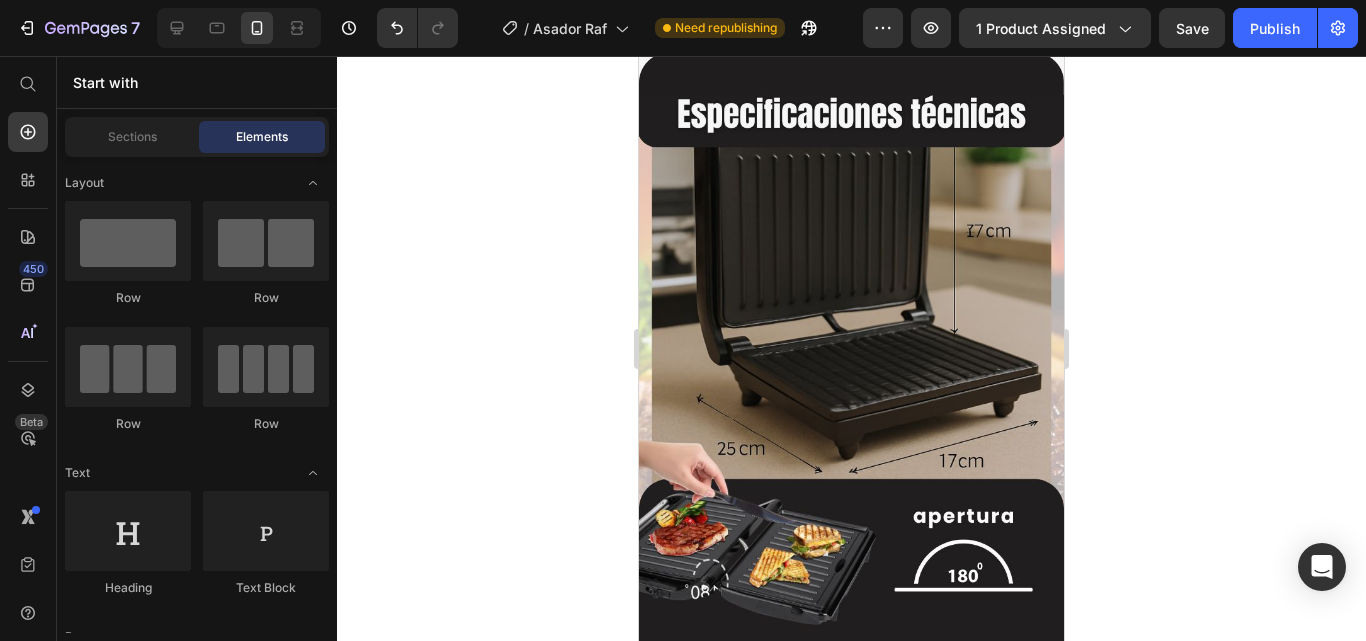 scroll, scrollTop: 4693, scrollLeft: 0, axis: vertical 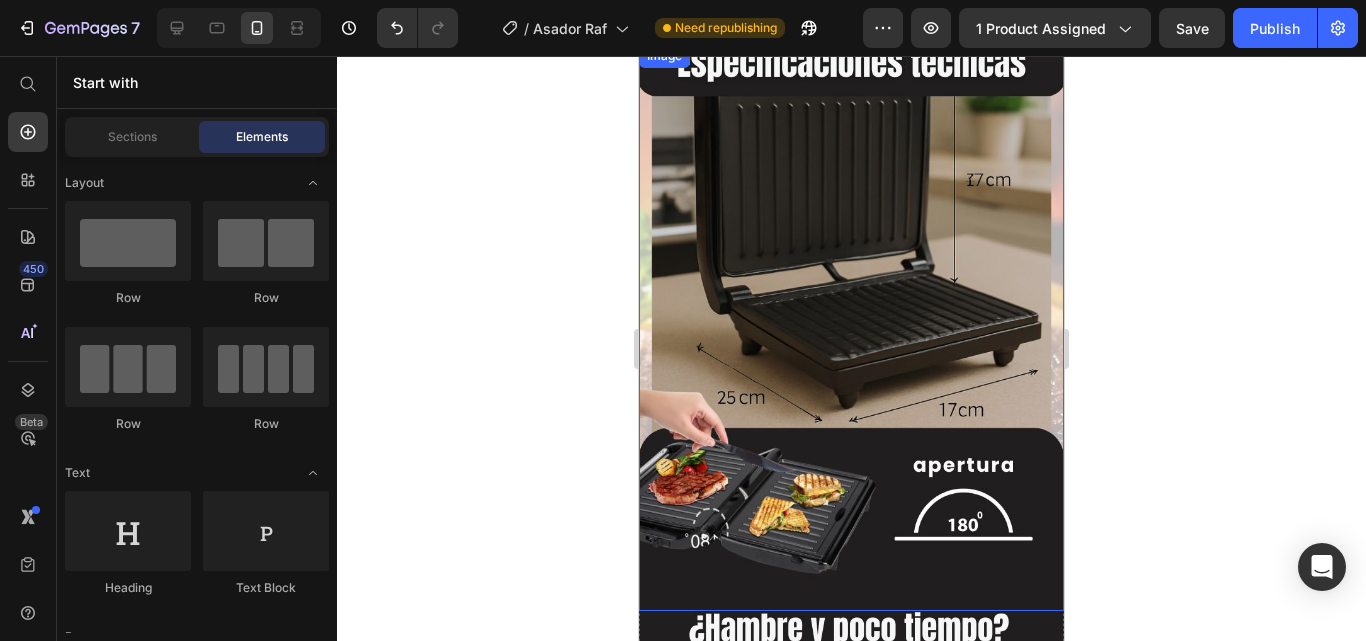 click at bounding box center [851, 327] 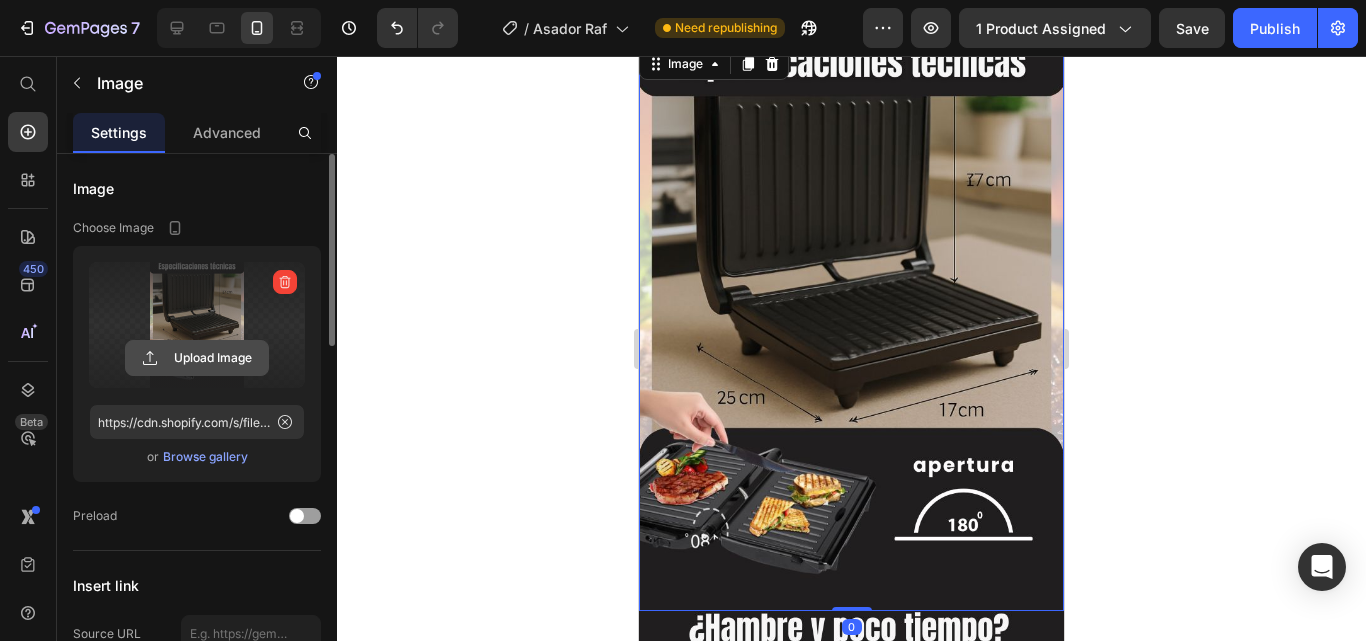 click 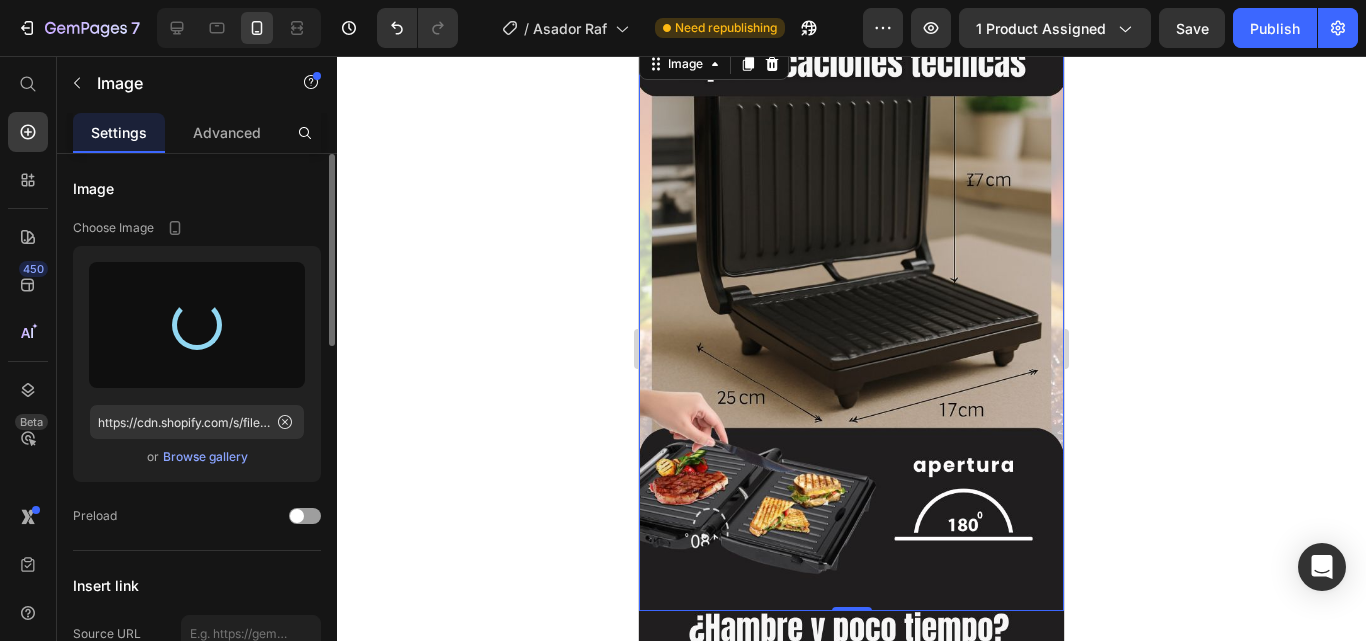 type on "https://cdn.shopify.com/s/files/1/0671/9664/9517/files/gempages_559782329577374501-f561f13f-f32e-4f2f-a10f-0333dbd3cb13.webp" 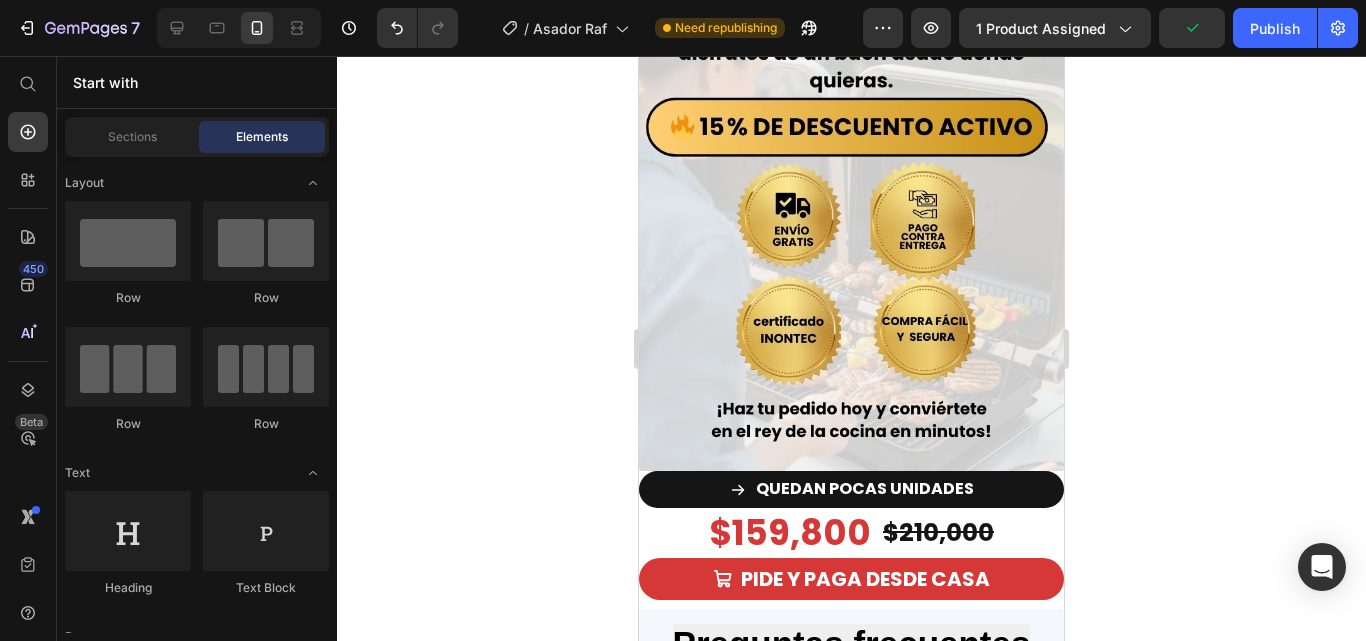 scroll, scrollTop: 5424, scrollLeft: 0, axis: vertical 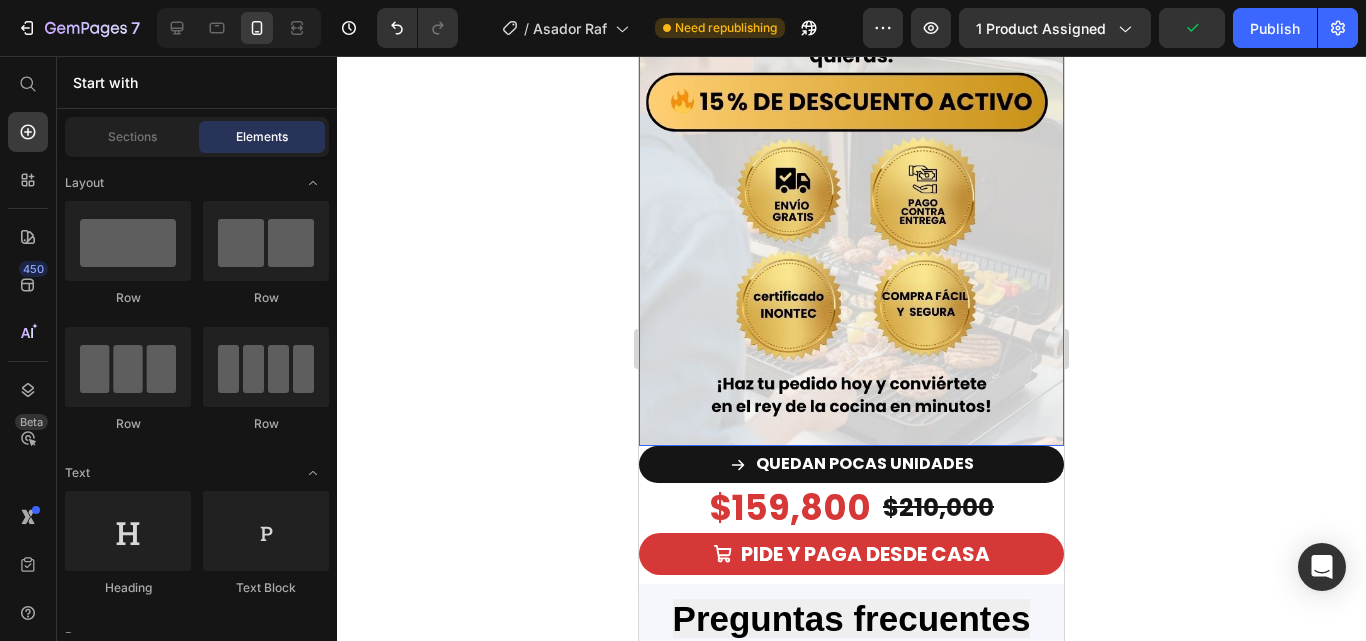 click at bounding box center (851, 163) 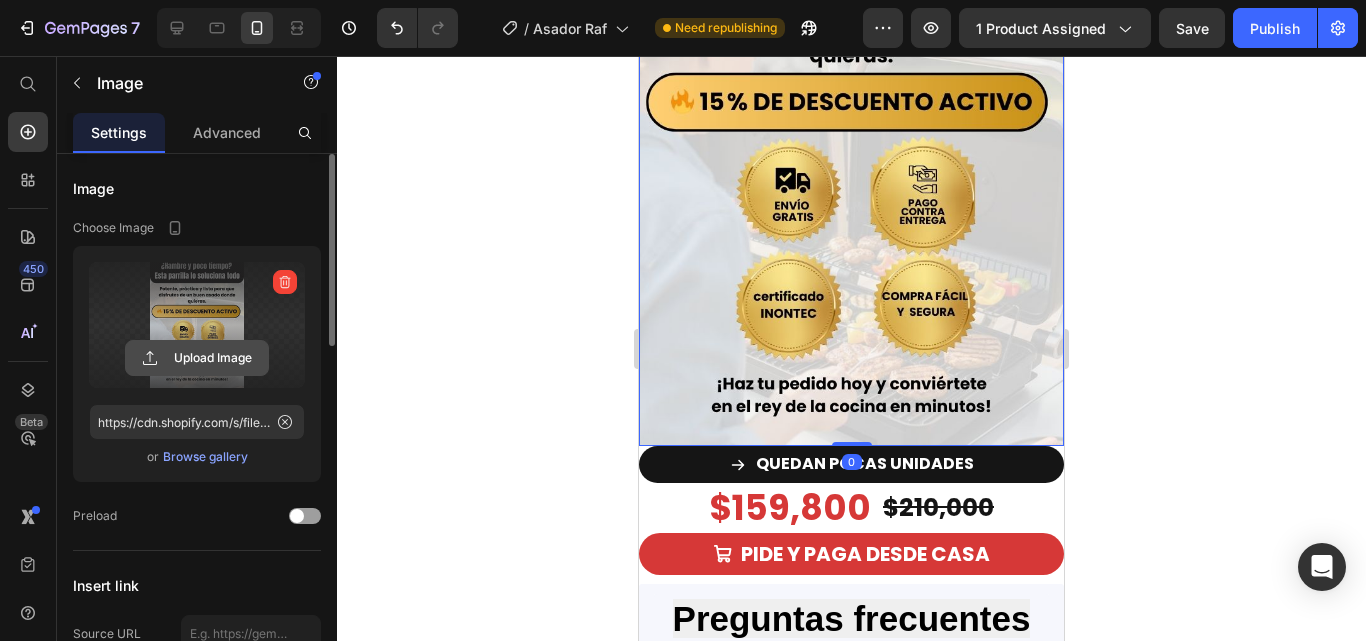 click 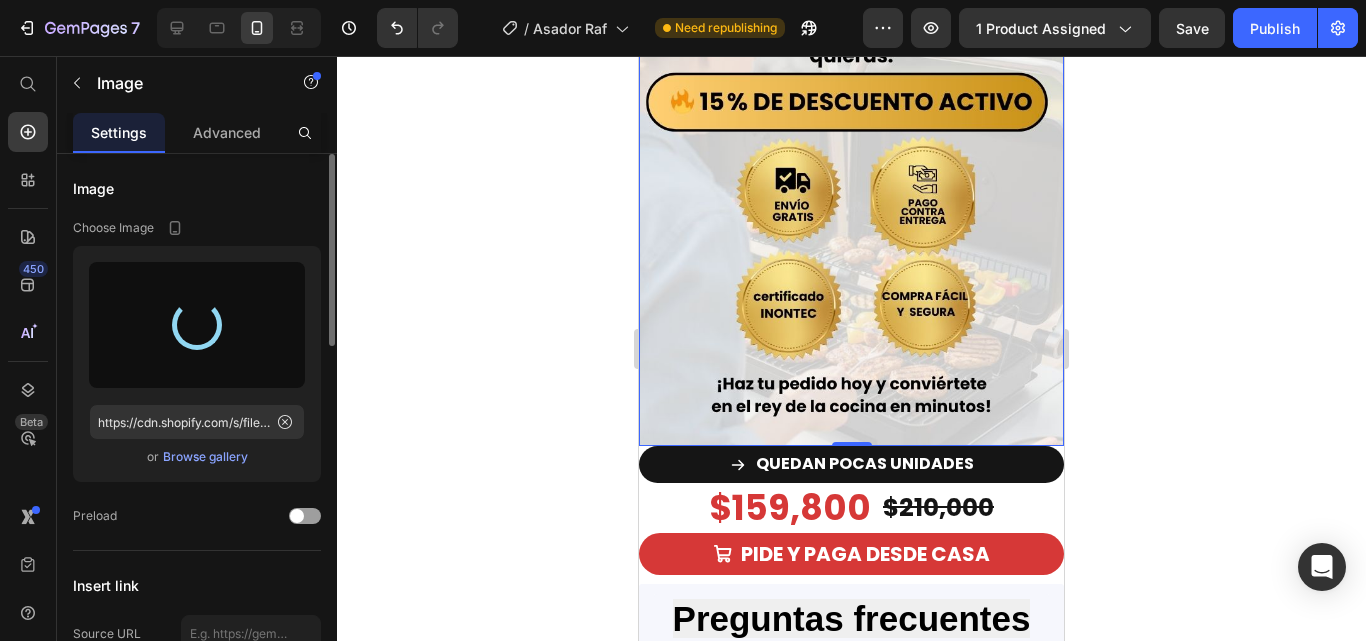 type on "https://cdn.shopify.com/s/files/1/0671/9664/9517/files/gempages_559782329577374501-5cd42bcb-35b2-4952-961b-1f437d7ebfea.webp" 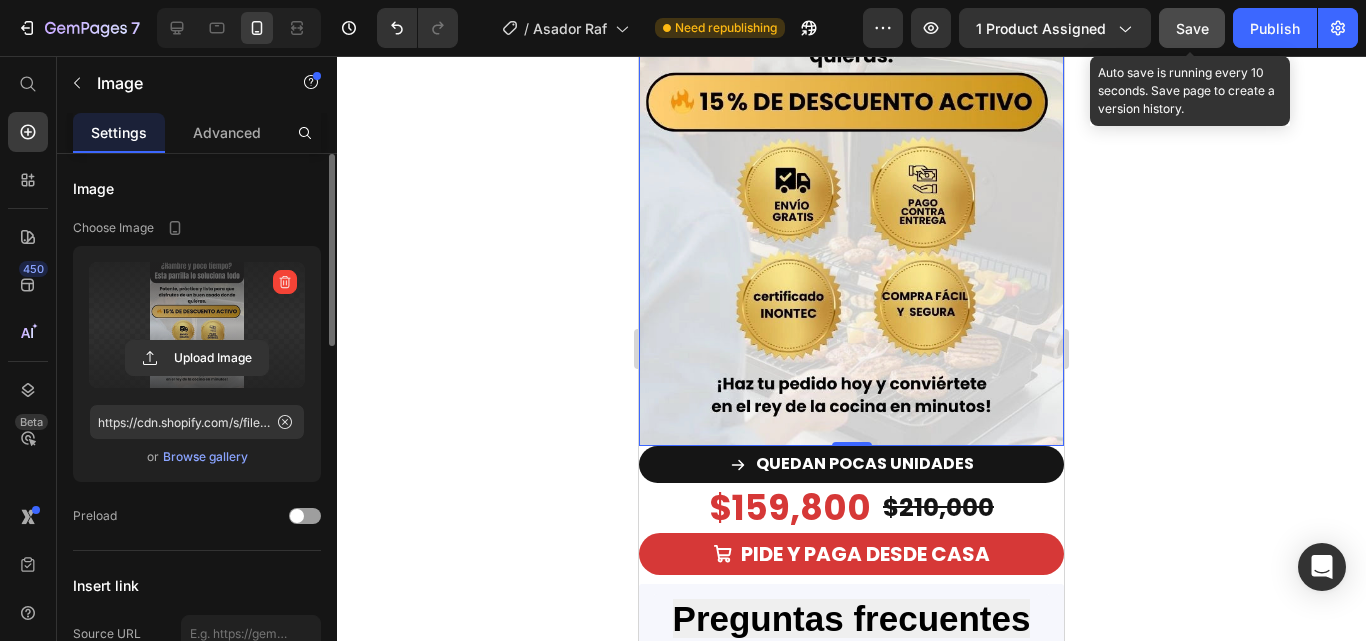 click on "Save" 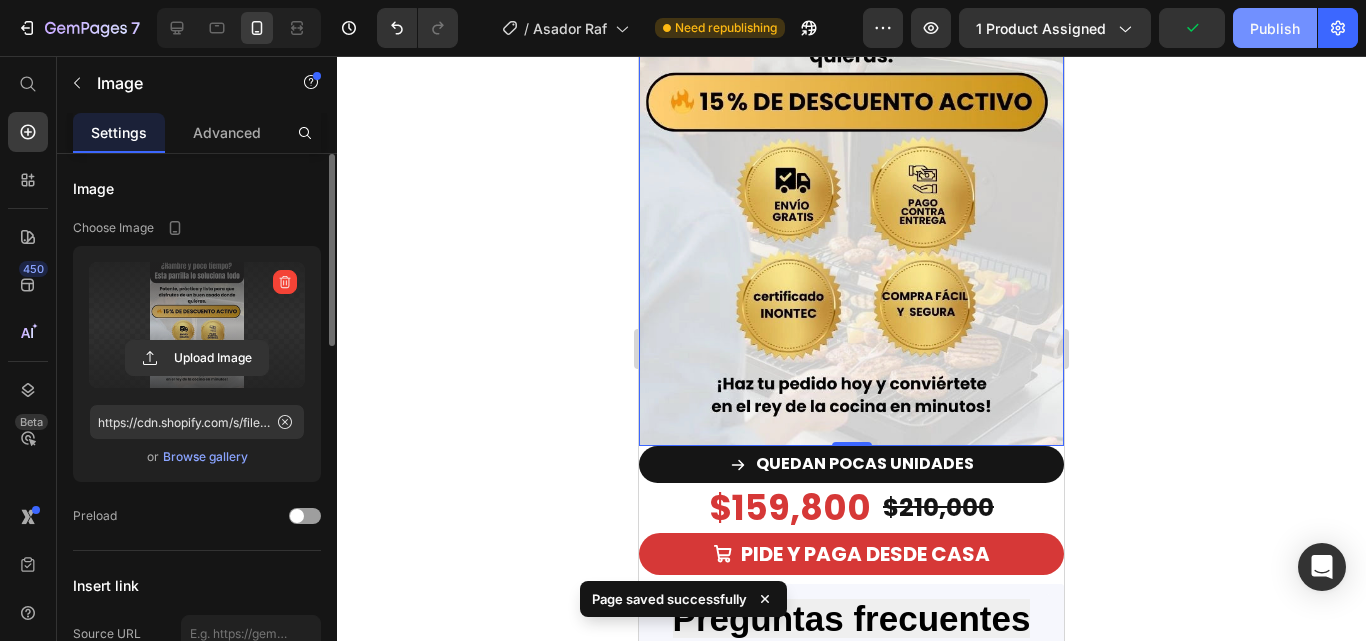 click on "Publish" at bounding box center (1275, 28) 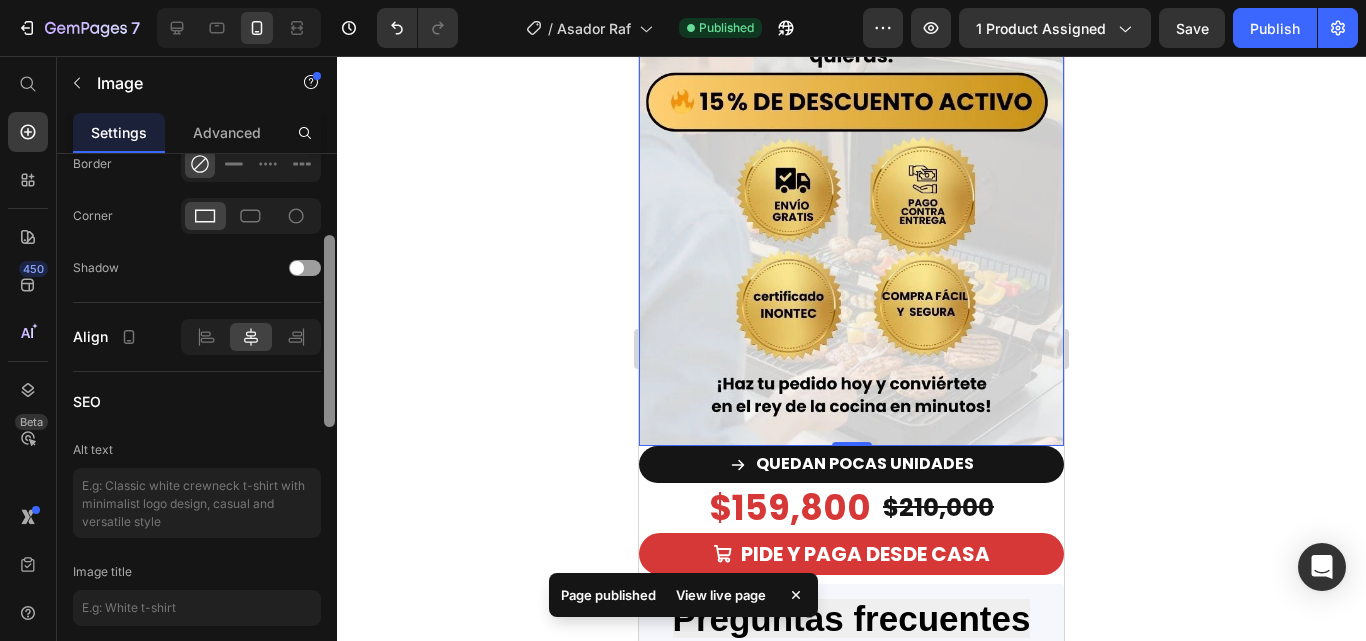 scroll, scrollTop: 992, scrollLeft: 0, axis: vertical 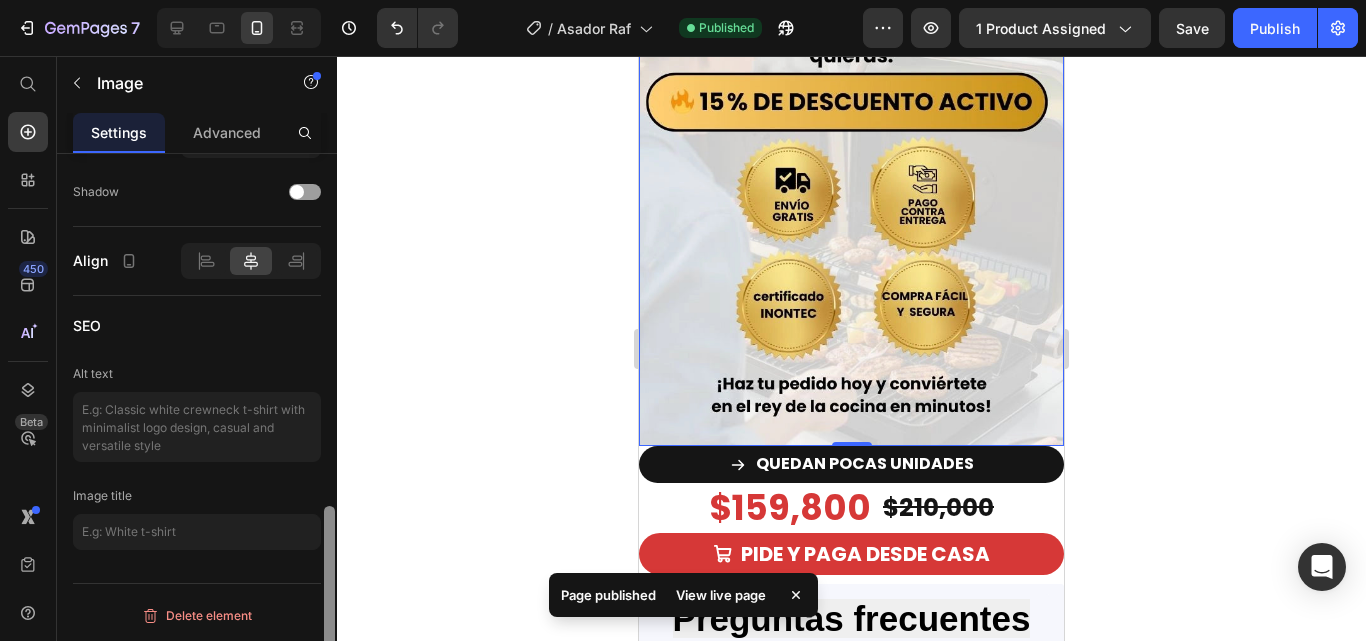 drag, startPoint x: 330, startPoint y: 186, endPoint x: 383, endPoint y: 575, distance: 392.59393 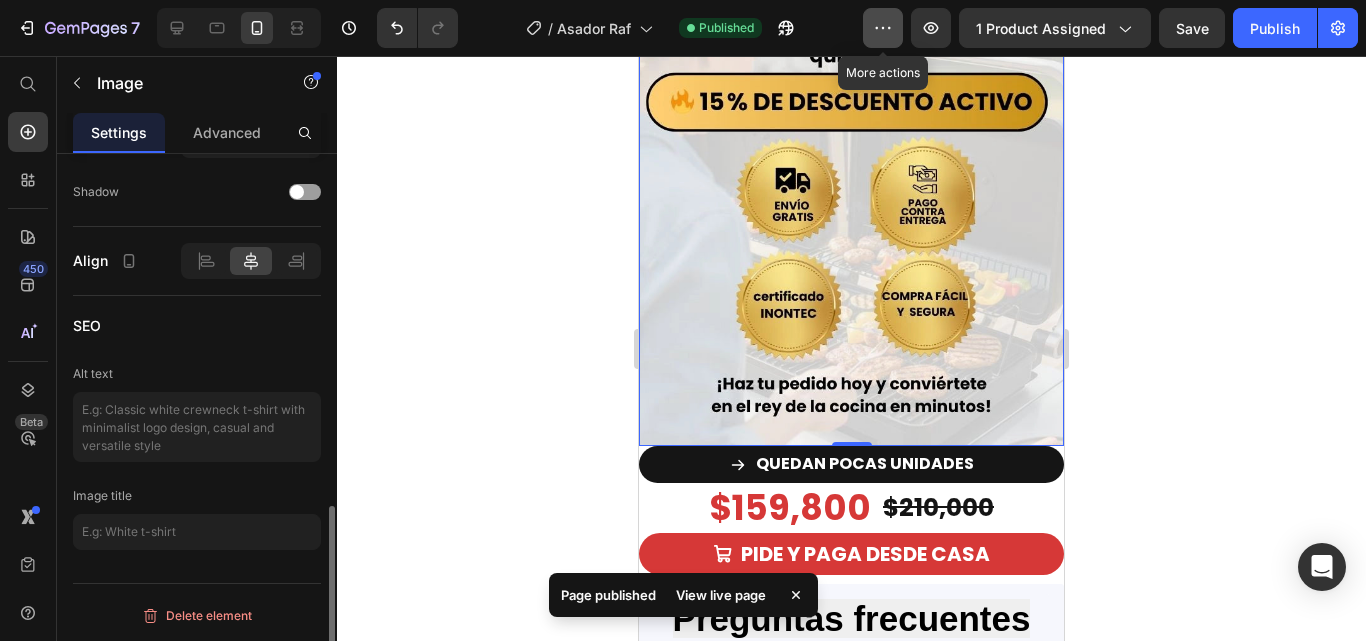 click 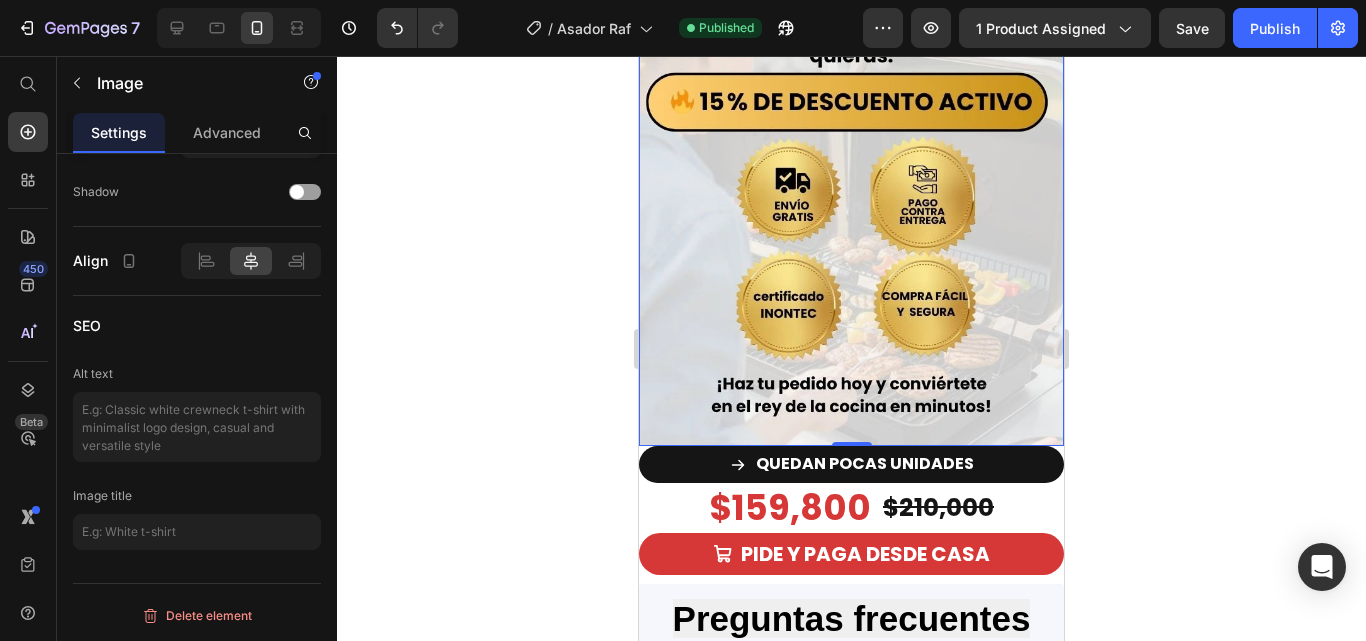 click 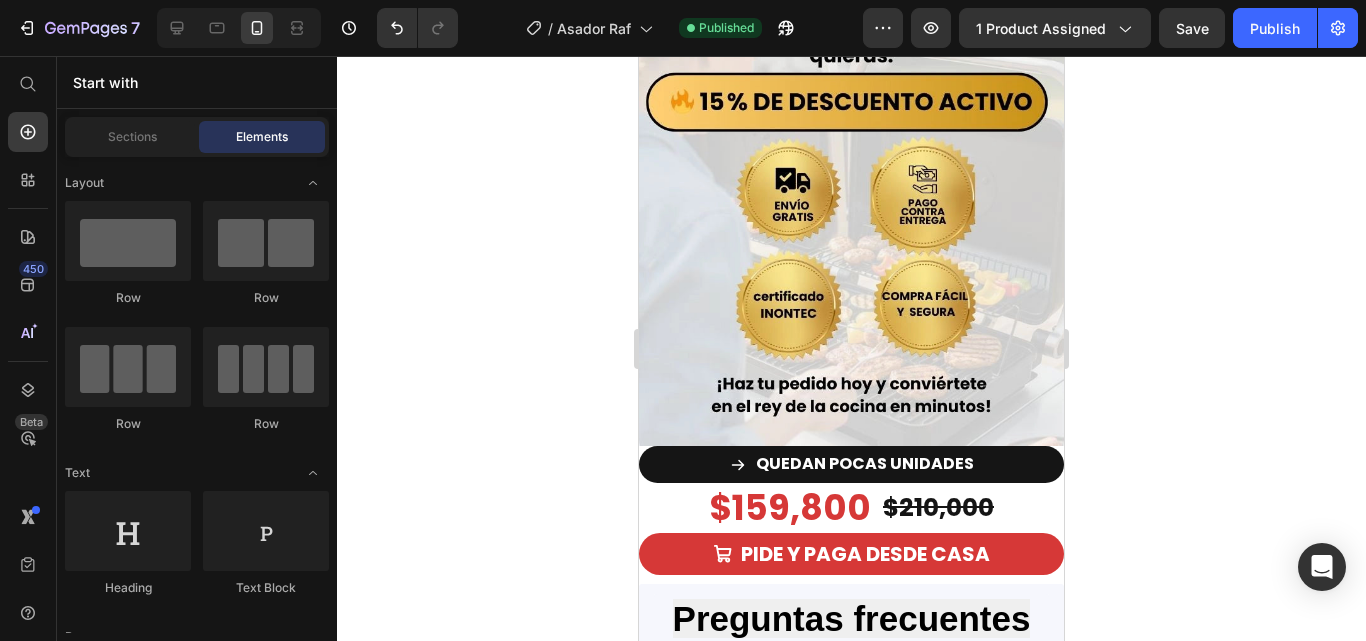 click 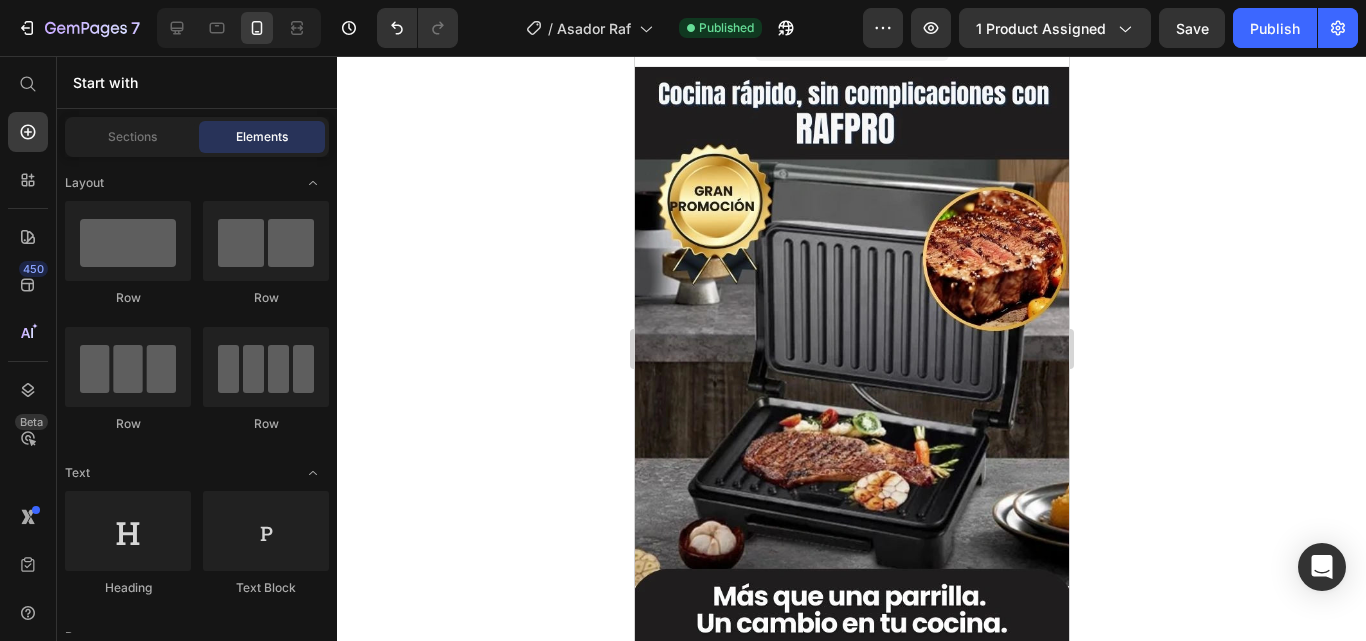scroll, scrollTop: 0, scrollLeft: 0, axis: both 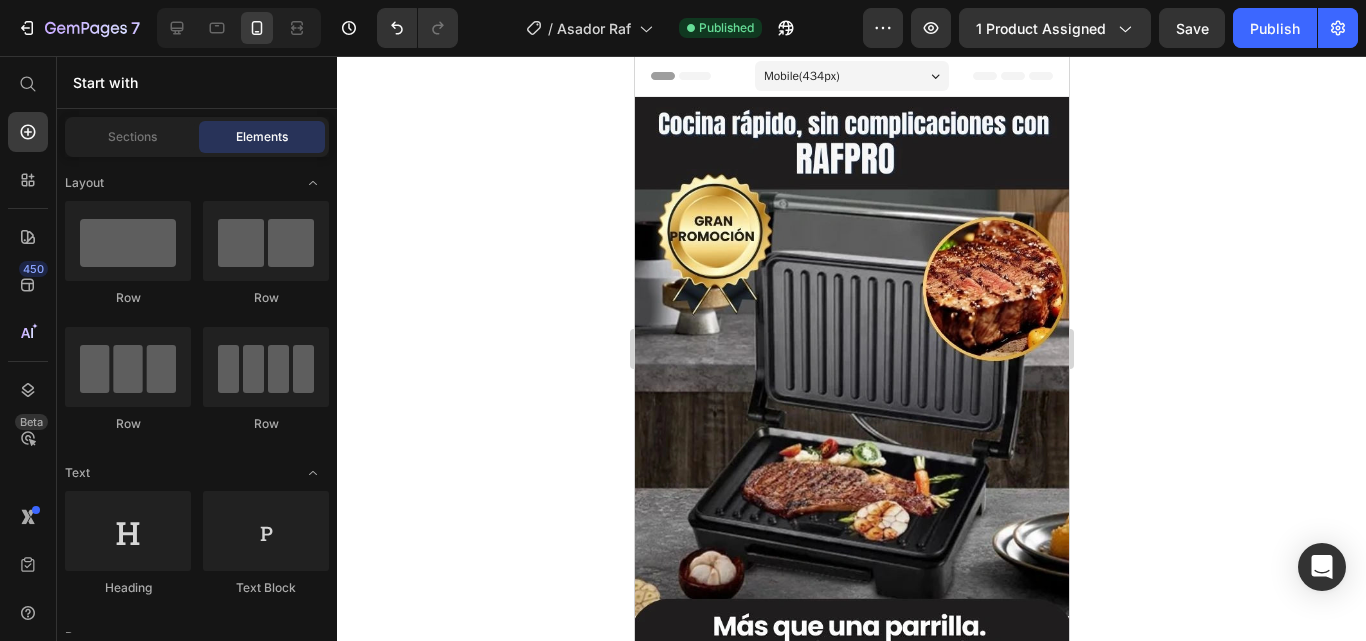 click on "Mobile  ( 434 px)" at bounding box center [851, 76] 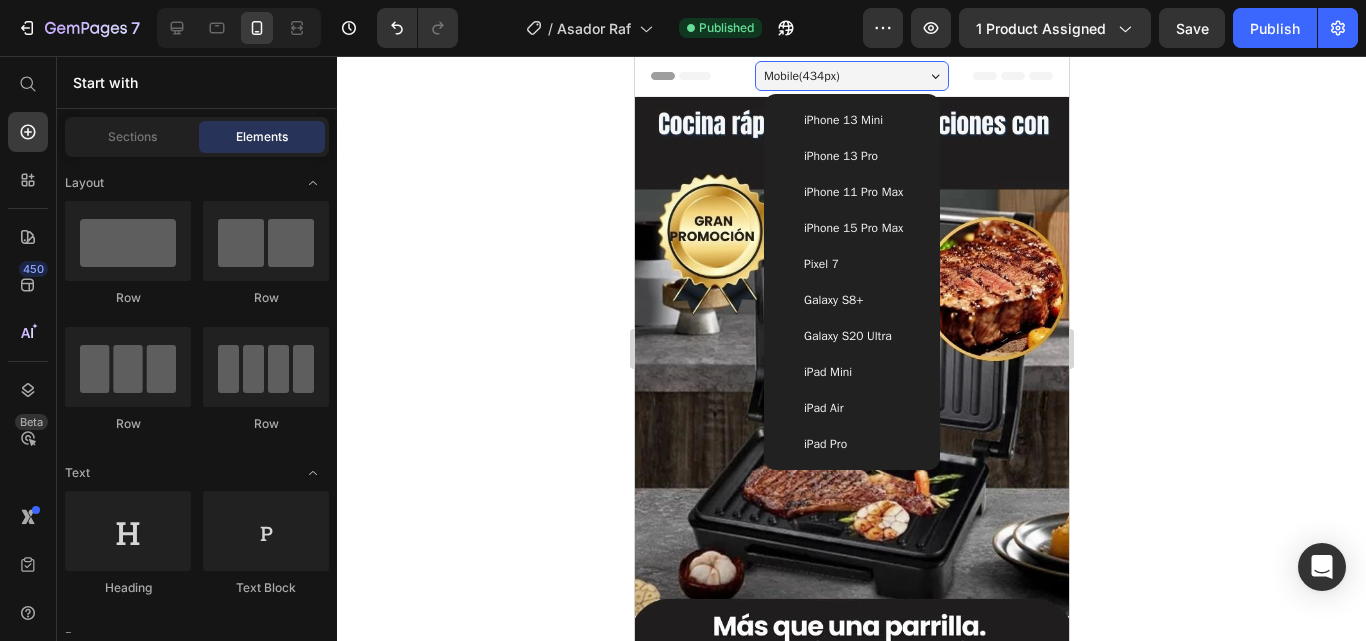 click on "iPhone 13 Pro" at bounding box center (851, 156) 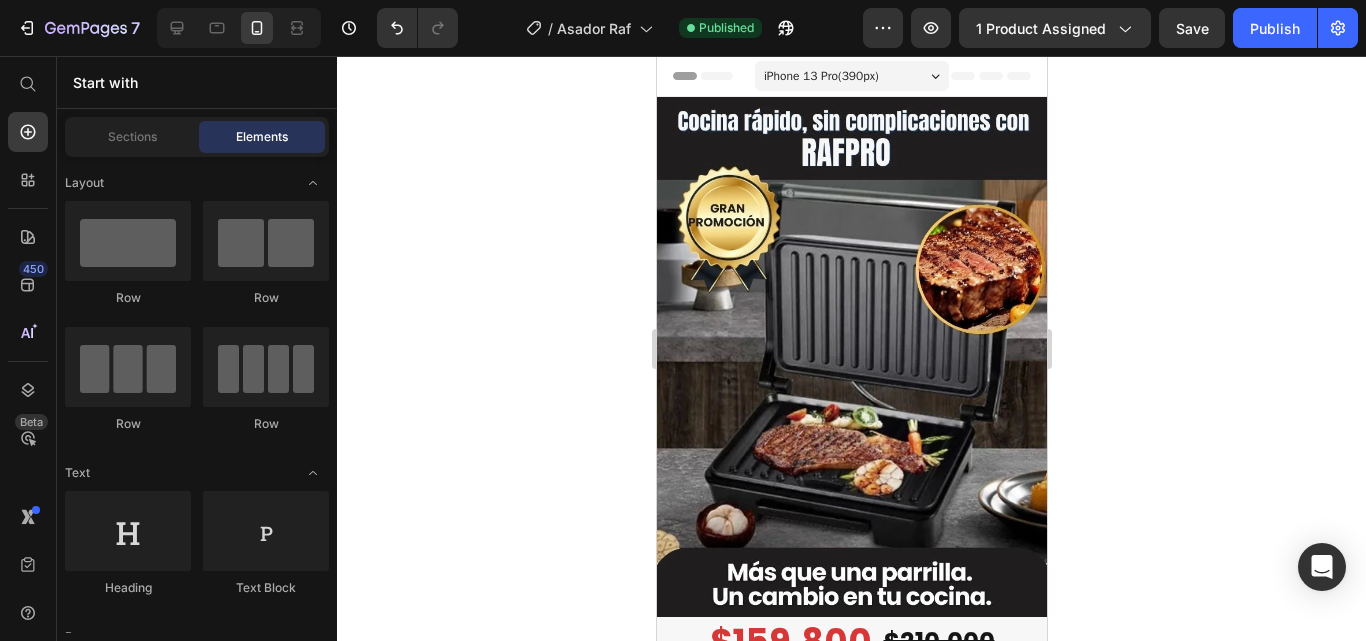click on "iPhone 13 Pro  ( 390 px)" at bounding box center [851, 76] 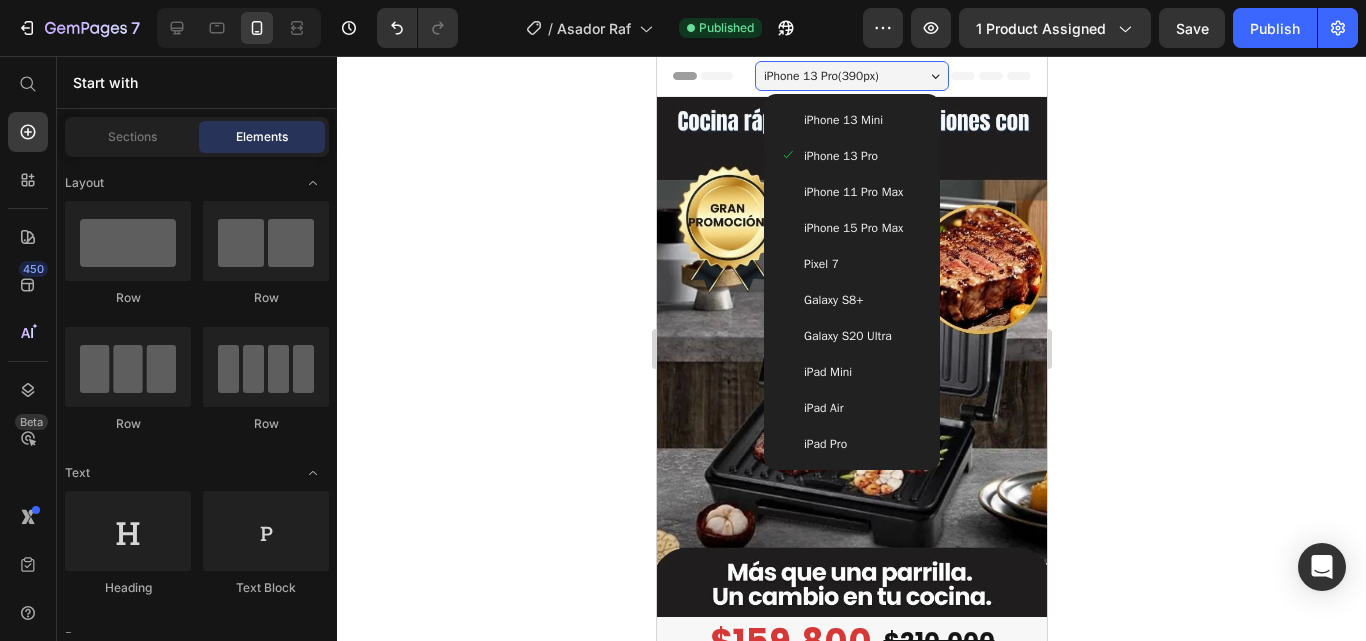 click on "iPhone 13 Mini" at bounding box center (851, 120) 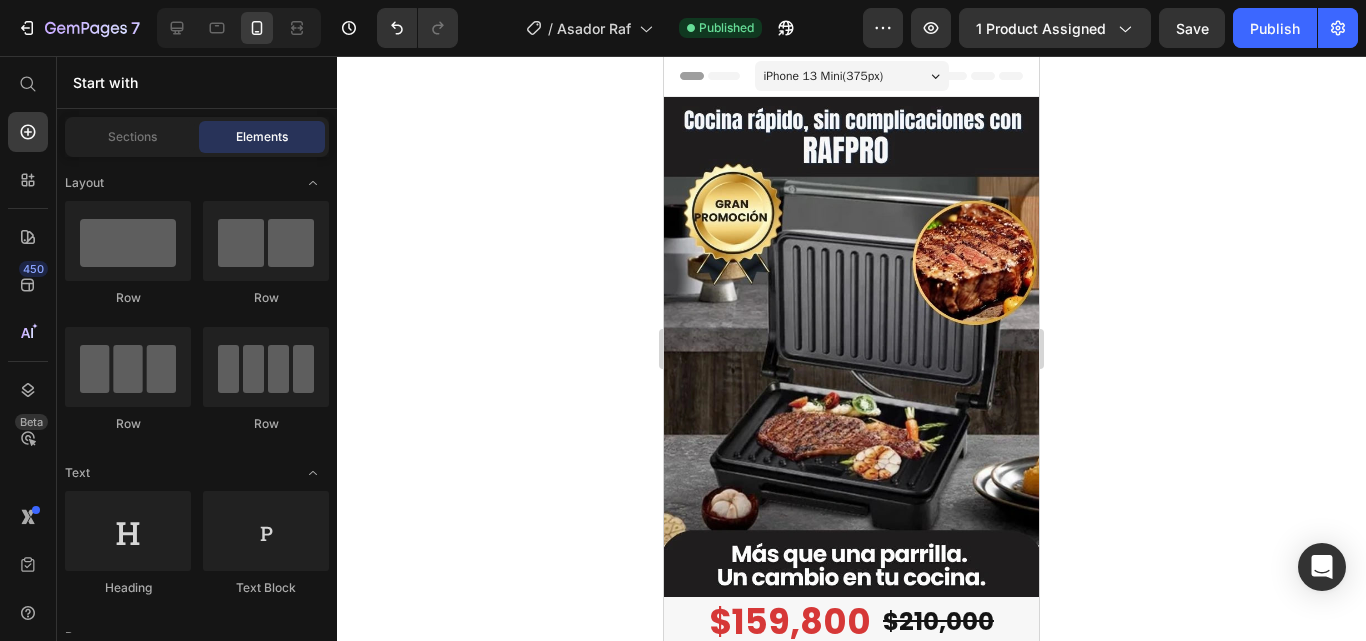 click on "iPhone 13 Mini  ( 375 px)" at bounding box center (852, 76) 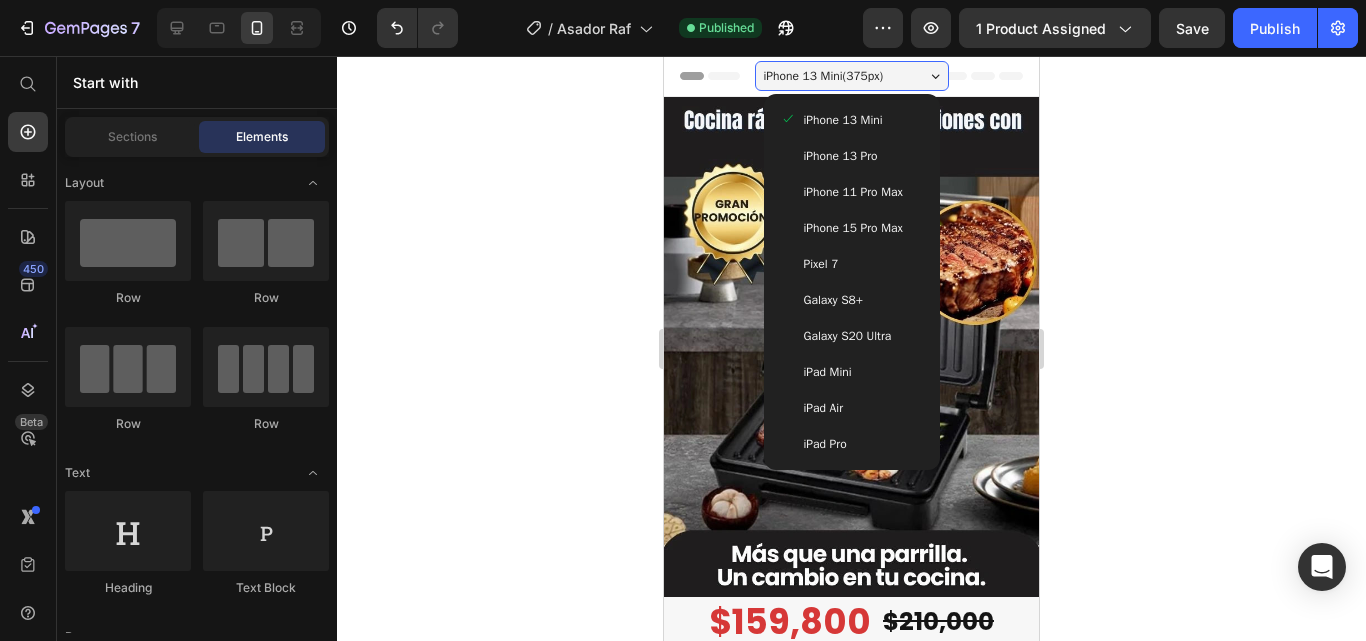 click on "iPhone 15 Pro Max" at bounding box center (853, 228) 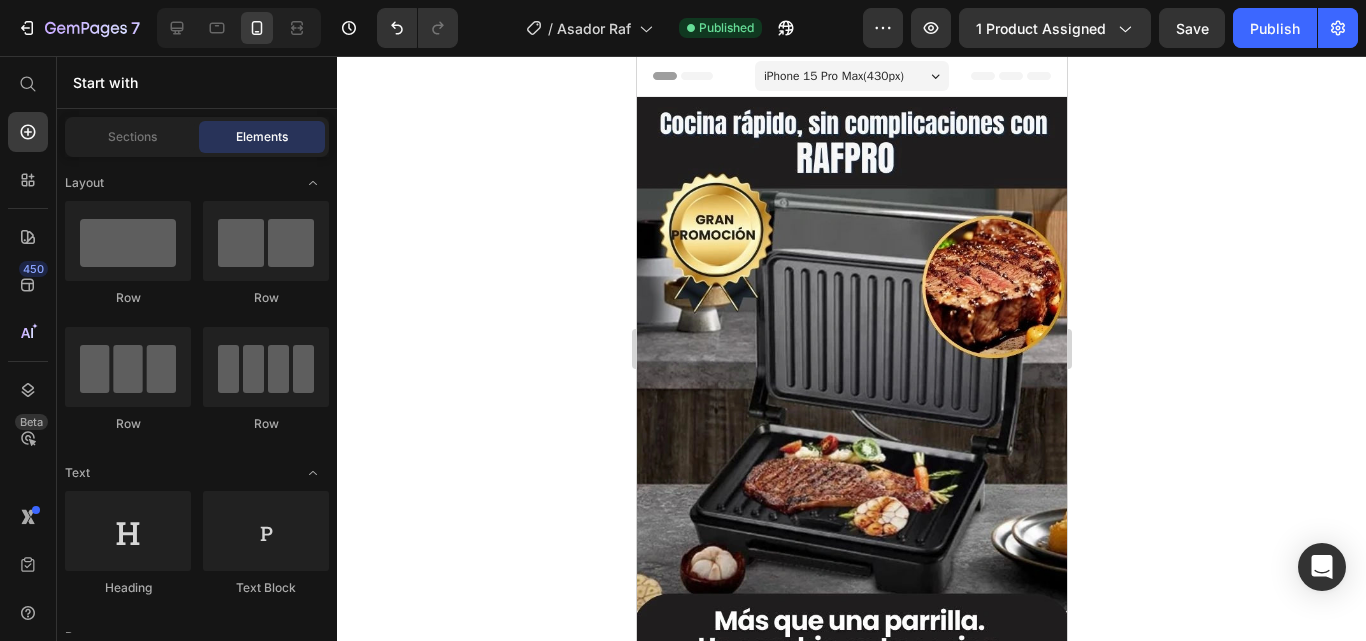 click on "Header" at bounding box center [693, 76] 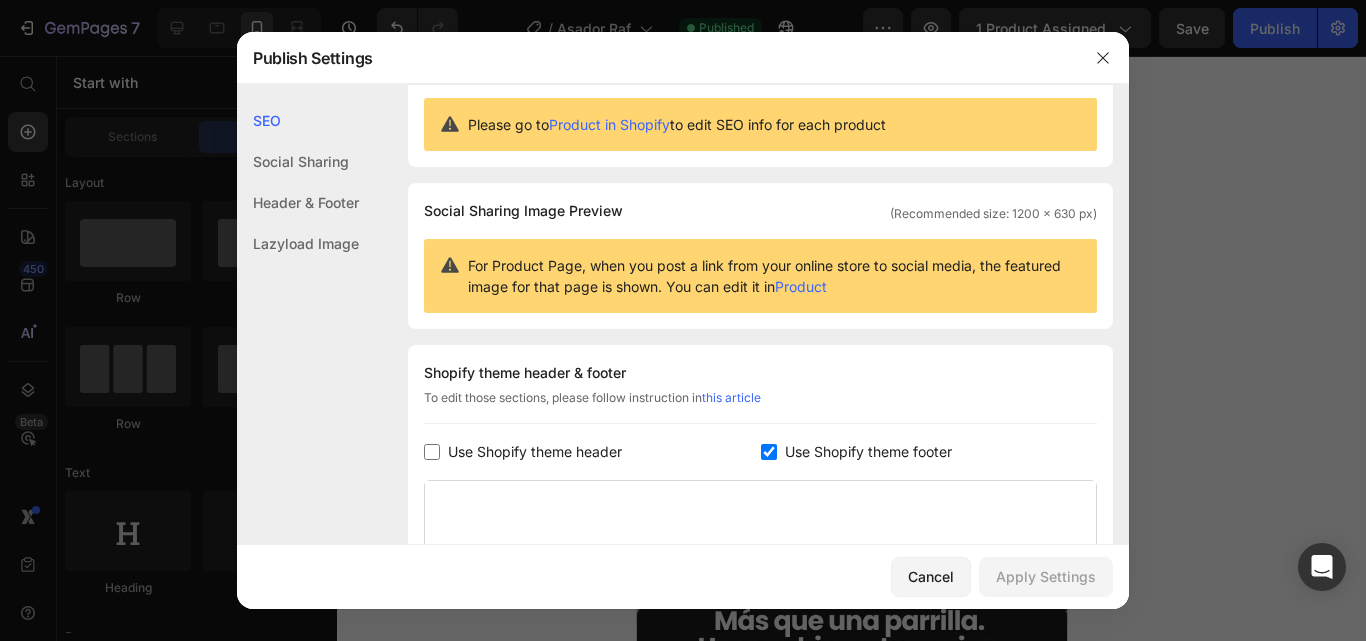 scroll, scrollTop: 0, scrollLeft: 0, axis: both 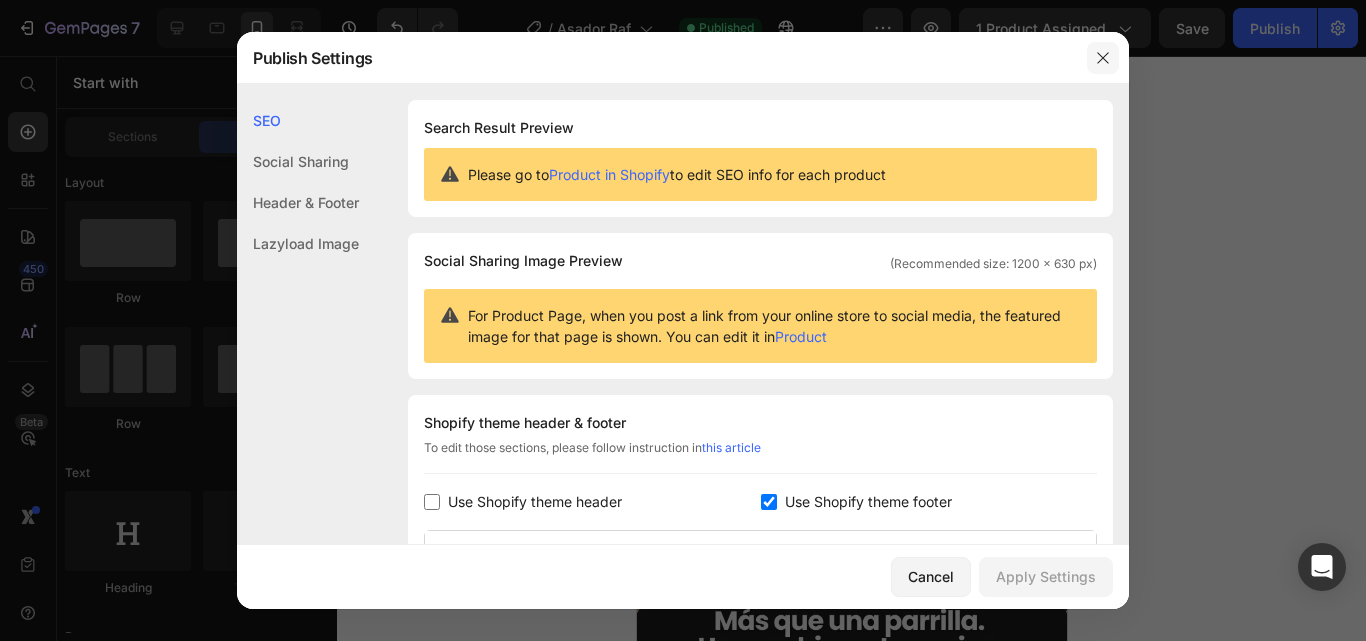 click 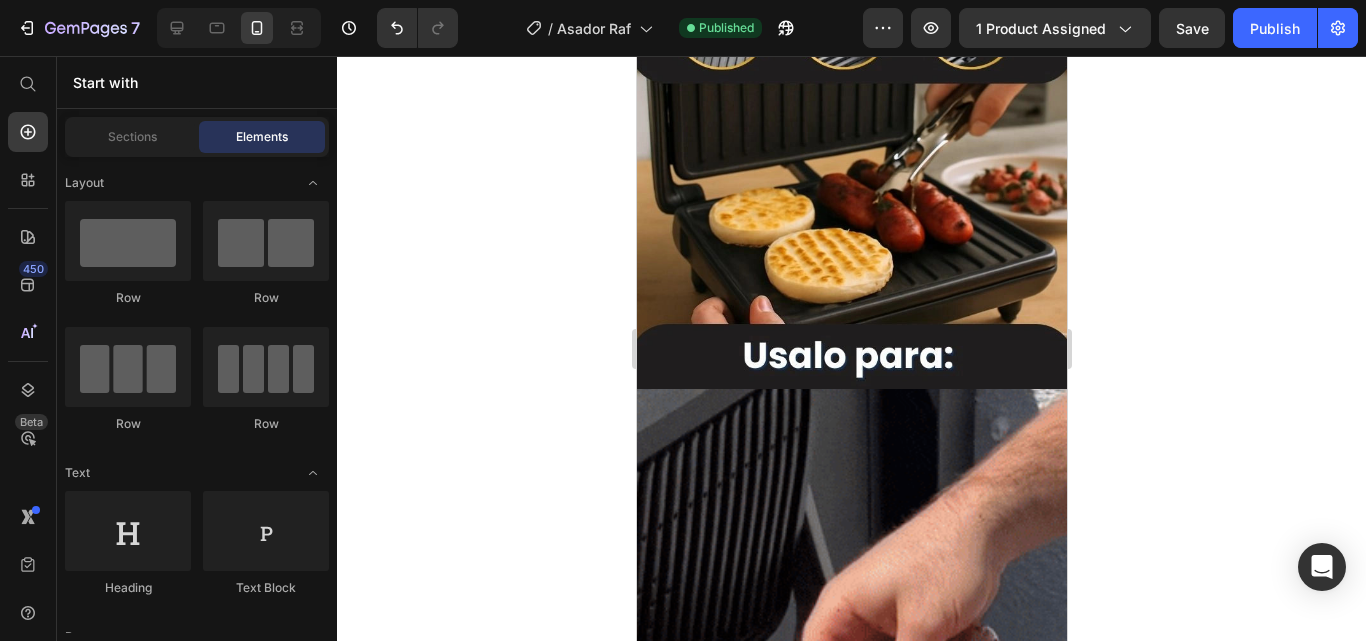 scroll, scrollTop: 1451, scrollLeft: 0, axis: vertical 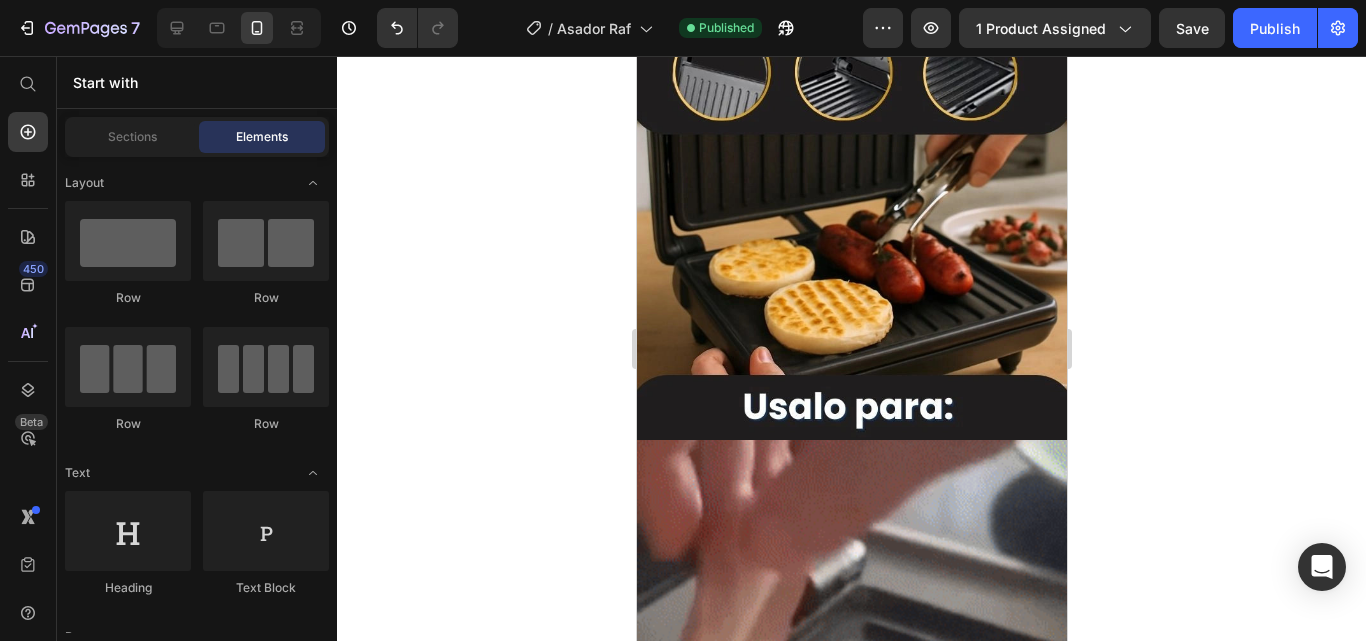 drag, startPoint x: 1060, startPoint y: 95, endPoint x: 1750, endPoint y: 302, distance: 720.38116 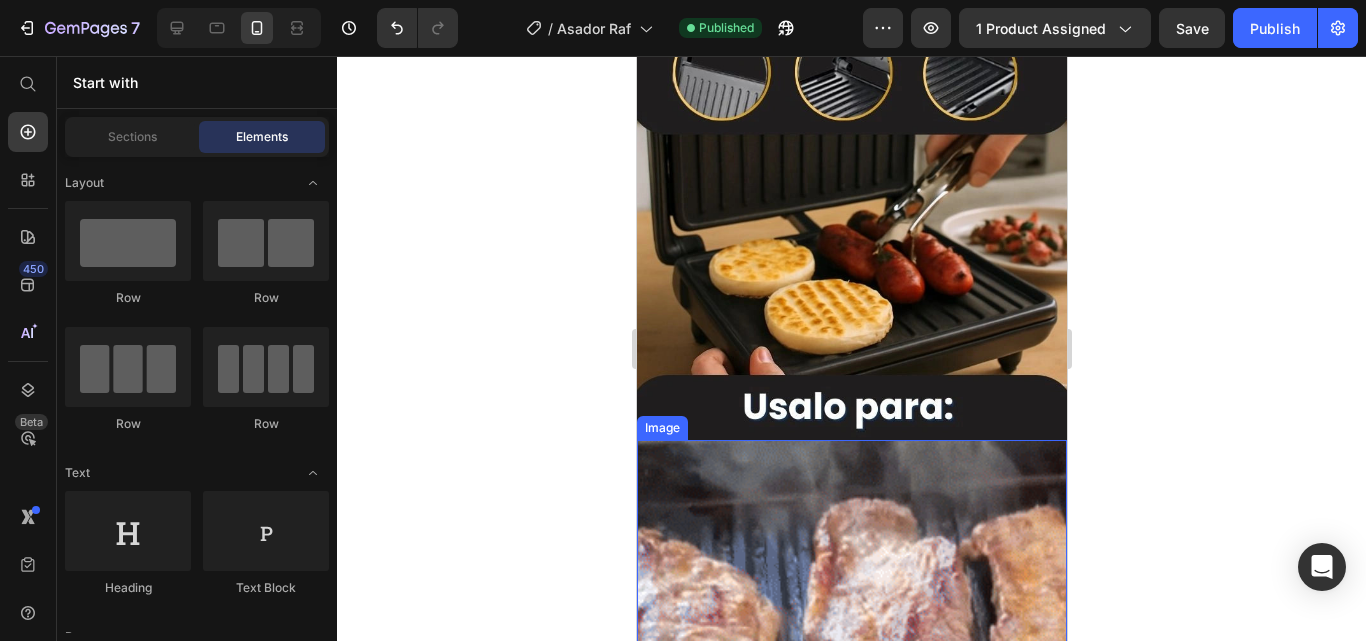 click at bounding box center [851, 726] 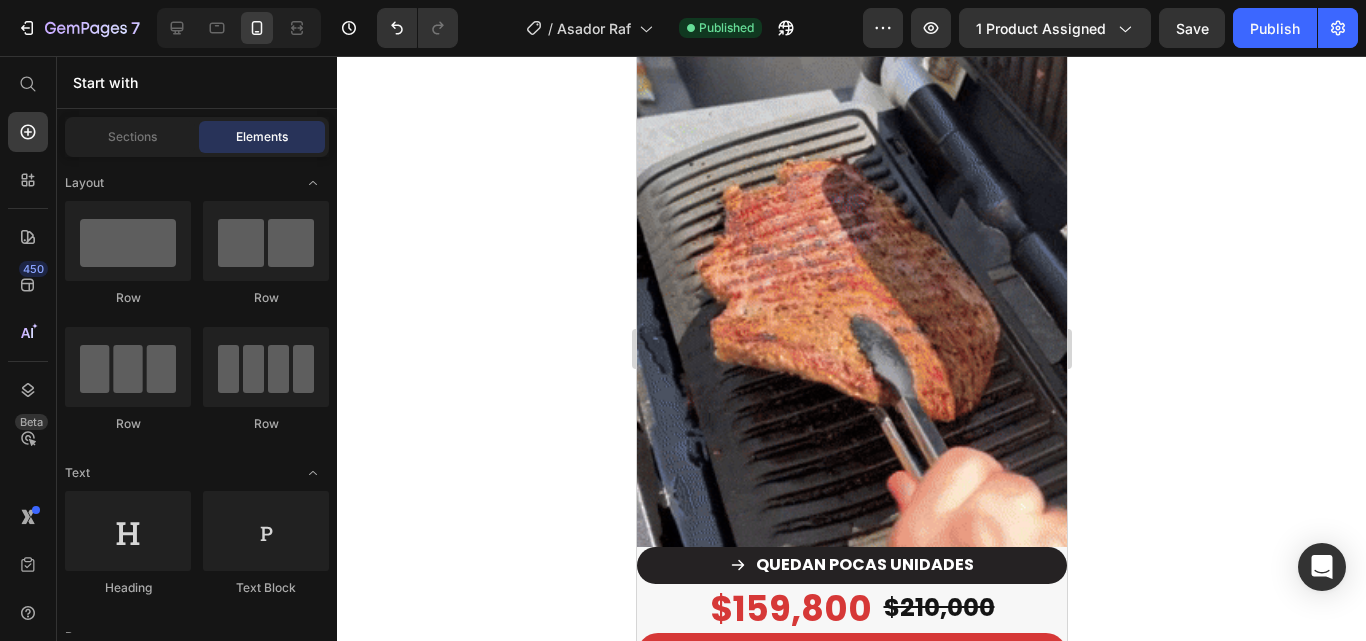 scroll, scrollTop: 2064, scrollLeft: 0, axis: vertical 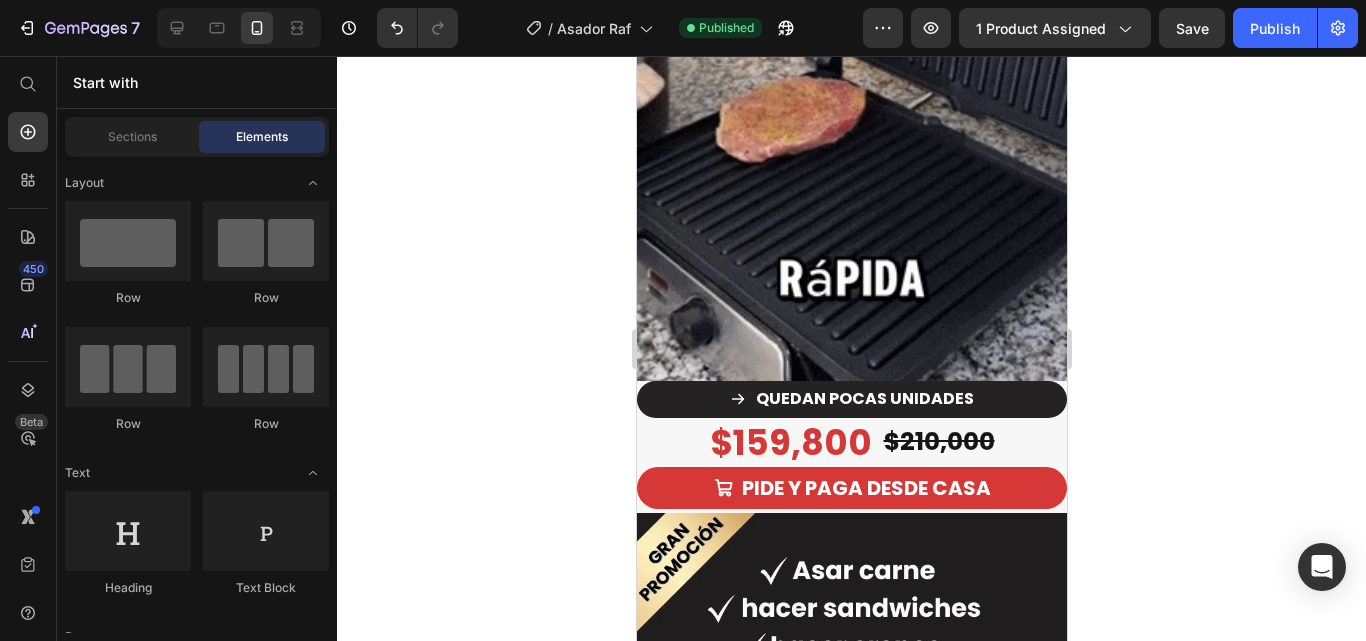 drag, startPoint x: 1062, startPoint y: 211, endPoint x: 1707, endPoint y: 315, distance: 653.3307 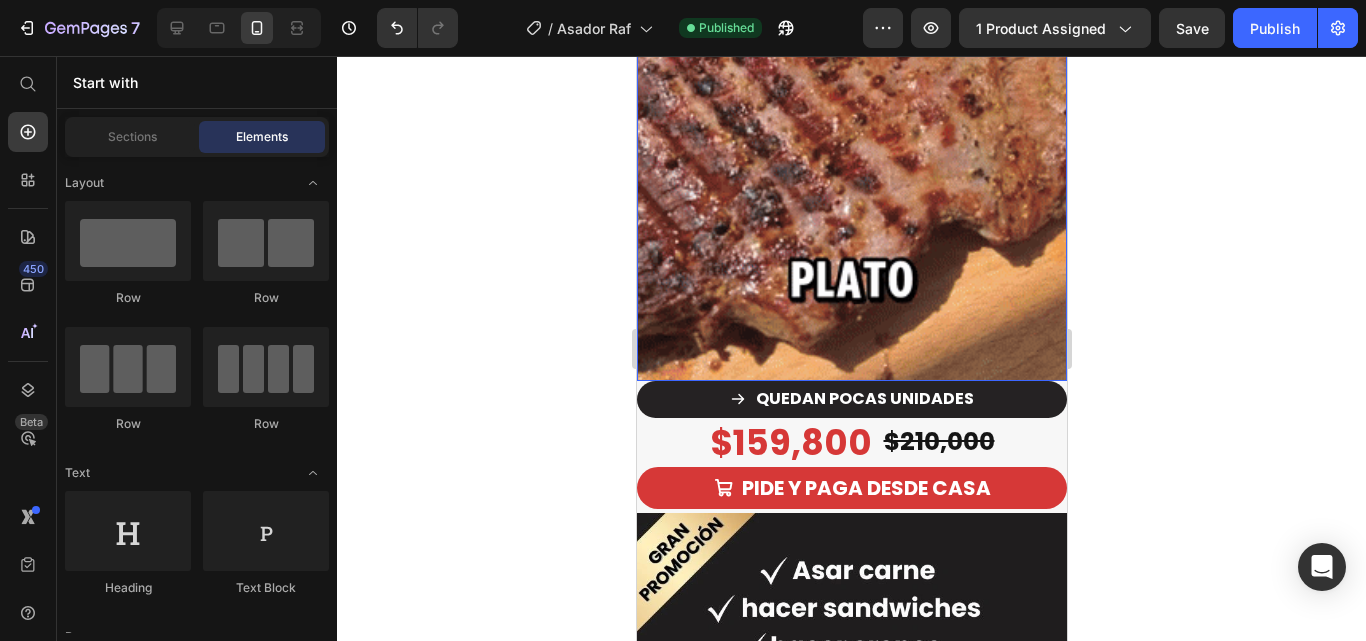 click at bounding box center (851, 93) 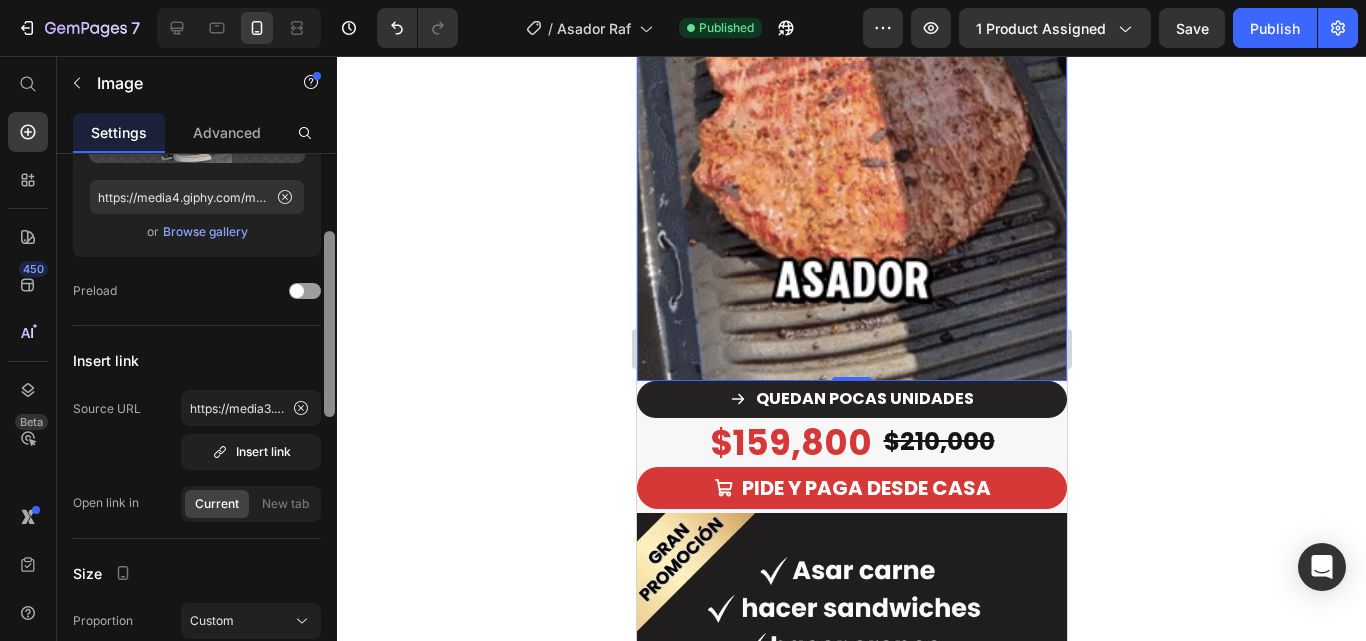 scroll, scrollTop: 0, scrollLeft: 0, axis: both 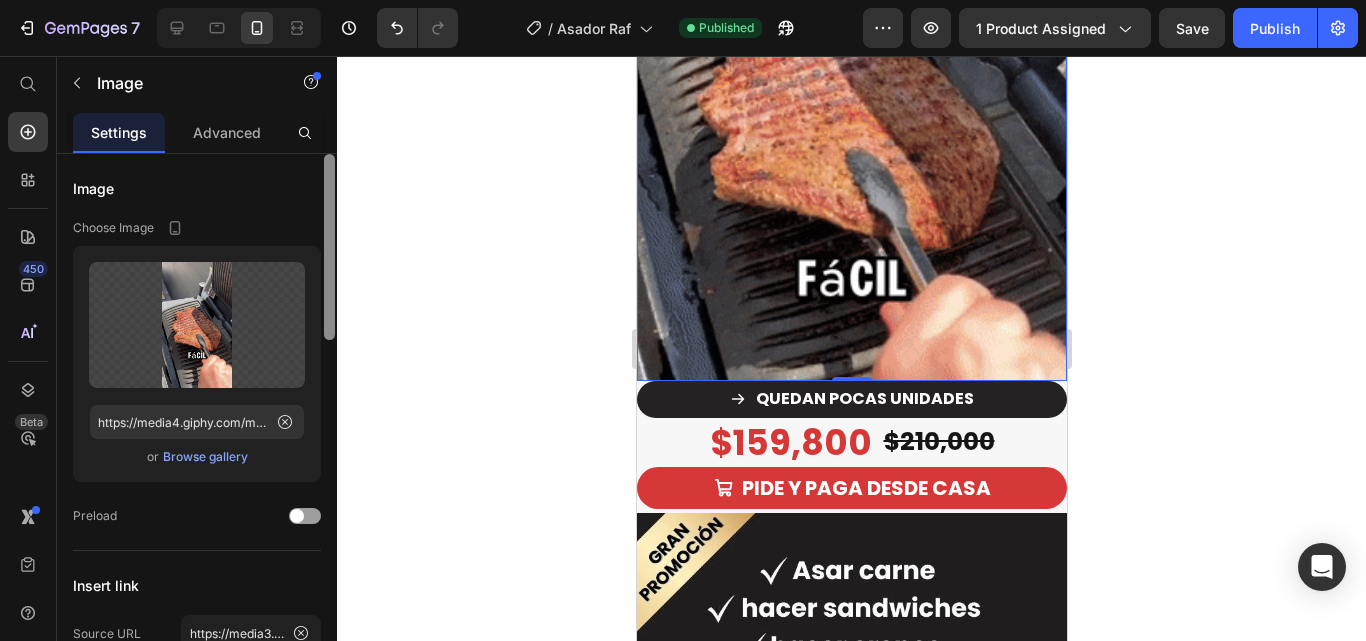drag, startPoint x: 332, startPoint y: 508, endPoint x: 334, endPoint y: 153, distance: 355.00565 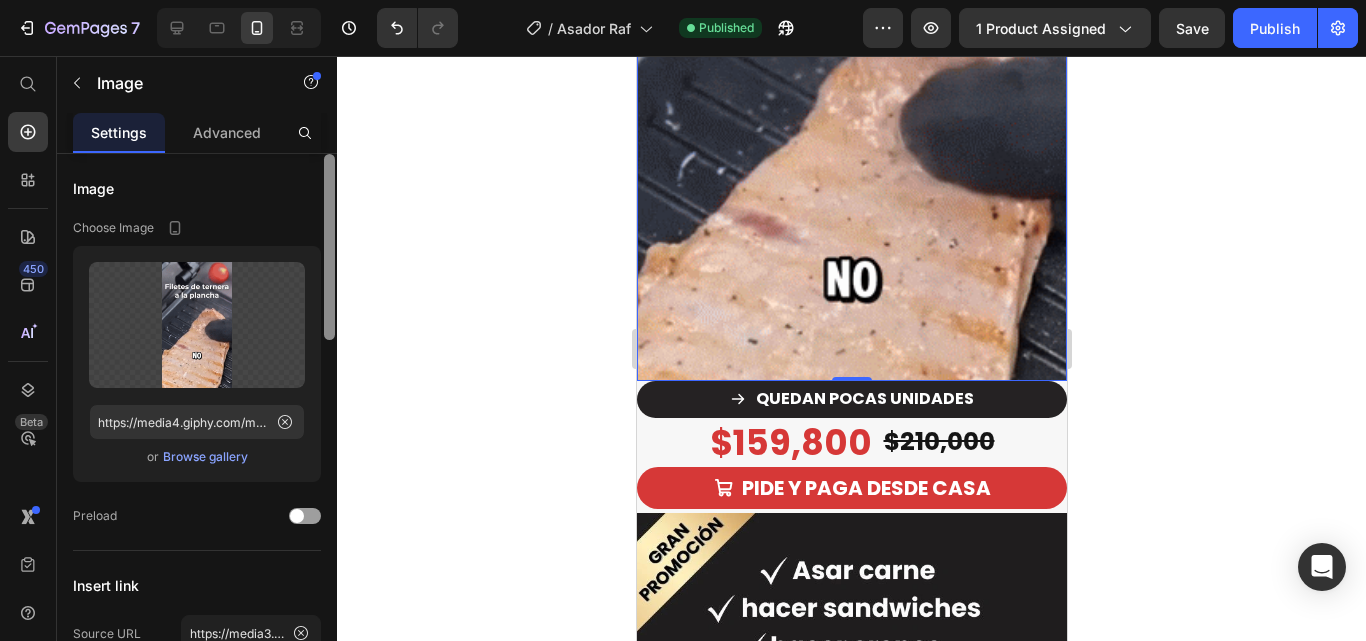 click on "Settings Advanced Image Choose Image Upload Image https://media4.giphy.com/media/v1.Y2lkPTc5MGI3NjExaHRseG1kYmR3enJxZGx6dDBtbHF6bG04bDZoY3V3bnUyNzJrNGp4MyZlcD12MV9pbnRlcm5hbF9naWZfYnlfaWQmY3Q9Zw/v2NNE8AmQaeAb0DKWP/giphy.gif  or   Browse gallery  Preload Insert link Source URL https://media3.giphy.com/media/v1.Y2lkPTc5MGI3NjExcDQwbGliaGJ3dXZ3ZGNyNDd4ZHAwbjExNXp2NWYydWZucnZ1OXg3MiZlcD12MV9pbnRlcm5hbF9naWZfYnlfaWQmY3Q9Zw/Grd5XPjMgGZezi7jnt/giphy.gif  Insert link   Open link in  Current New tab Size Proportion Custom Width 675 px % Height 900 px % Image scale Shape Border Corner Shadow Align SEO Alt text Image title  Delete element" at bounding box center [197, 405] 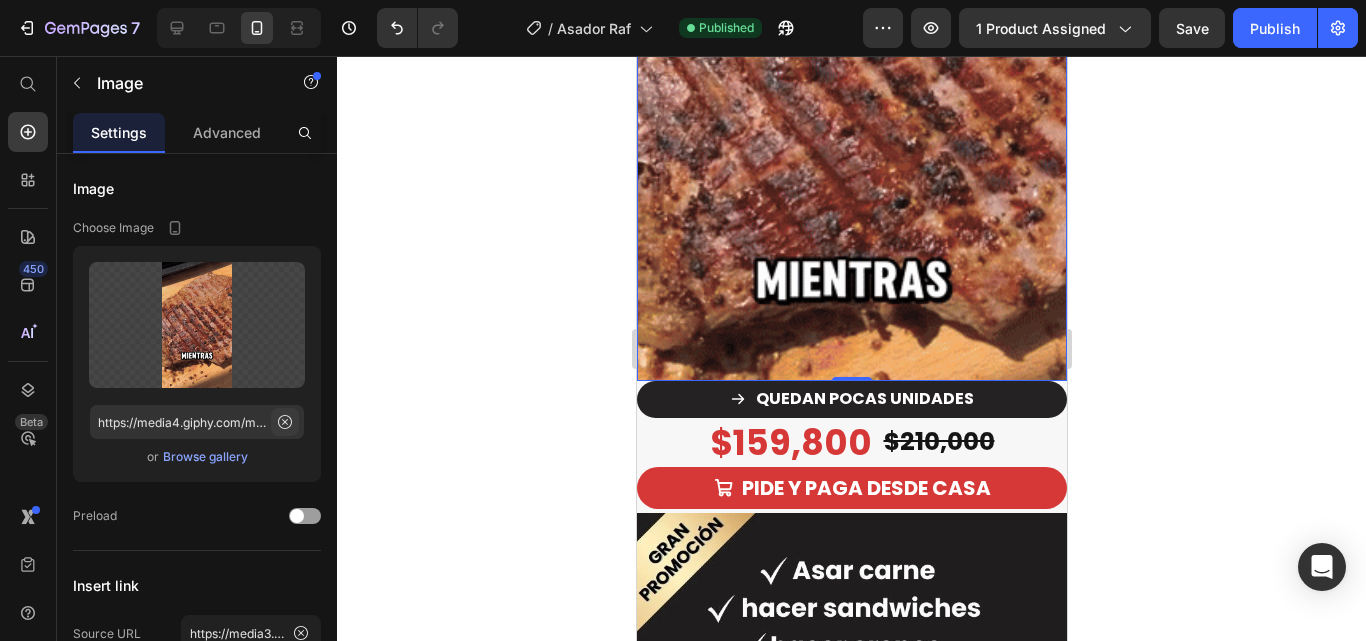 click 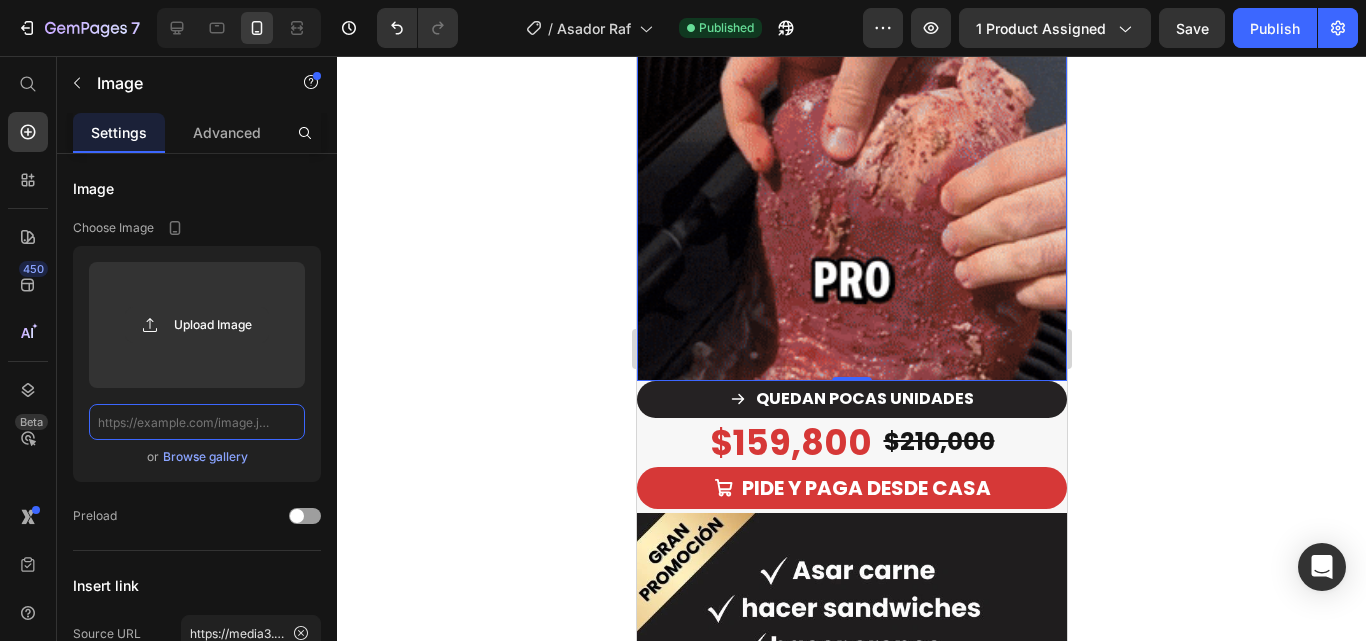 scroll, scrollTop: 0, scrollLeft: 0, axis: both 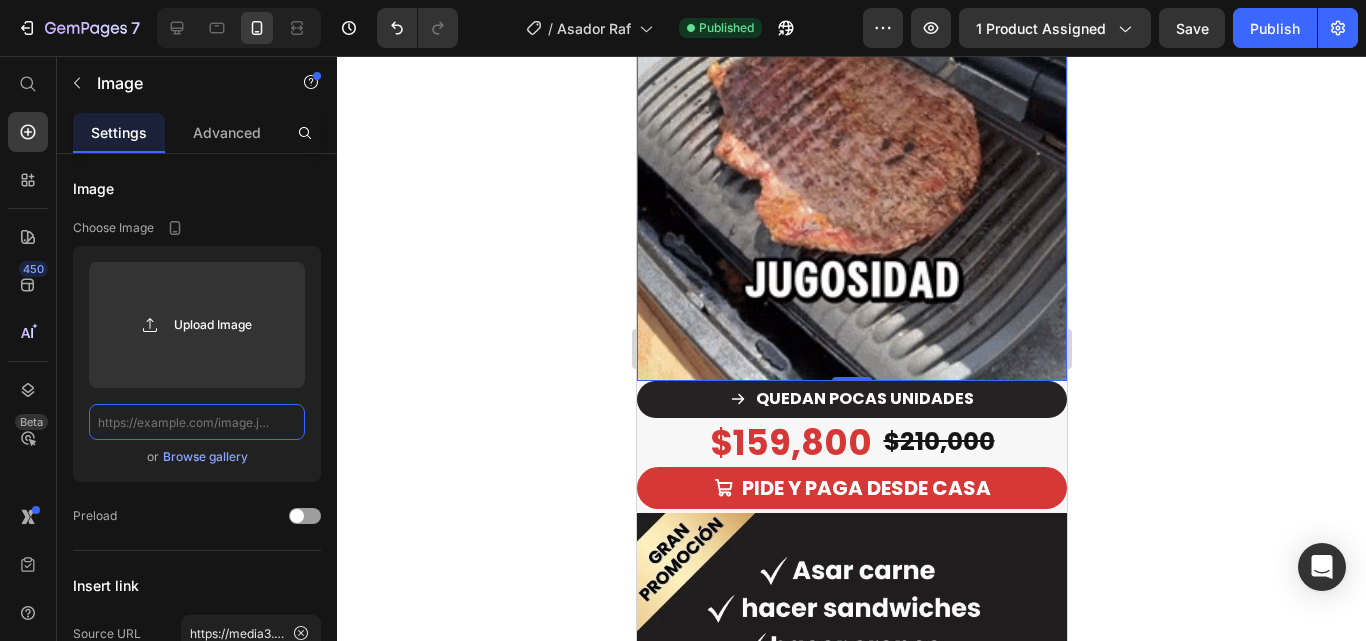 click 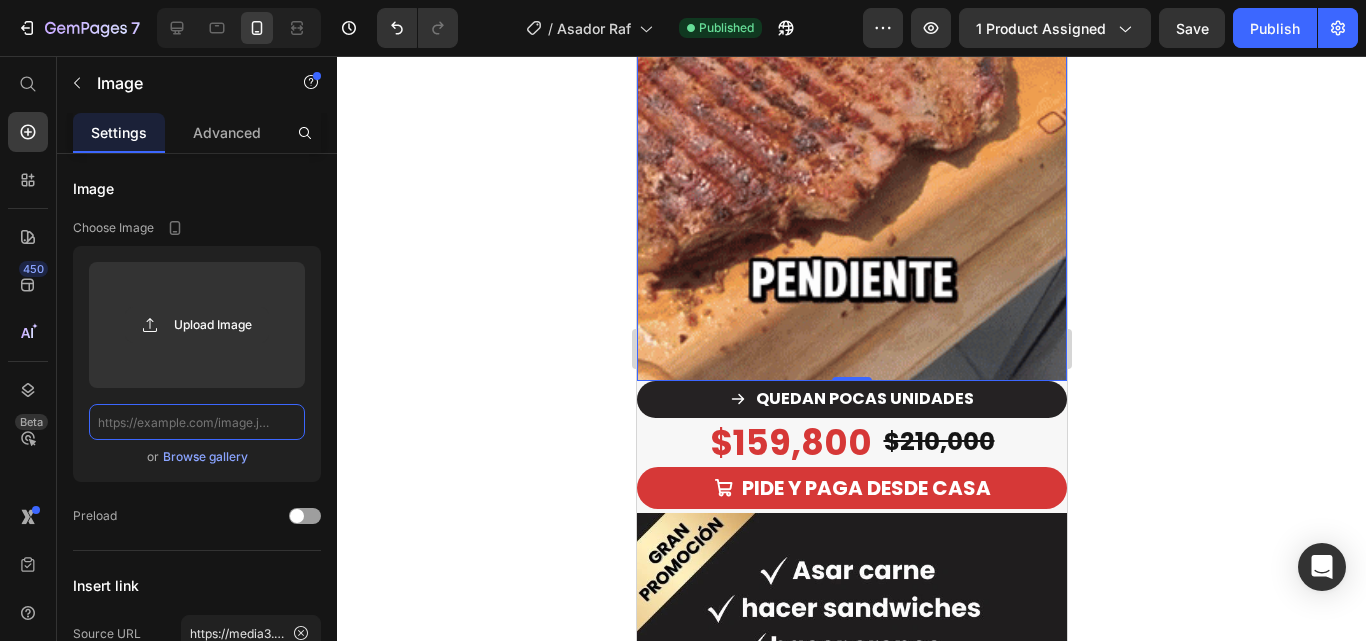 paste on "https://media1.giphy.com/media/v1.Y2lkPTc5MGI3NjExOHAweXZlNzF0OGFyejZuNWw3bjRjcWFxYWFlZzVyaGN0Zm03dTBncyZlcD12MV9pbnRlcm5hbF9naWZfYnlfaWQmY3Q9Zw/TfaGnSnBOWS7KFdyM8/giphy.gif" 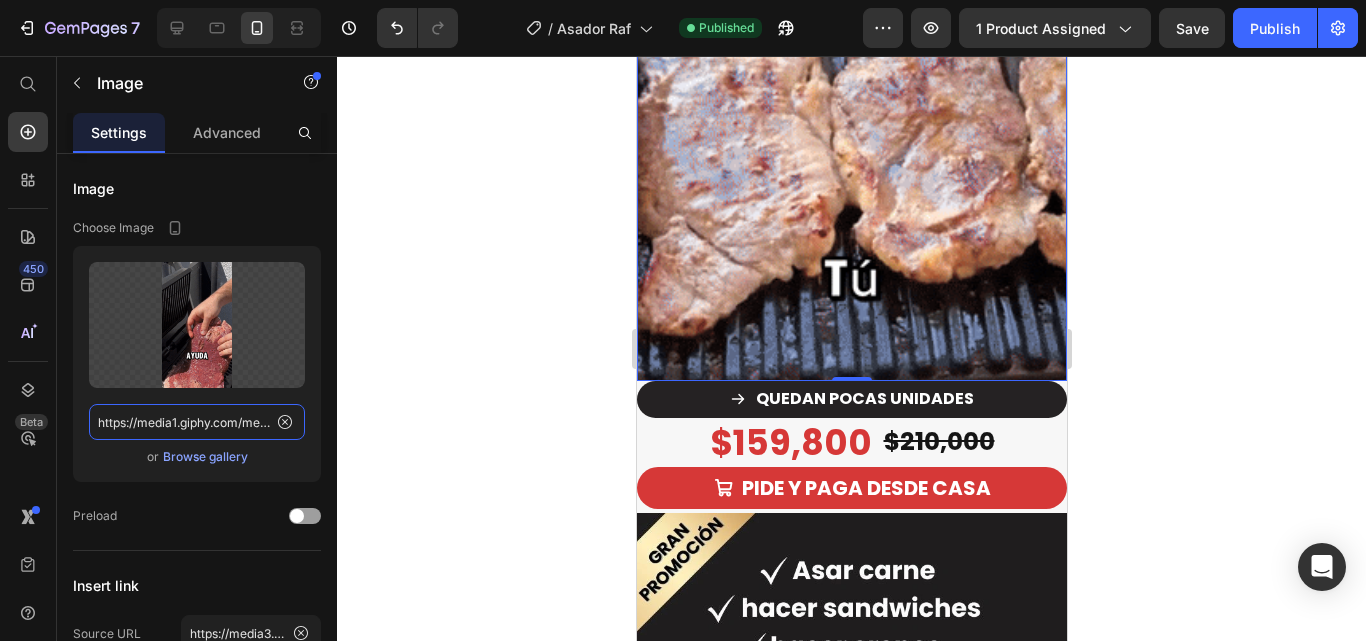 scroll, scrollTop: 0, scrollLeft: 1034, axis: horizontal 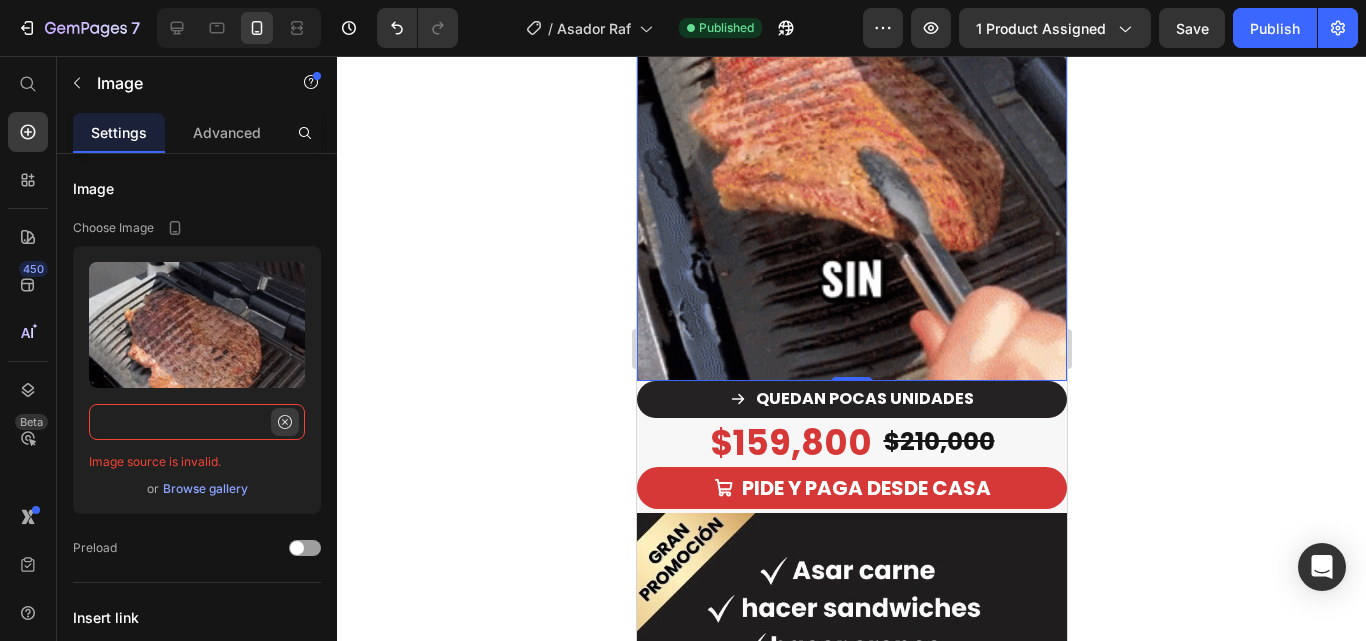 type on "https://media1.giphy.com/media/v1.Y2lkPTc5MGI3NjExOHAweXZlNzF0OGFyejZuNWw3bjRjcWFxYWFlZzVyaGN0Zm03dTBncyZlcD12MV9pbnRlcm5hbF9naWZfYnlfaWQmY3Q9Zw/TfaGnSnBOWS7KFdyM8/giphy.gif" 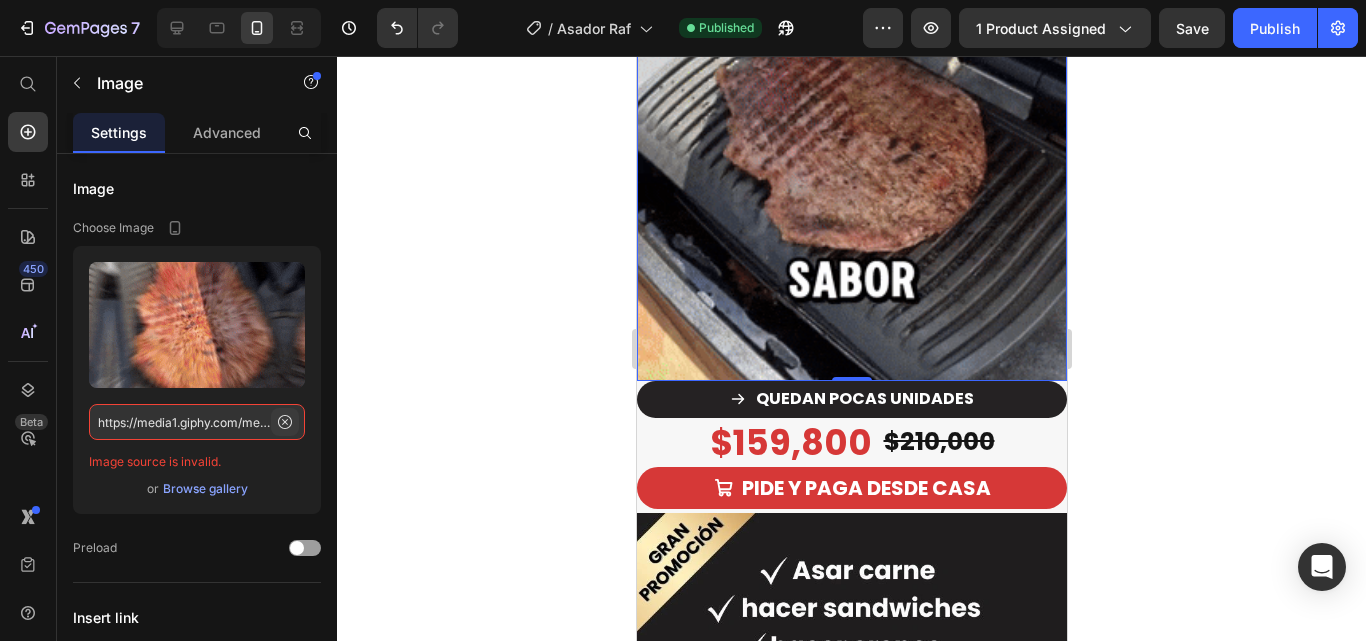 click 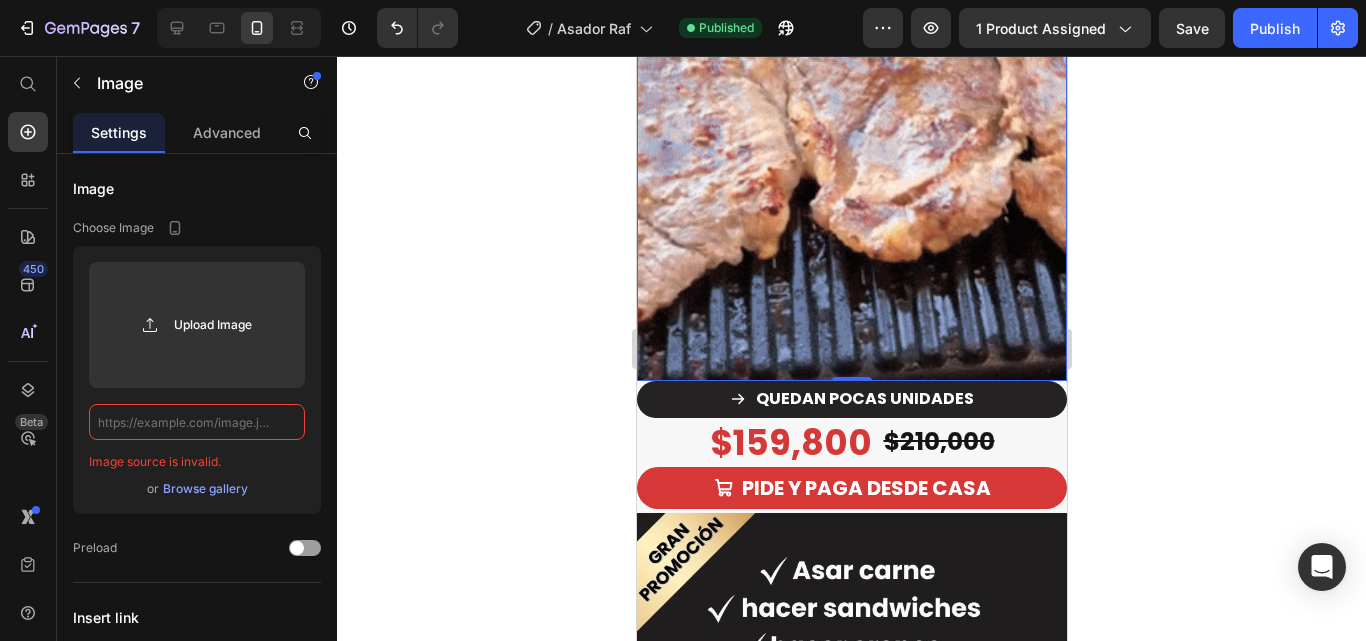 scroll, scrollTop: 0, scrollLeft: 0, axis: both 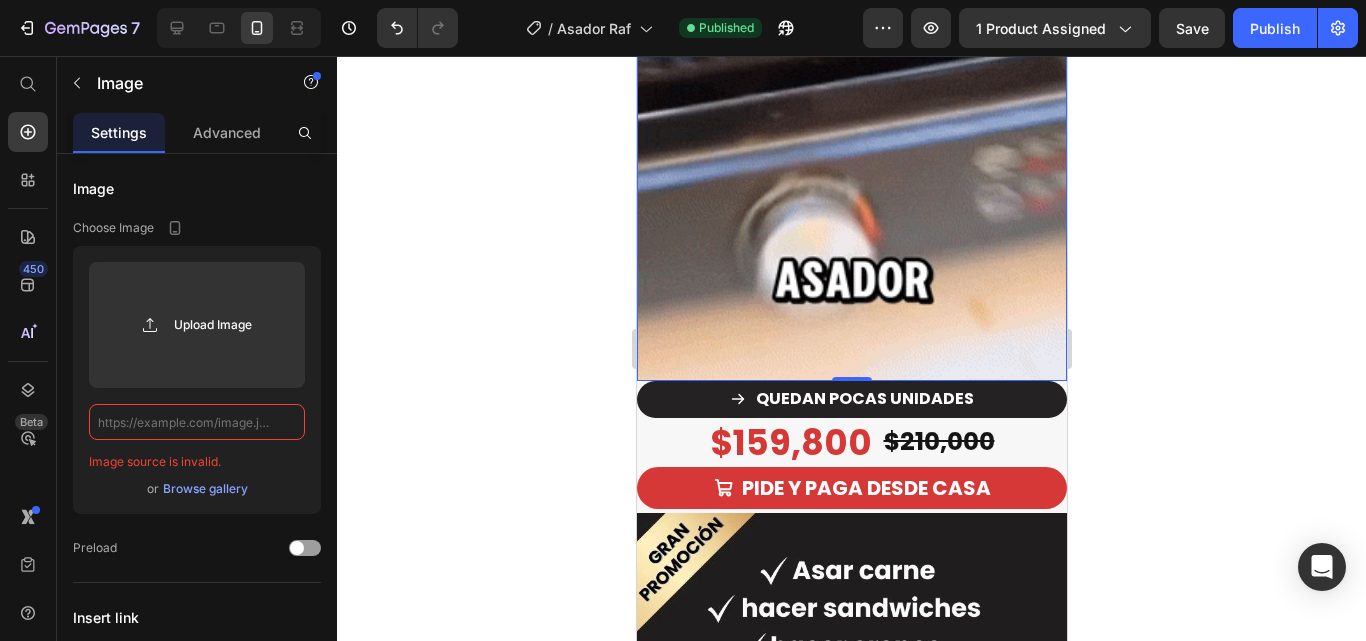 paste on "https://media1.giphy.com/media/v1.Y2lkPTc5MGI3NjExOHAweXZlNzF0OGFyejZuNWw3bjRjcWFxYWFlZzVyaGN0Zm03dTBncyZlcD12MV9pbnRlcm5hbF9naWZfYnlfaWQmY3Q9Zw/TfaGnSnBOWS7KFdyM8/giphy.gif" 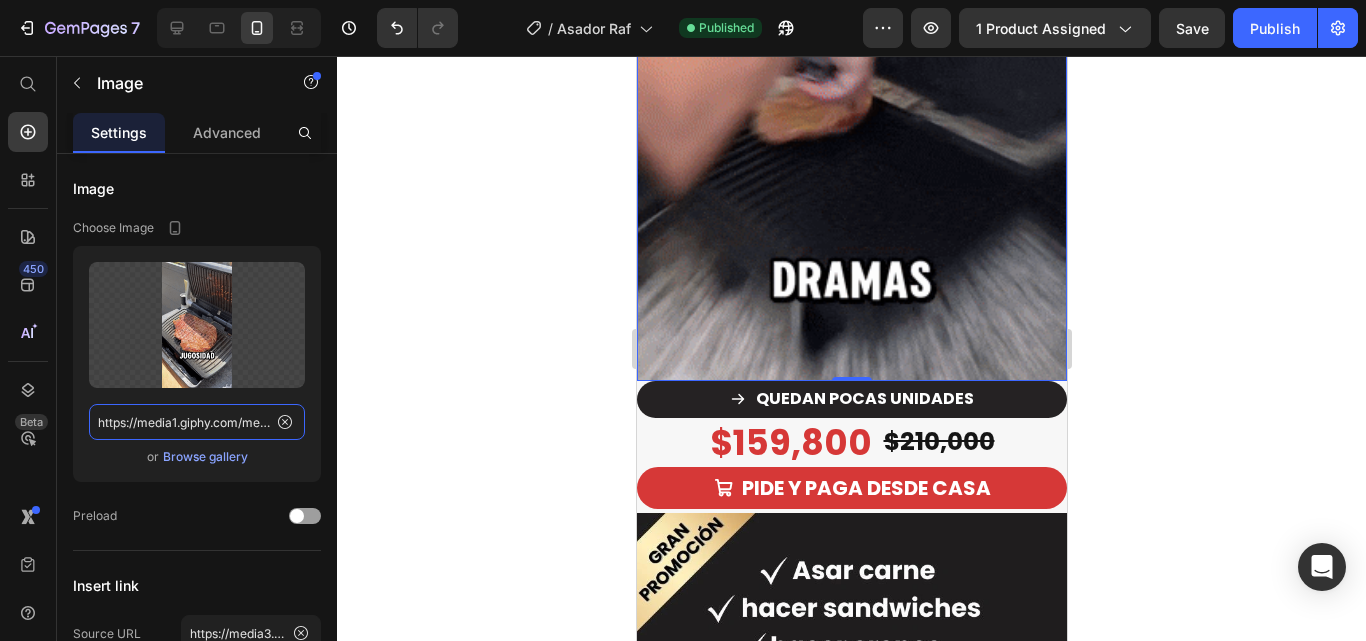 scroll, scrollTop: 0, scrollLeft: 1034, axis: horizontal 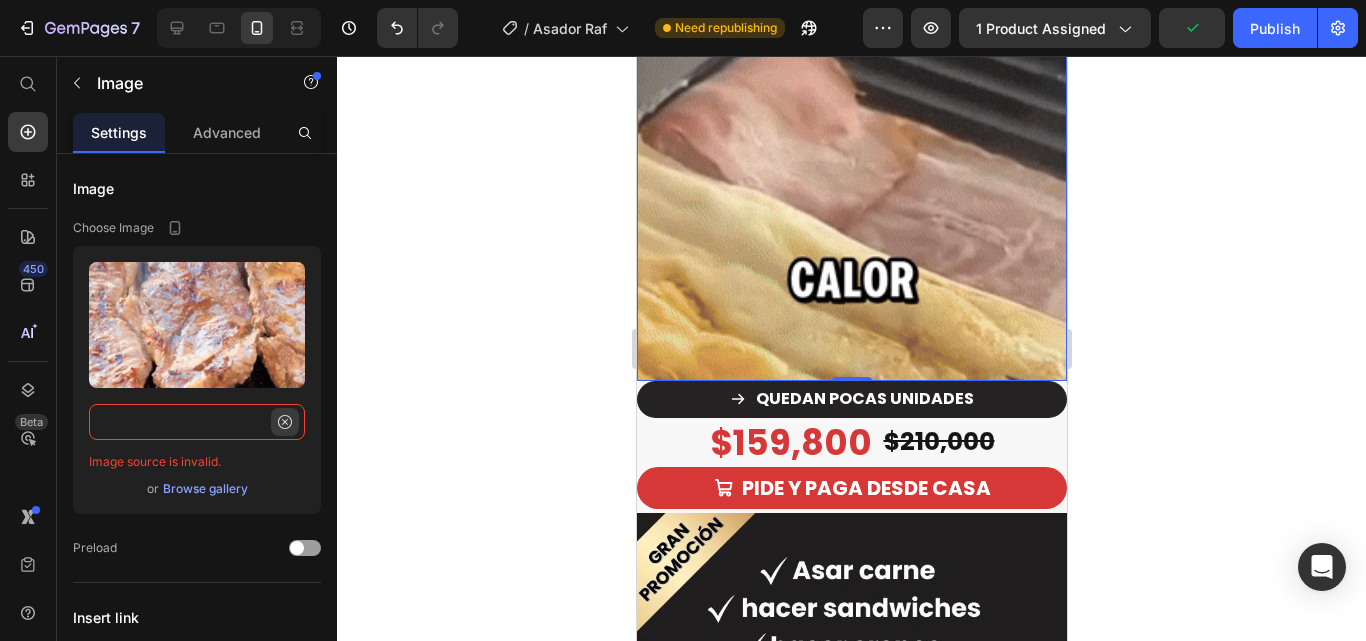type on "https://media1.giphy.com/media/v1.Y2lkPTc5MGI3NjExOHAweXZlNzF0OGFyejZuNWw3bjRjcWFxYWFlZzVyaGN0Zm03dTBncyZlcD12MV9pbnRlcm5hbF9naWZfYnlfaWQmY3Q9Zw/TfaGnSnBOWS7KFdyM8/giphy.gif" 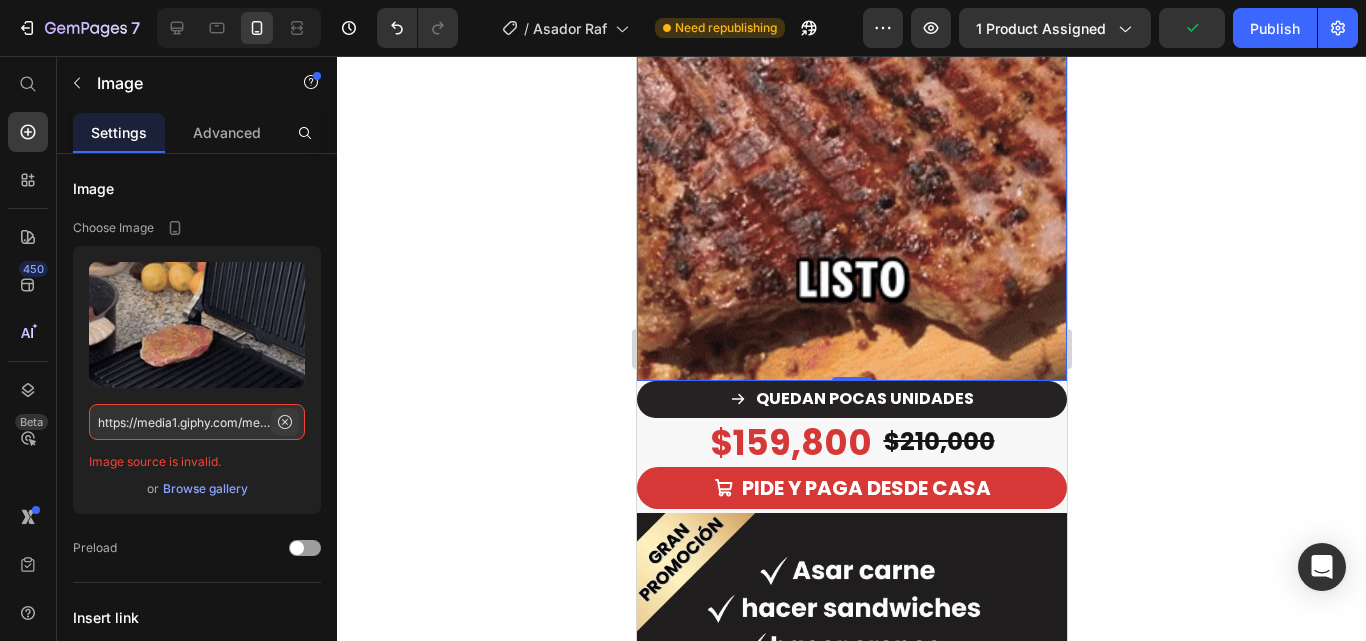 click 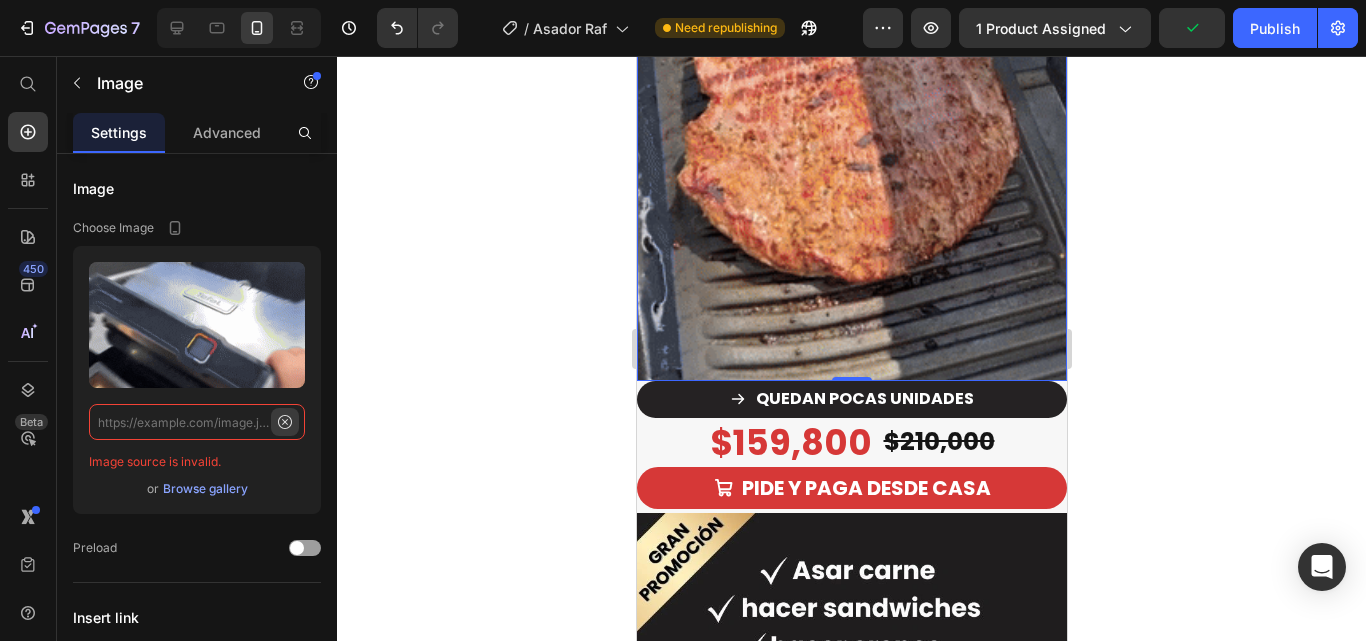 scroll, scrollTop: 0, scrollLeft: 0, axis: both 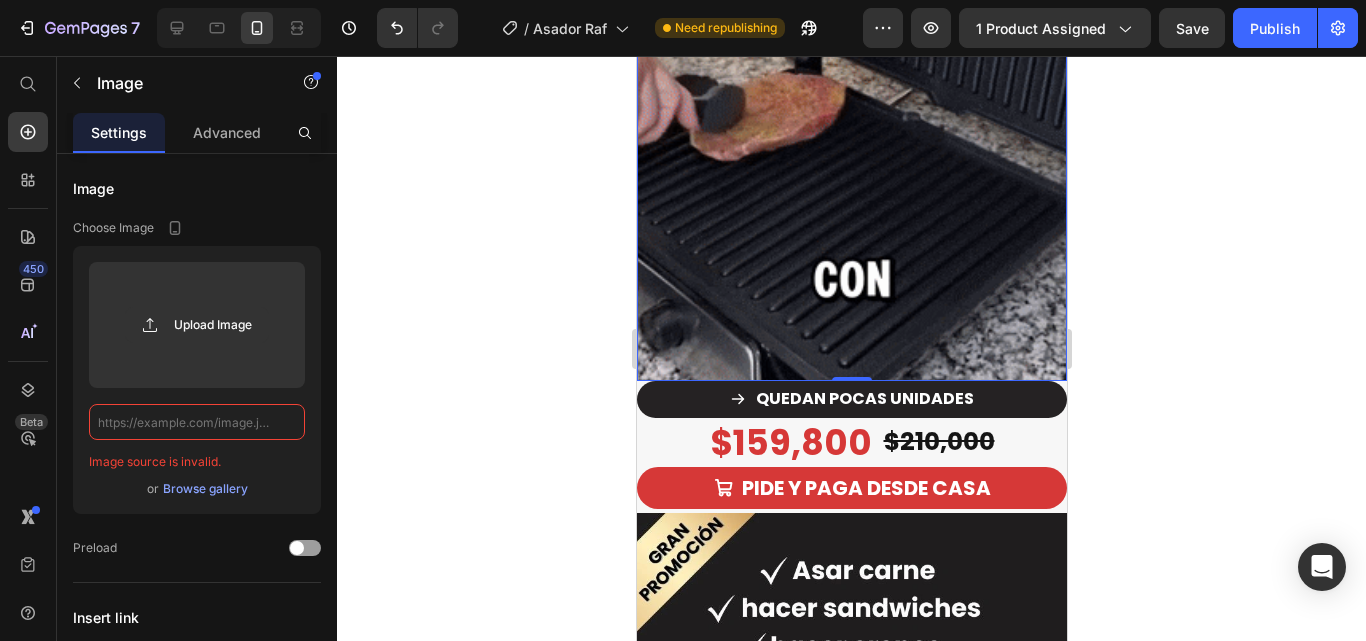 paste on "https://media1.giphy.com/media/v1.Y2lkPTc5MGI3NjExOHAweXZlNzF0OGFyejZuNWw3bjRjcWFxYWFlZzVyaGN0Zm03dTBncyZlcD12MV9pbnRlcm5hbF9naWZfYnlfaWQmY3Q9Zw/TfaGnSnBOWS7KFdyM8/giphy.gif" 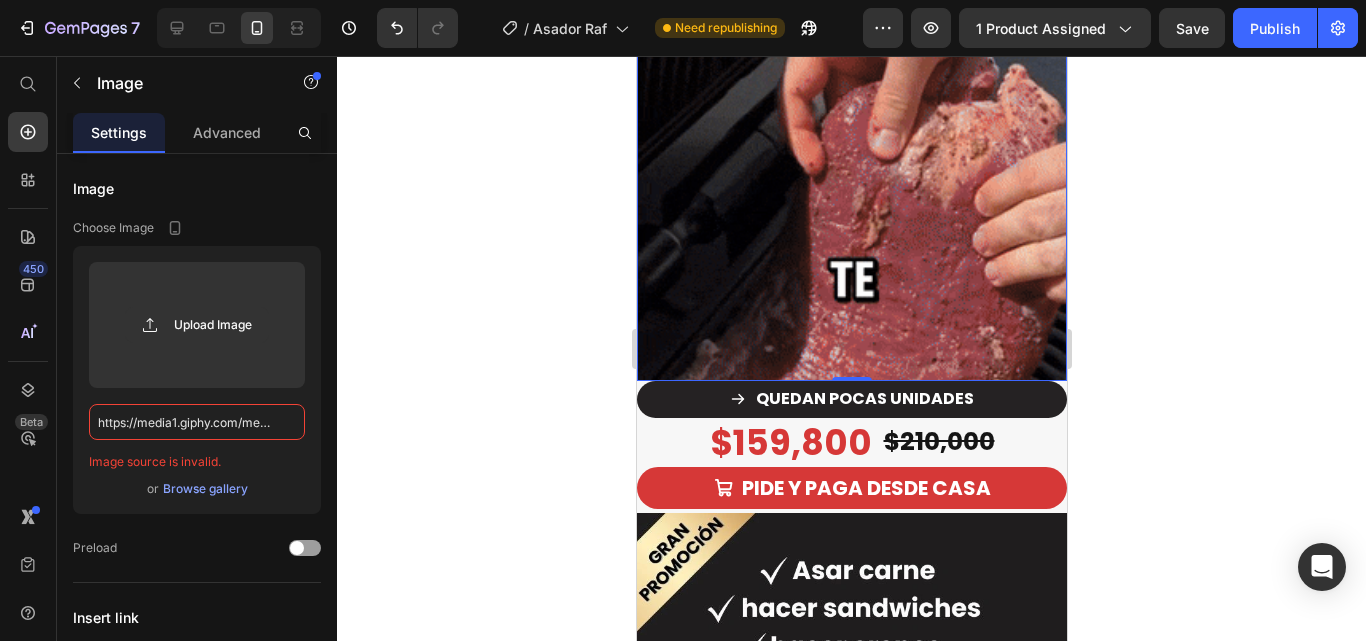 scroll, scrollTop: 0, scrollLeft: 1034, axis: horizontal 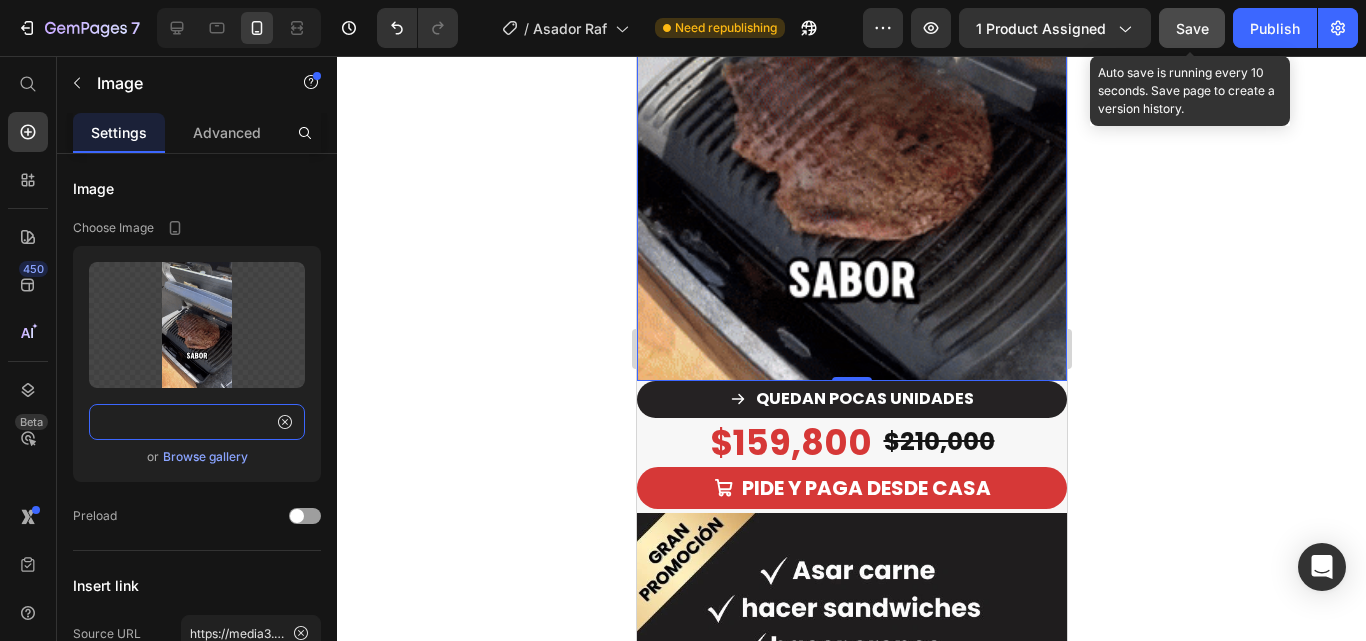 type on "https://media1.giphy.com/media/v1.Y2lkPTc5MGI3NjExOHAweXZlNzF0OGFyejZuNWw3bjRjcWFxYWFlZzVyaGN0Zm03dTBncyZlcD12MV9pbnRlcm5hbF9naWZfYnlfaWQmY3Q9Zw/TfaGnSnBOWS7KFdyM8/giphy.gif" 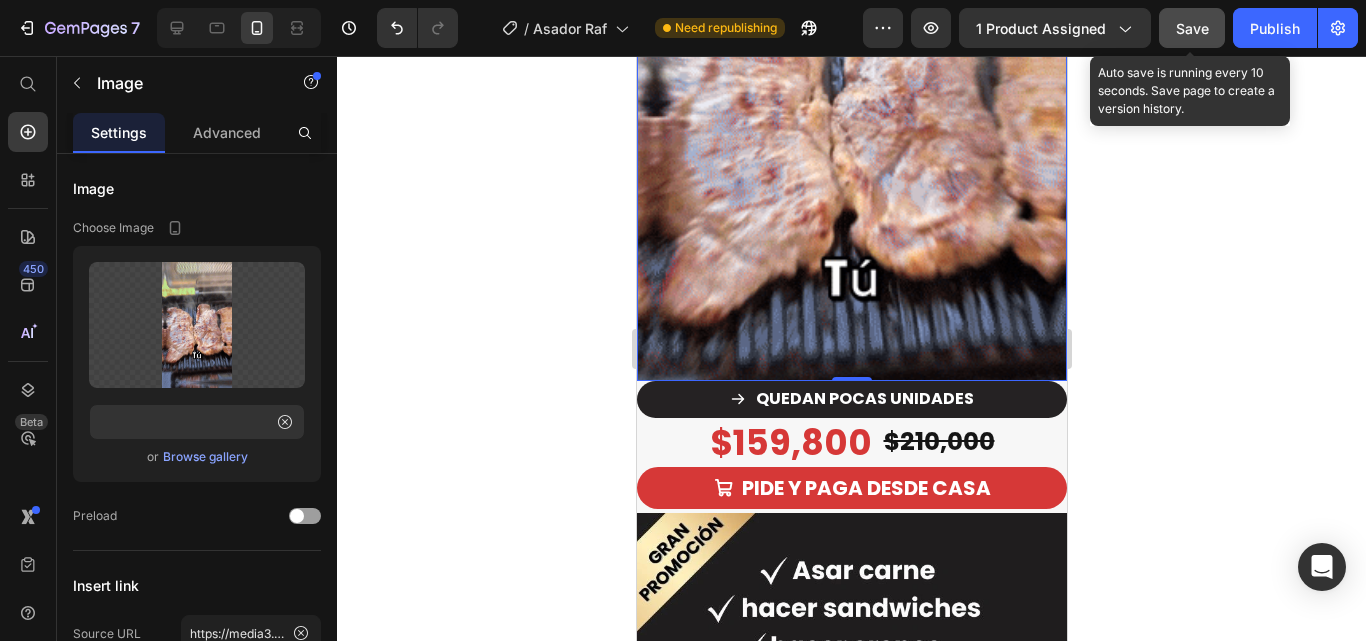 scroll, scrollTop: 0, scrollLeft: 0, axis: both 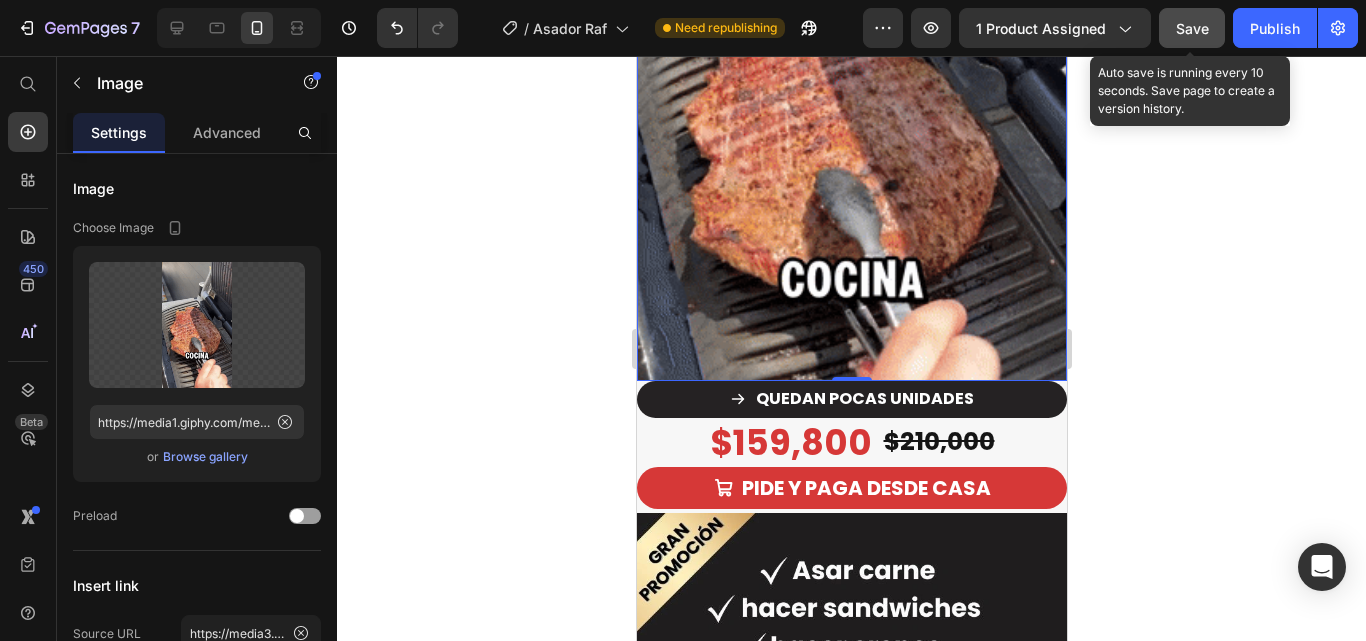 click on "Save" at bounding box center (1192, 28) 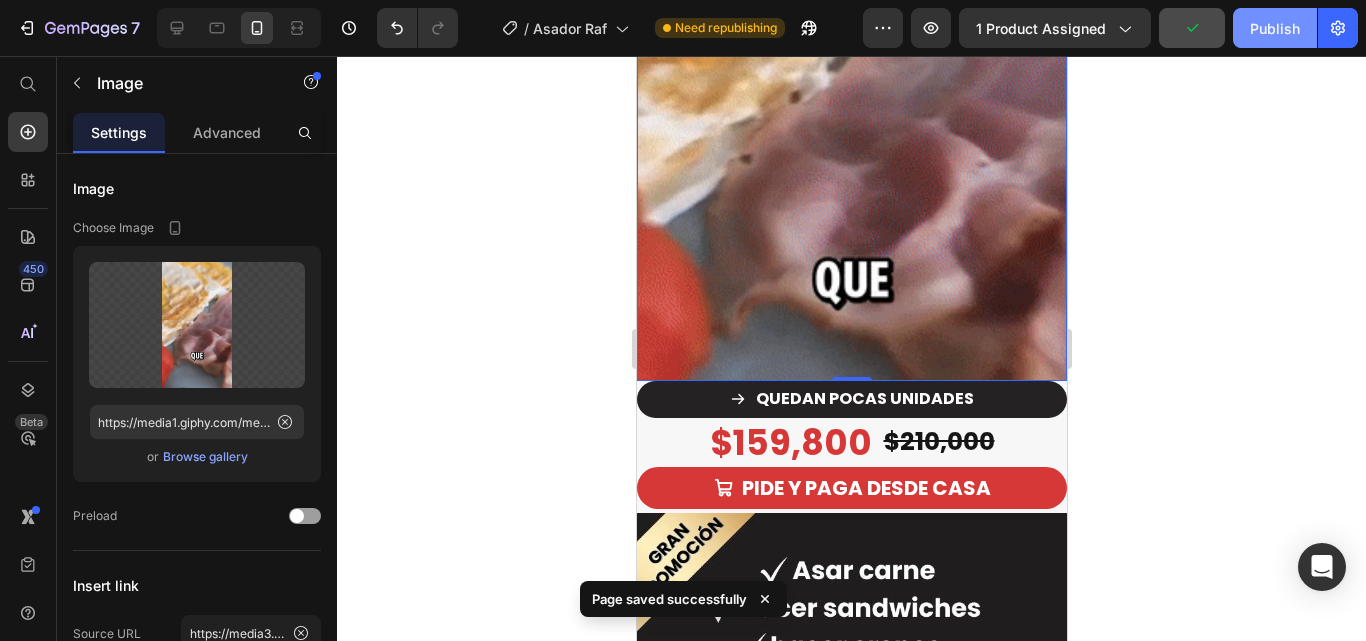 click on "Publish" 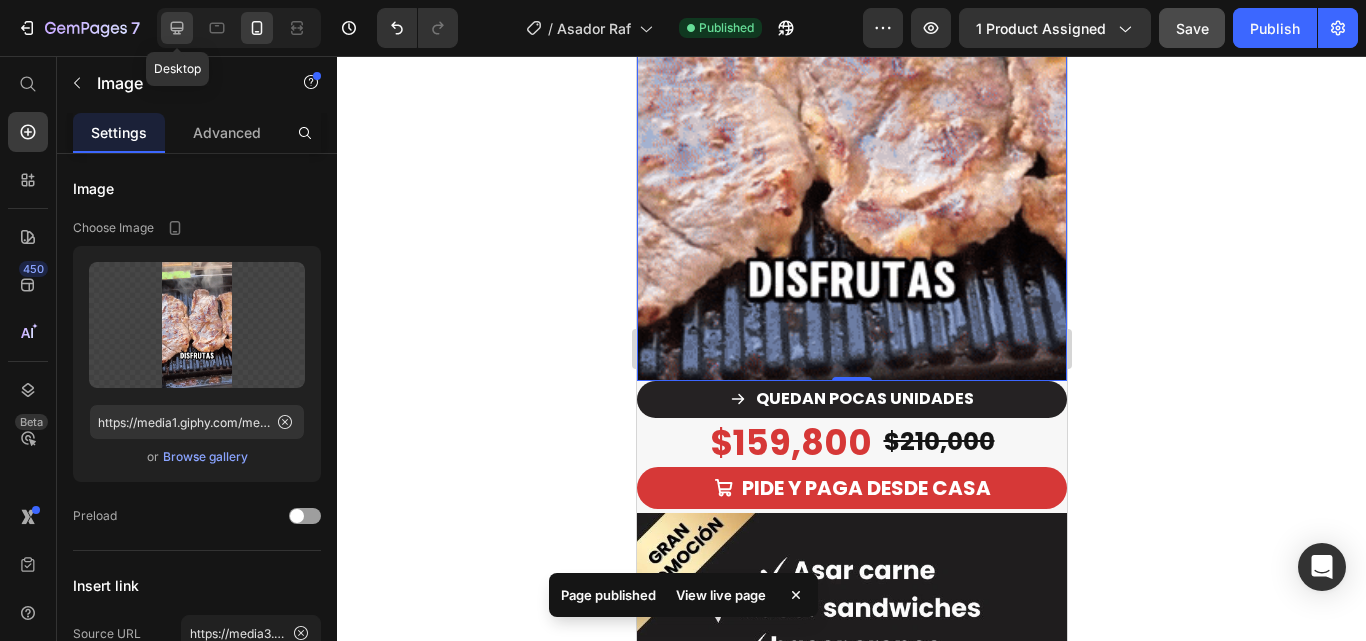 click 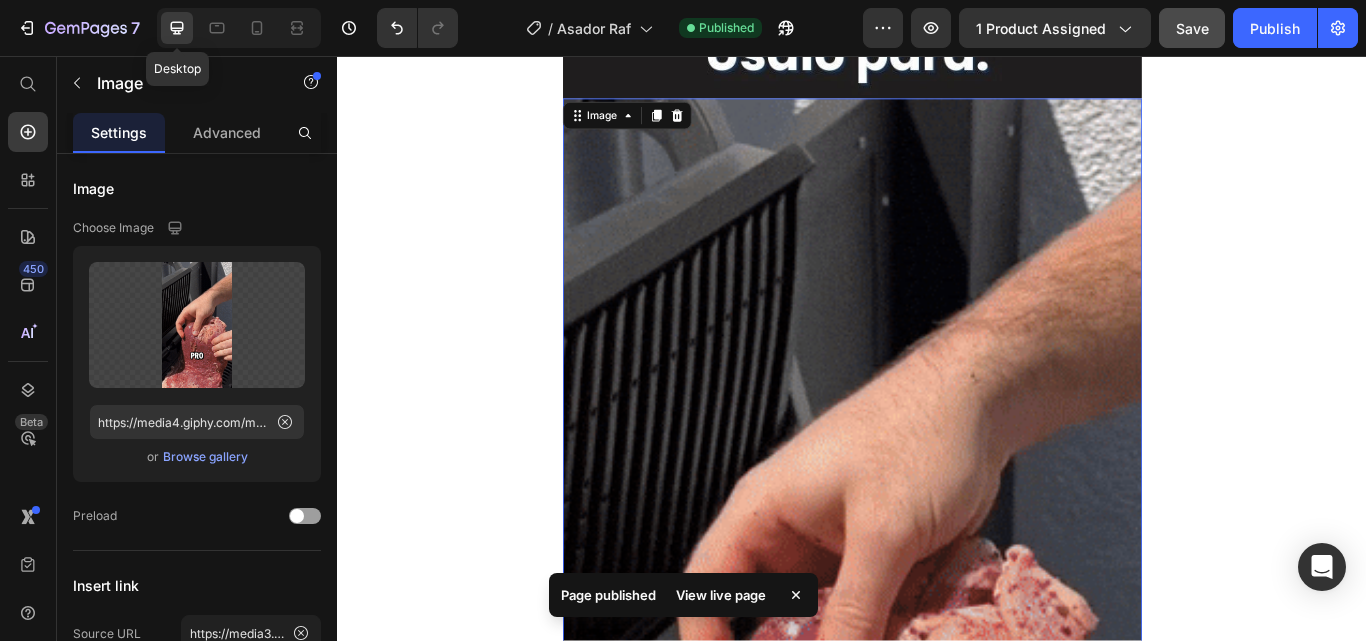 scroll, scrollTop: 2072, scrollLeft: 0, axis: vertical 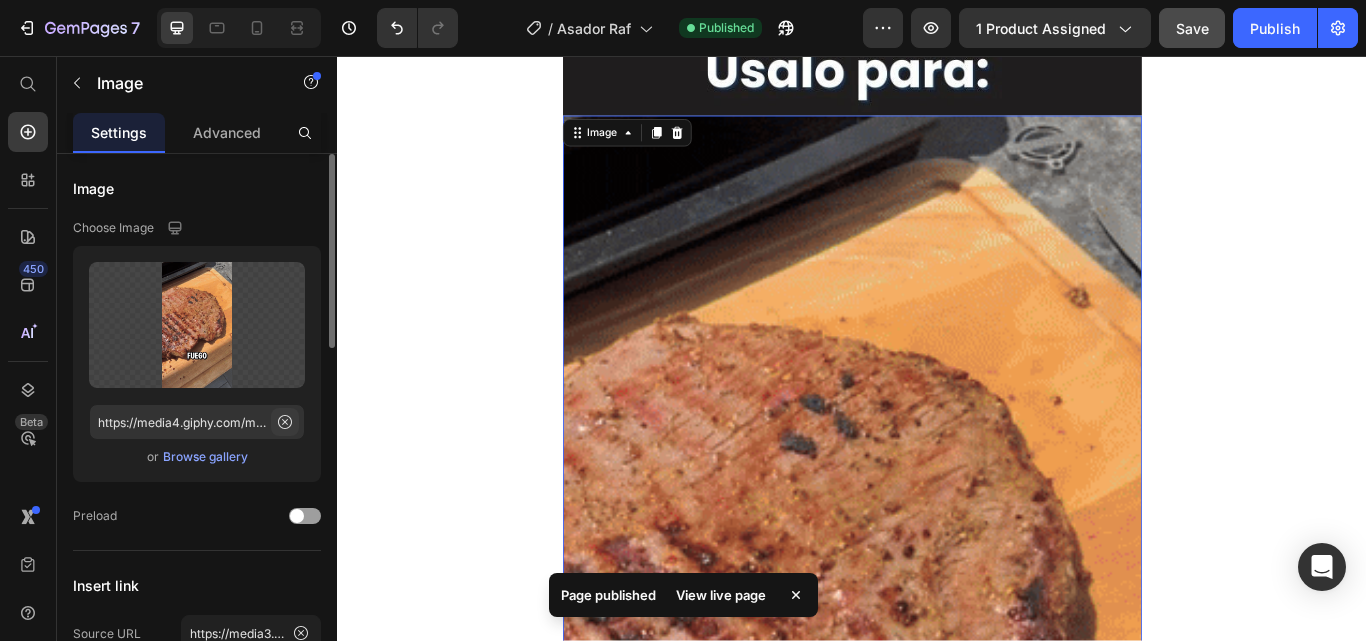 click 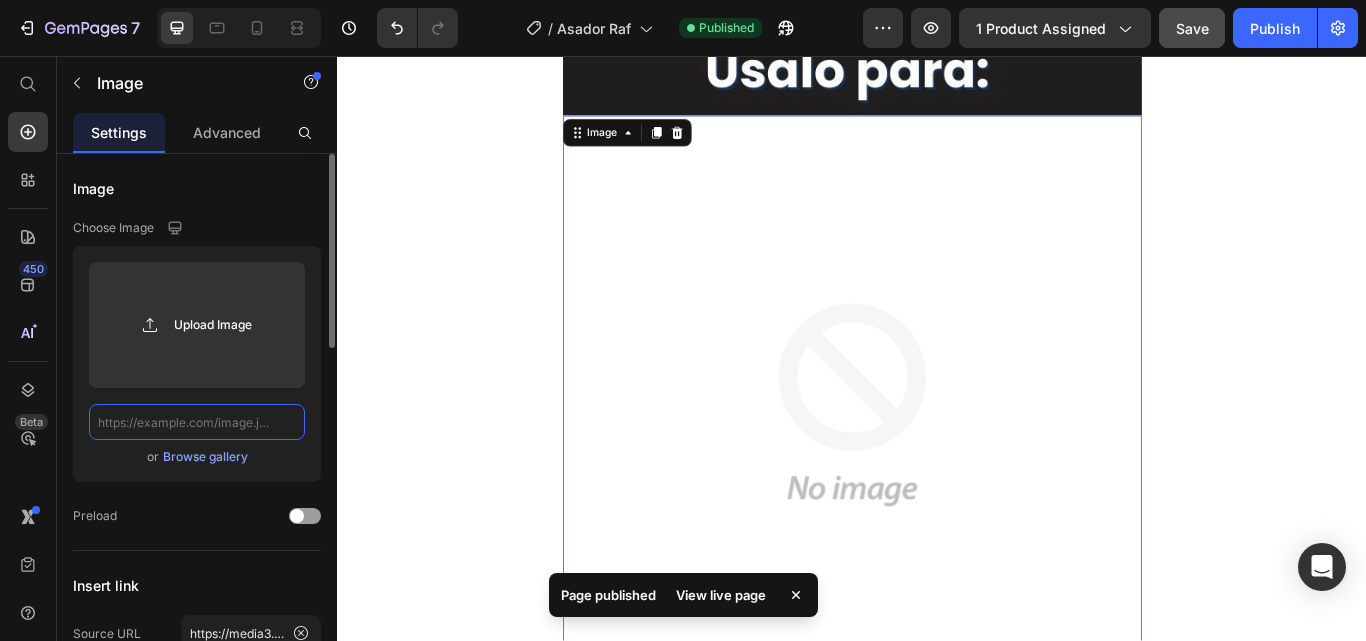 scroll, scrollTop: 0, scrollLeft: 0, axis: both 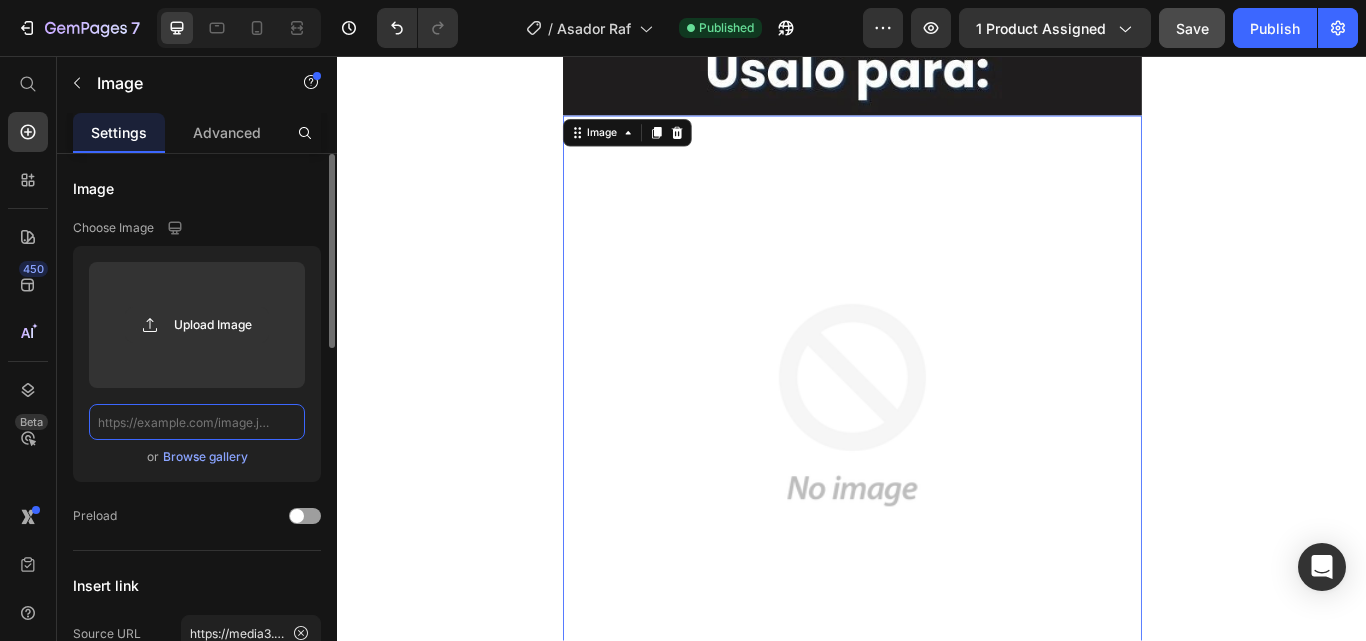 type on "v" 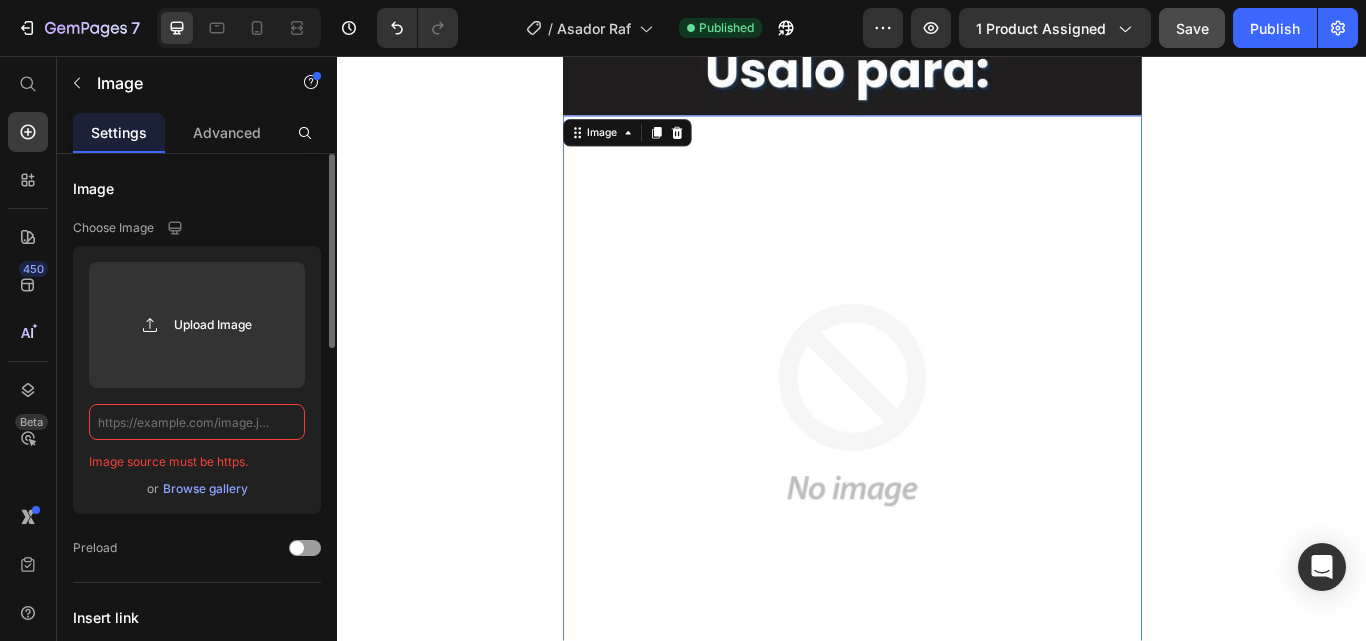 paste on "https://media1.giphy.com/media/v1.Y2lkPTc5MGI3NjExOHAweXZlNzF0OGFyejZuNWw3bjRjcWFxYWFlZzVyaGN0Zm03dTBncyZlcD12MV9pbnRlcm5hbF9naWZfYnlfaWQmY3Q9Zw/TfaGnSnBOWS7KFdyM8/giphy.gif" 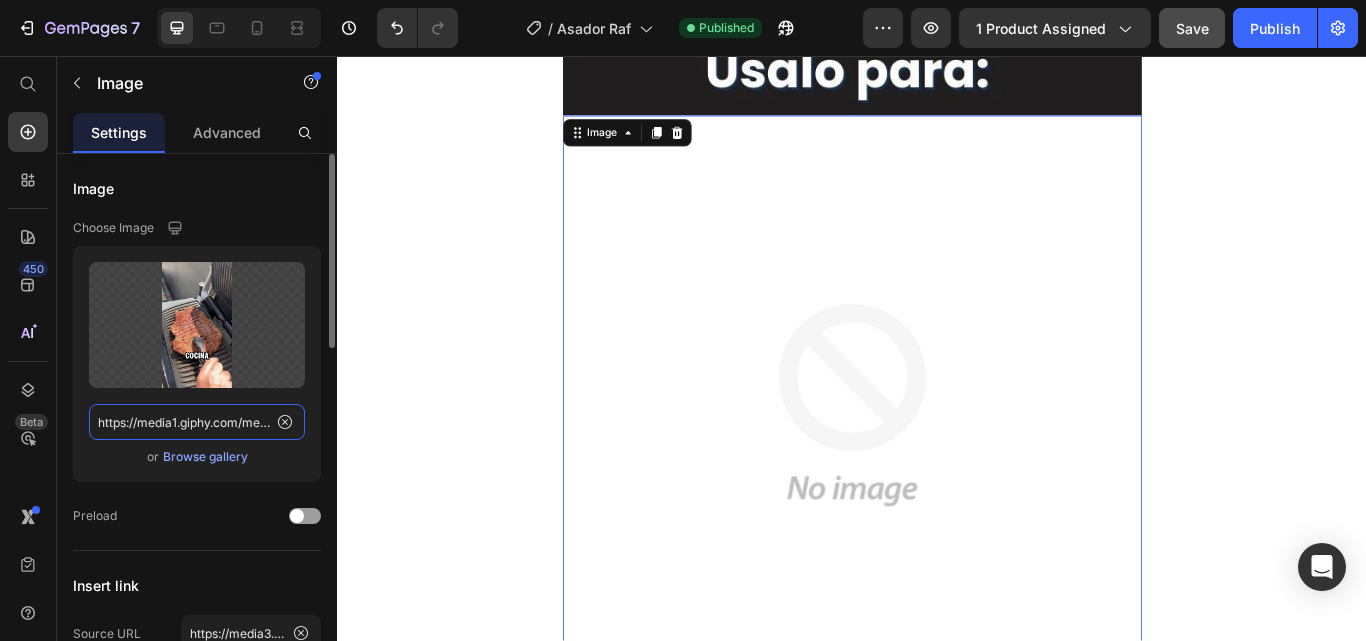 scroll, scrollTop: 0, scrollLeft: 1034, axis: horizontal 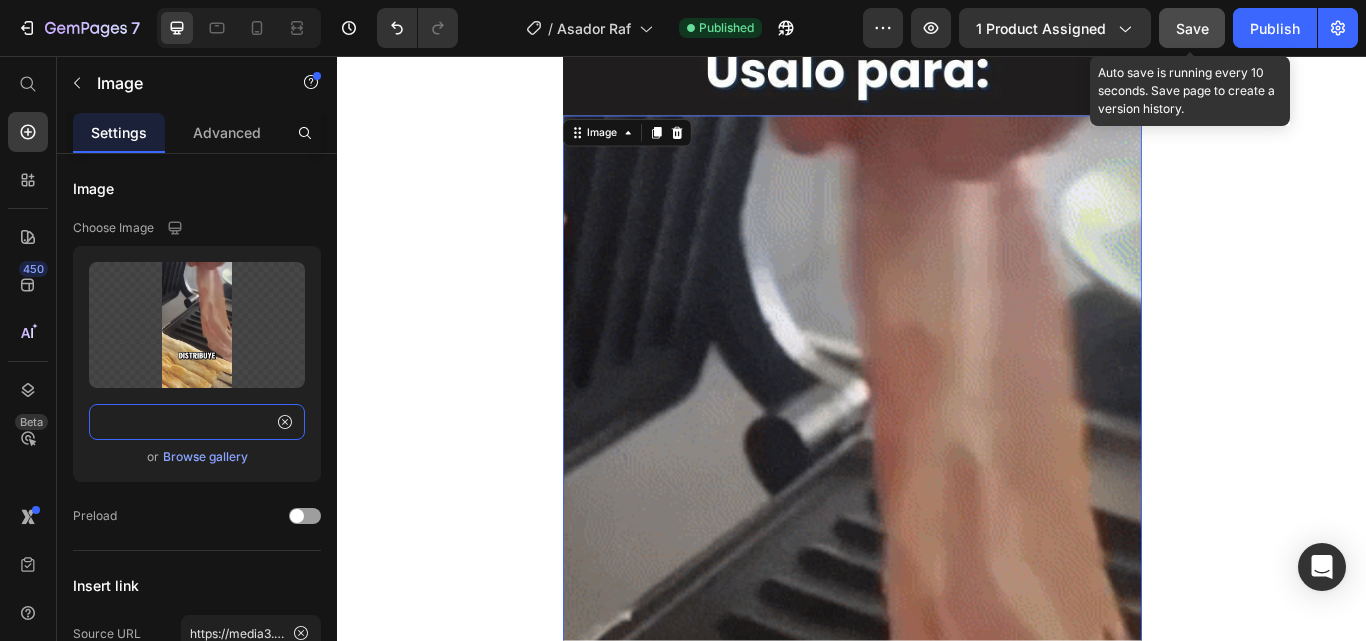 type on "https://media1.giphy.com/media/v1.Y2lkPTc5MGI3NjExOHAweXZlNzF0OGFyejZuNWw3bjRjcWFxYWFlZzVyaGN0Zm03dTBncyZlcD12MV9pbnRlcm5hbF9naWZfYnlfaWQmY3Q9Zw/TfaGnSnBOWS7KFdyM8/giphy.gif" 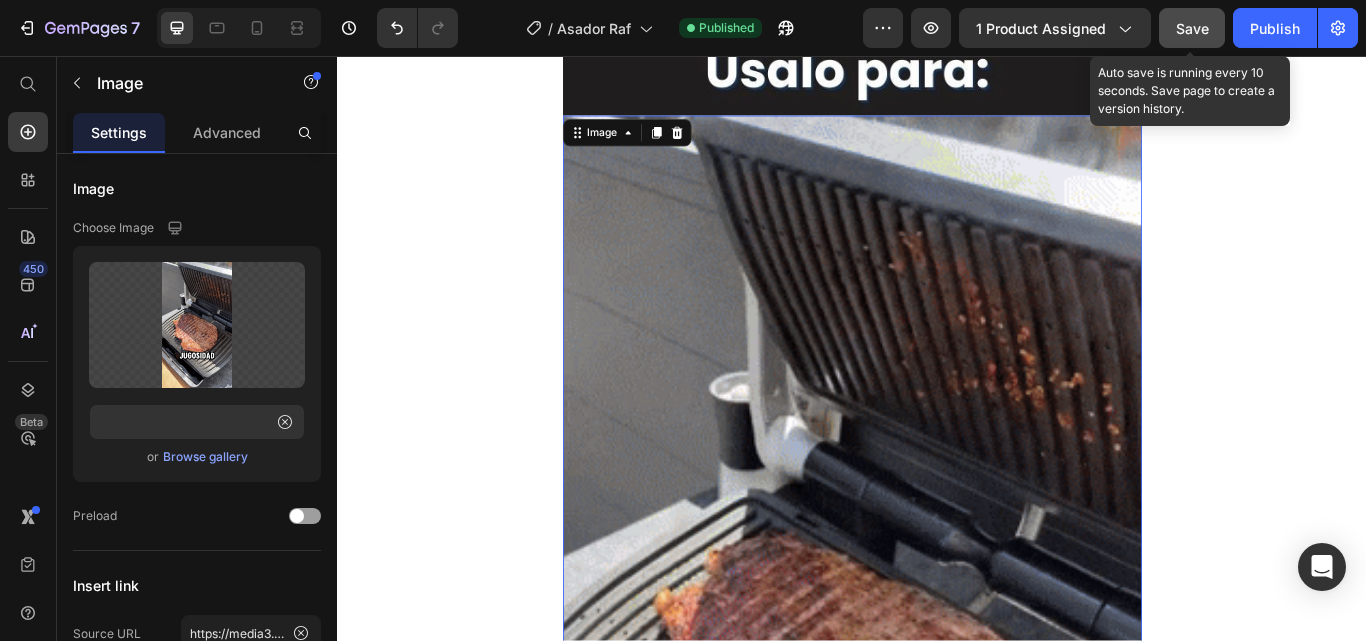 scroll, scrollTop: 0, scrollLeft: 0, axis: both 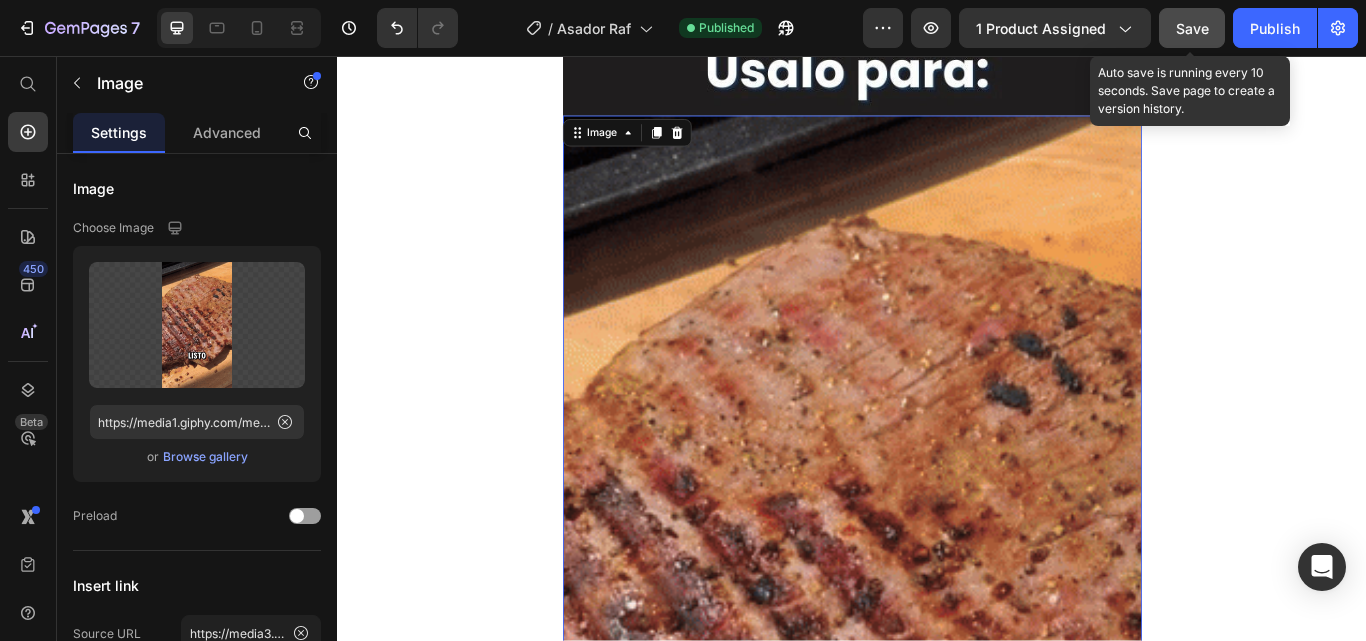 click on "Save" at bounding box center [1192, 28] 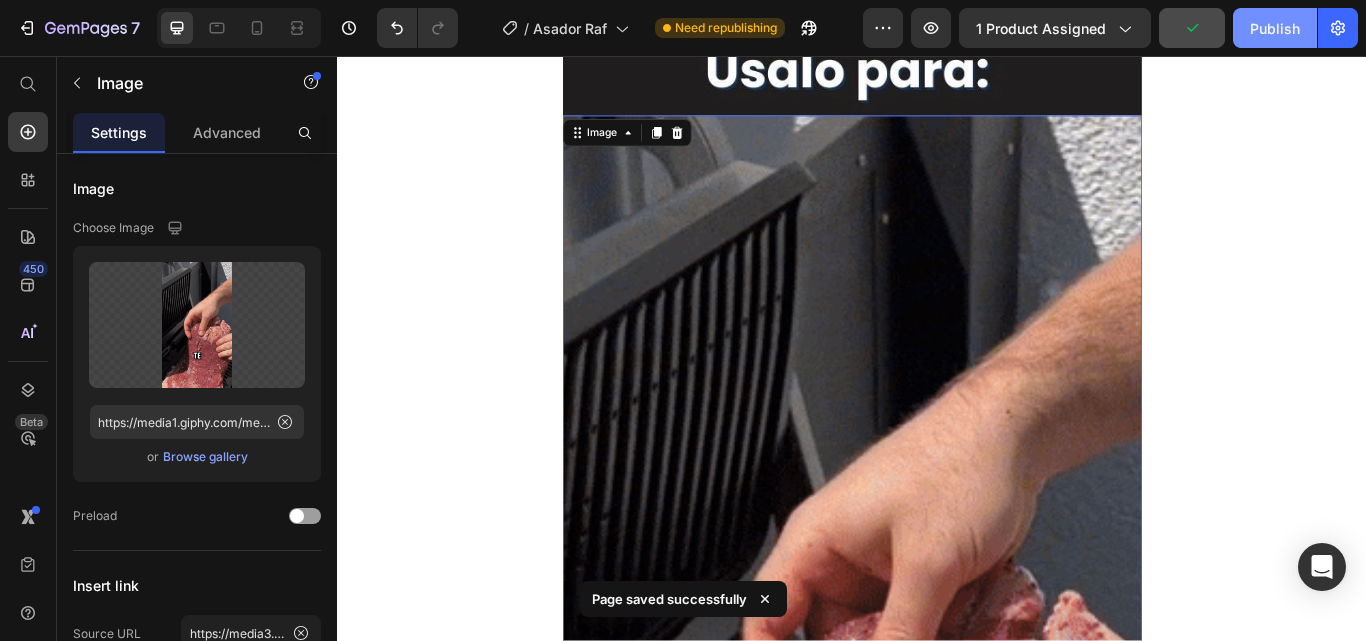 click on "Publish" at bounding box center (1275, 28) 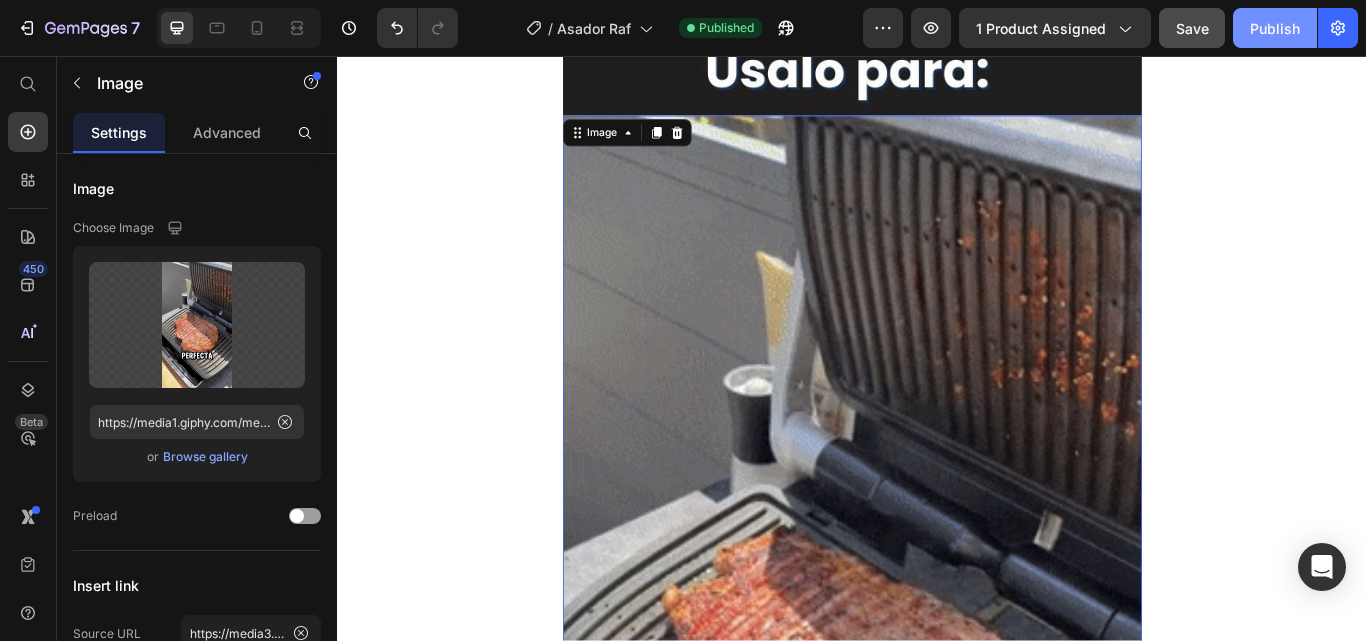 click on "Publish" at bounding box center (1275, 28) 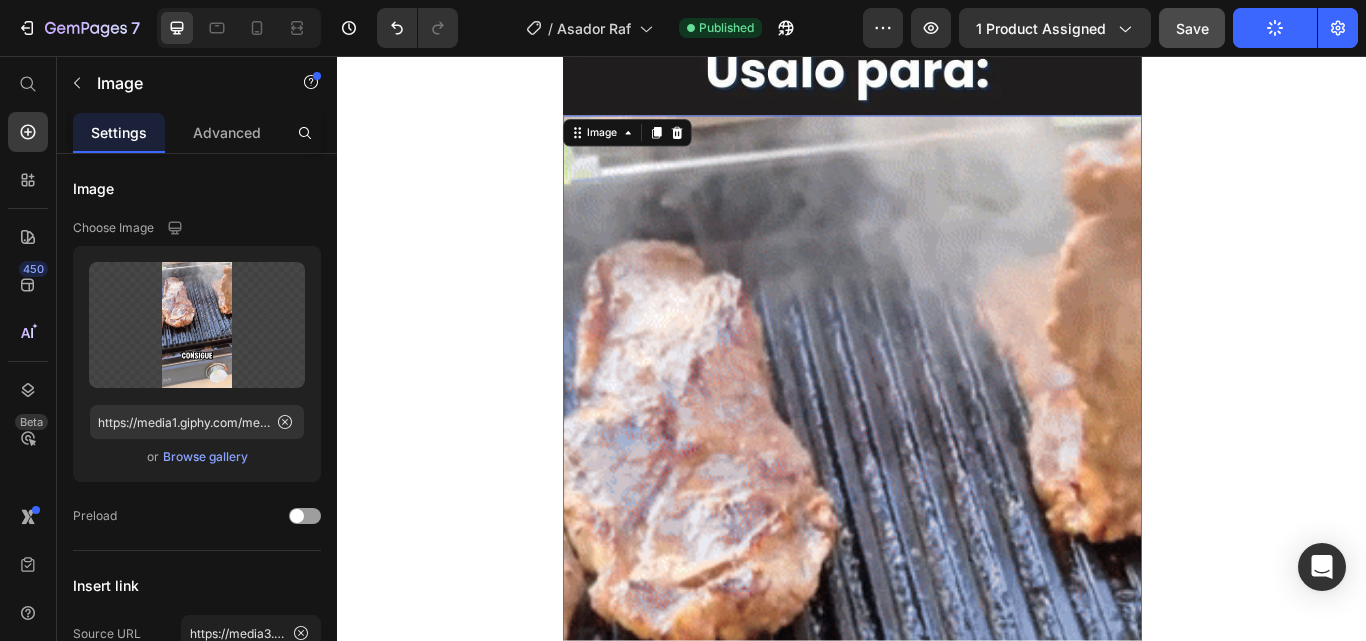 click on "Publish" 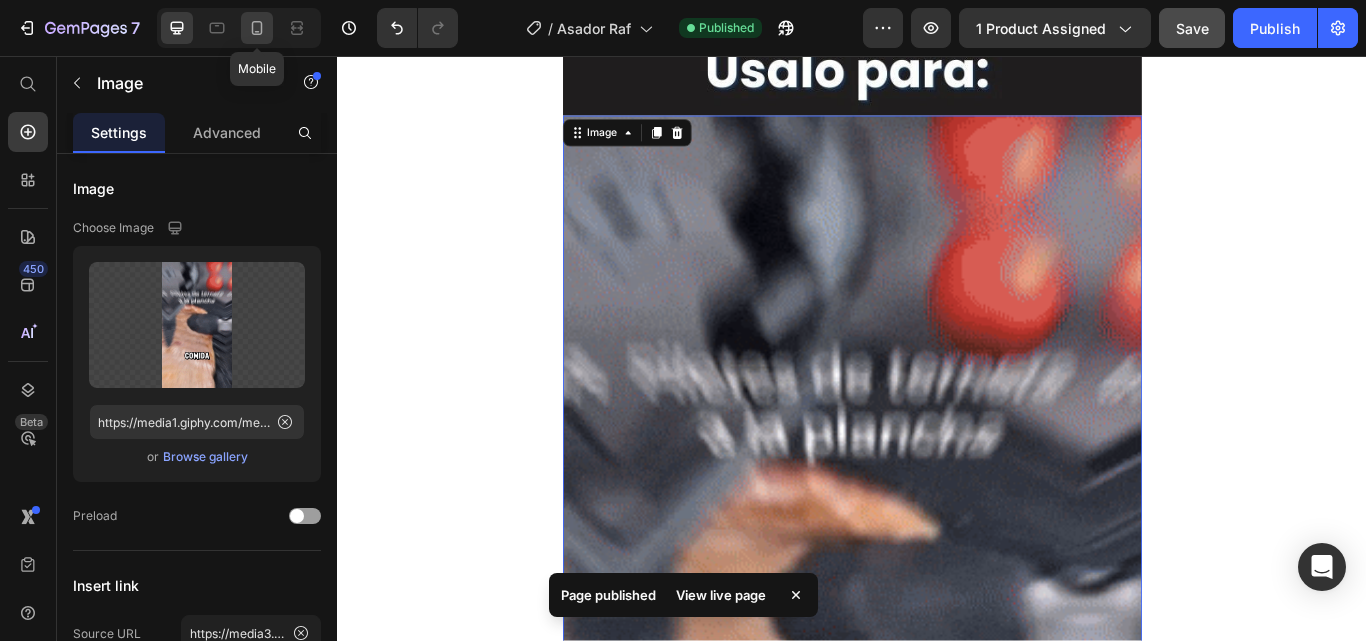 click 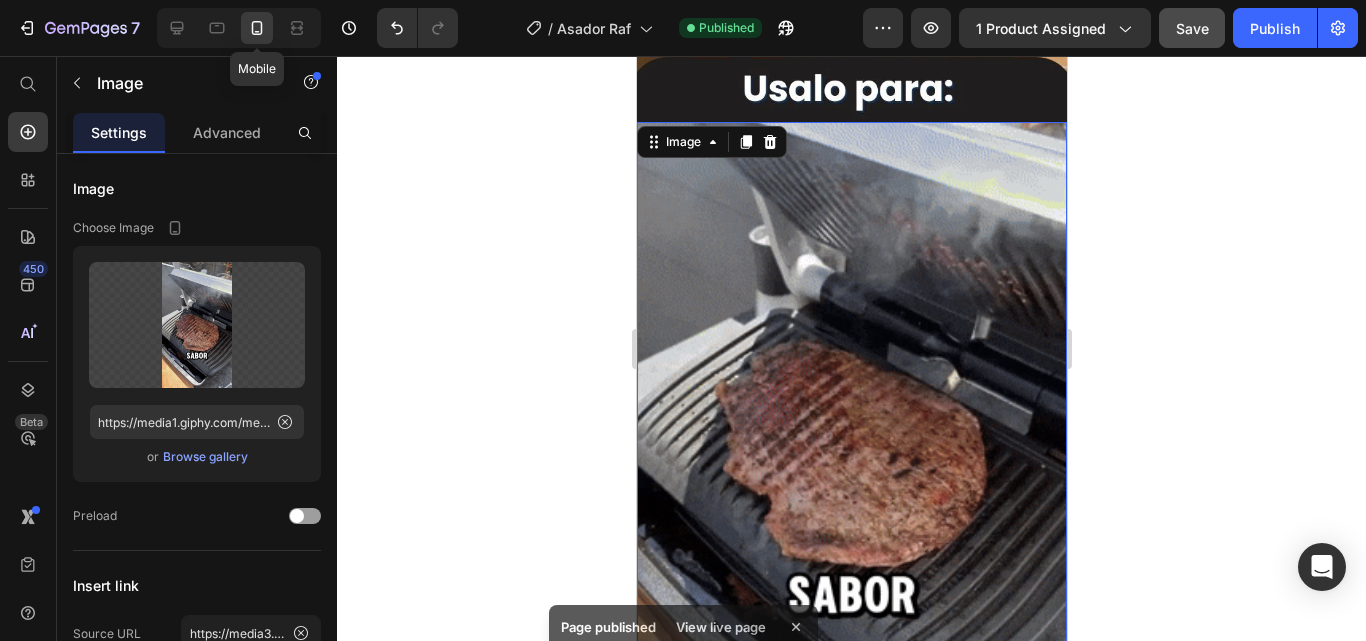scroll, scrollTop: 1725, scrollLeft: 0, axis: vertical 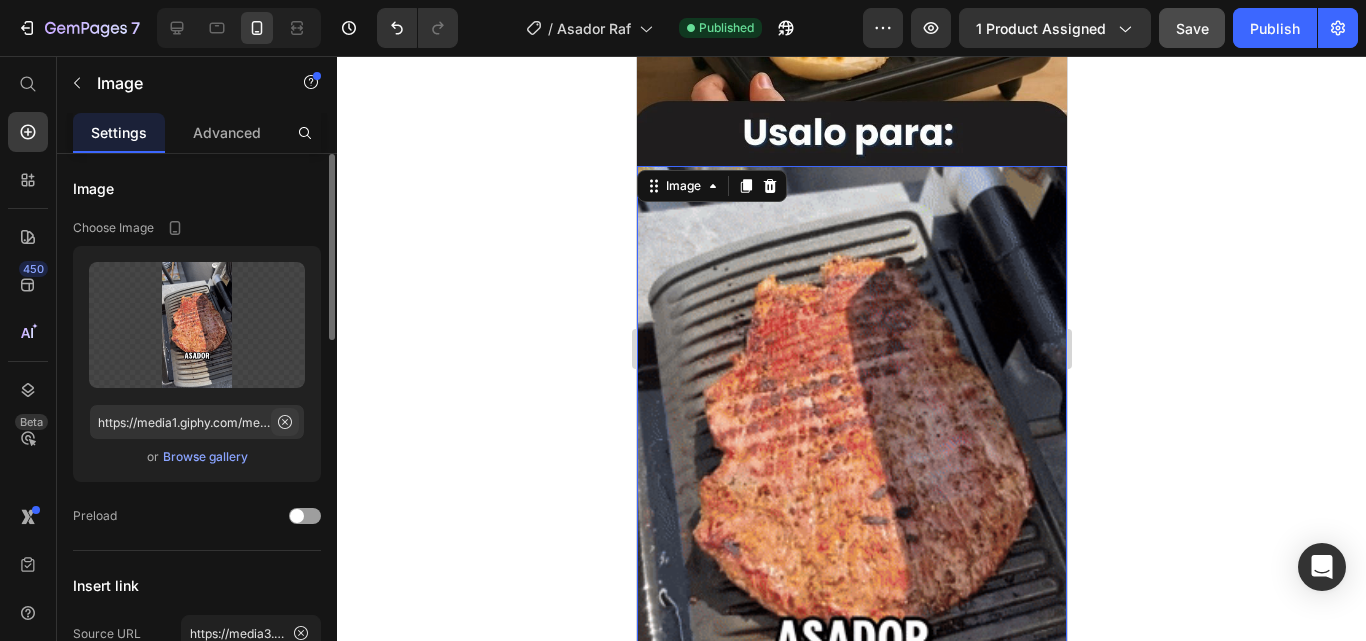 click 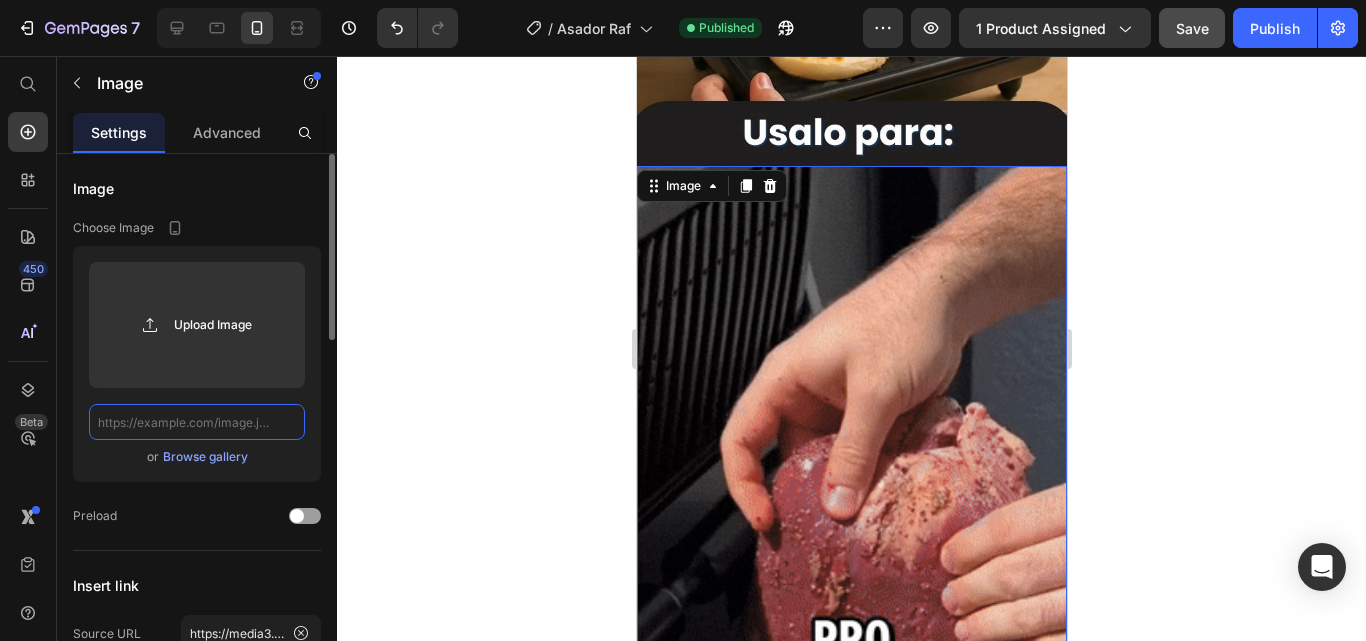 scroll, scrollTop: 0, scrollLeft: 0, axis: both 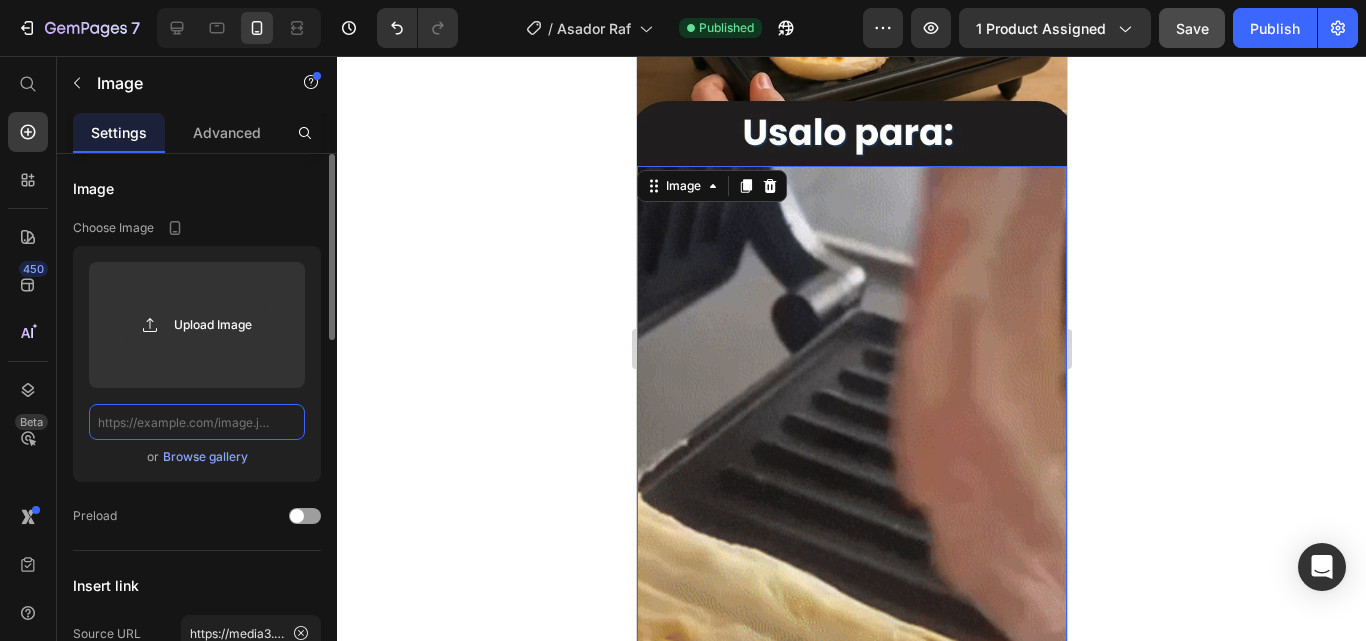 paste on "https://media1.giphy.com/media/v1.Y2lkPTc5MGI3NjExOHAweXZlNzF0OGFyejZuNWw3bjRjcWFxYWFlZzVyaGN0Zm03dTBncyZlcD12MV9pbnRlcm5hbF9naWZfYnlfaWQmY3Q9Zw/TfaGnSnBOWS7KFdyM8/giphy.gif" 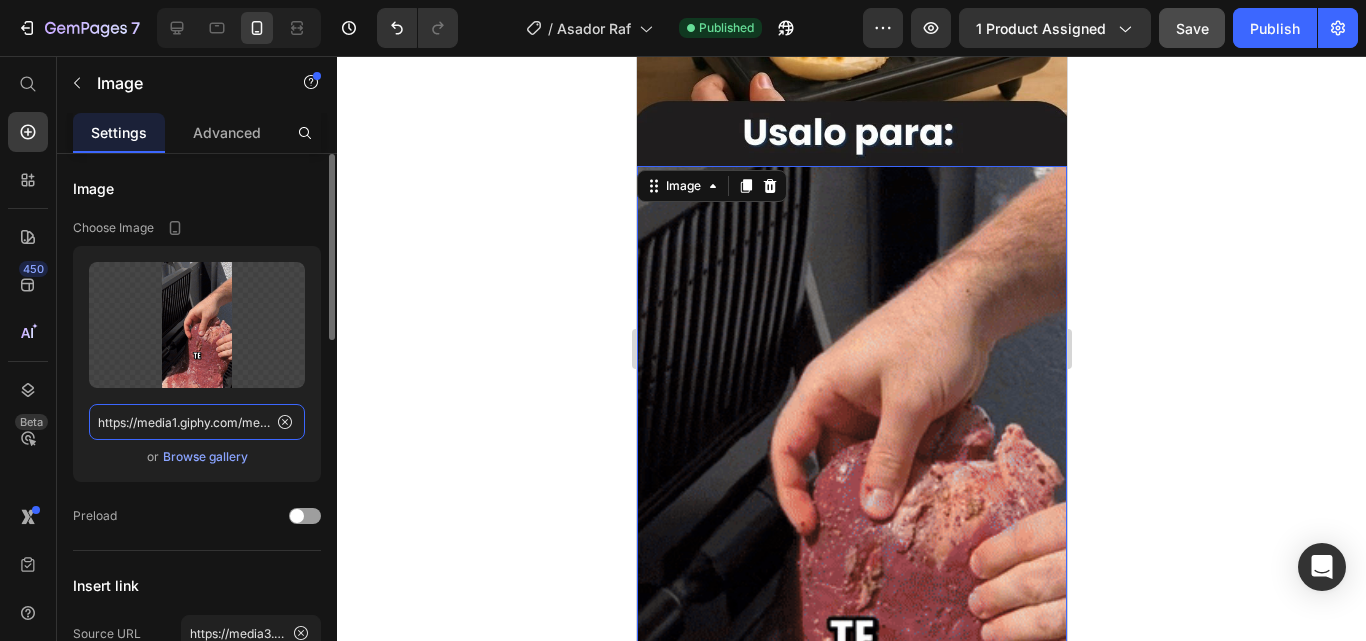 scroll, scrollTop: 0, scrollLeft: 1034, axis: horizontal 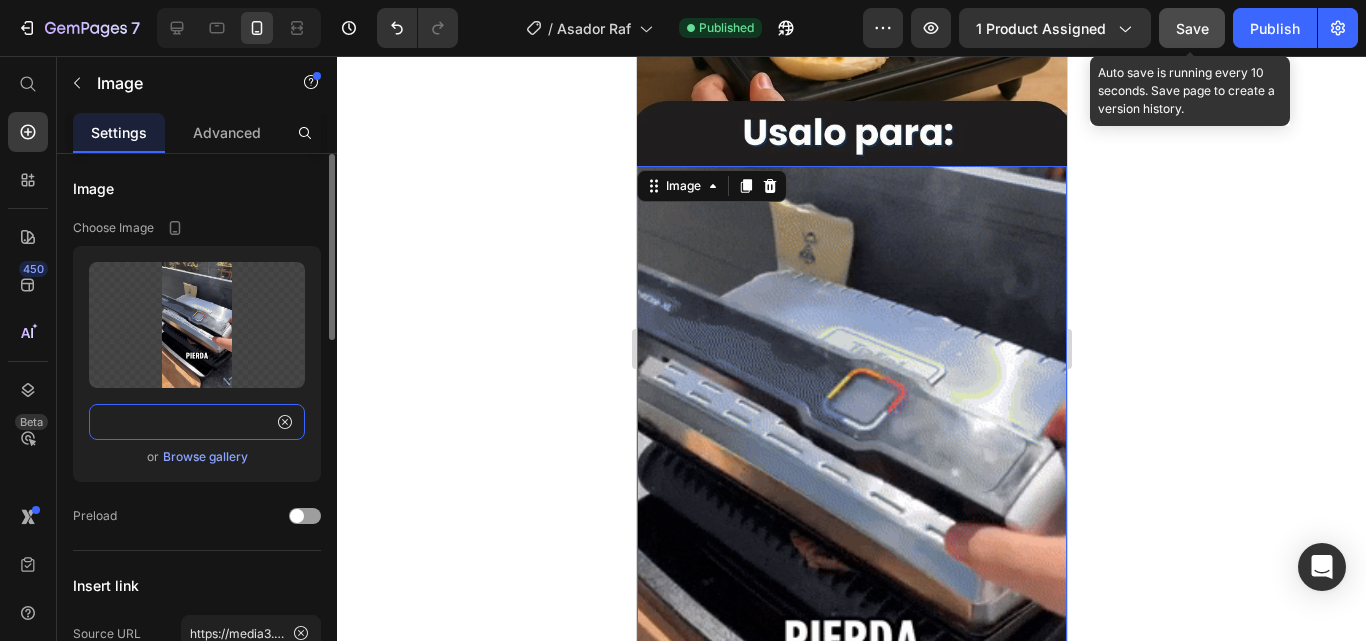type on "https://media1.giphy.com/media/v1.Y2lkPTc5MGI3NjExOHAweXZlNzF0OGFyejZuNWw3bjRjcWFxYWFlZzVyaGN0Zm03dTBncyZlcD12MV9pbnRlcm5hbF9naWZfYnlfaWQmY3Q9Zw/TfaGnSnBOWS7KFdyM8/giphy.gif" 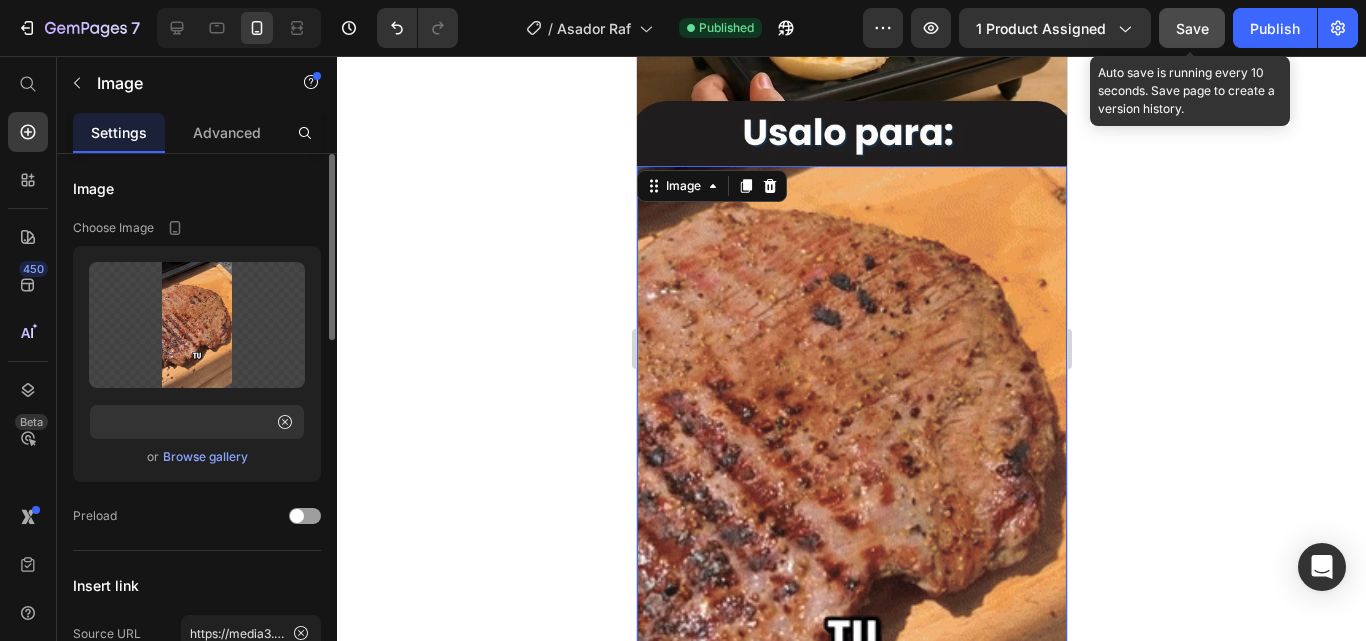 scroll, scrollTop: 0, scrollLeft: 0, axis: both 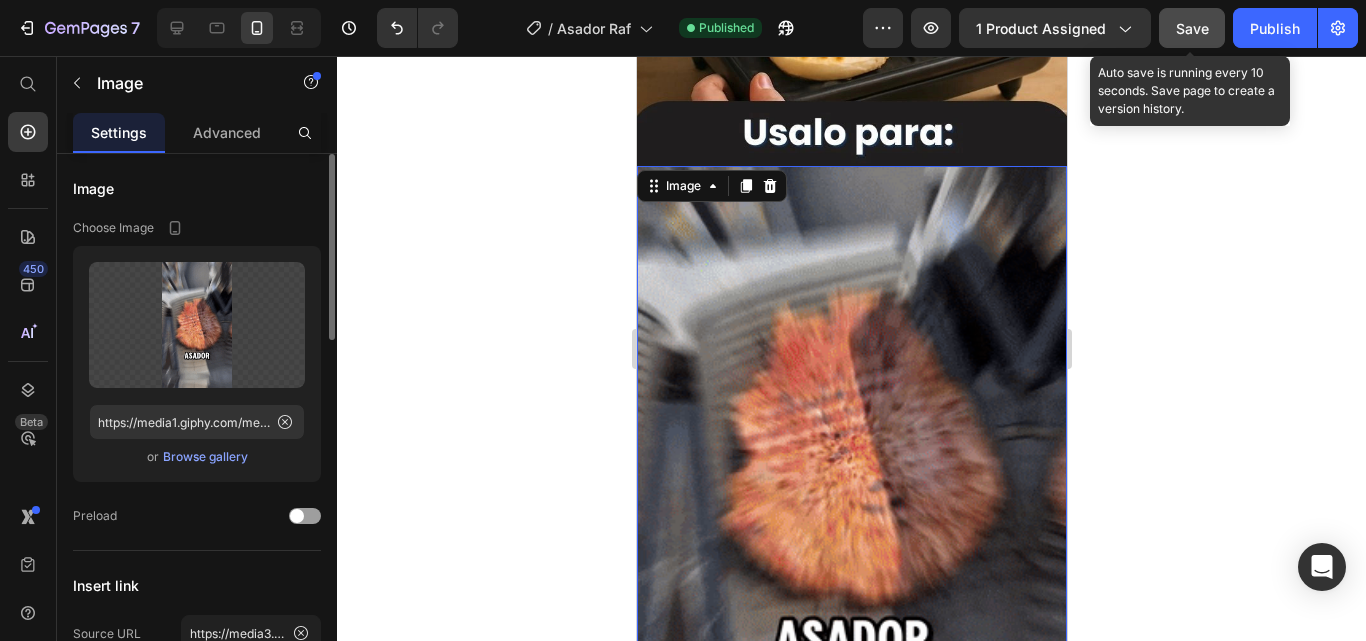 click on "Save" 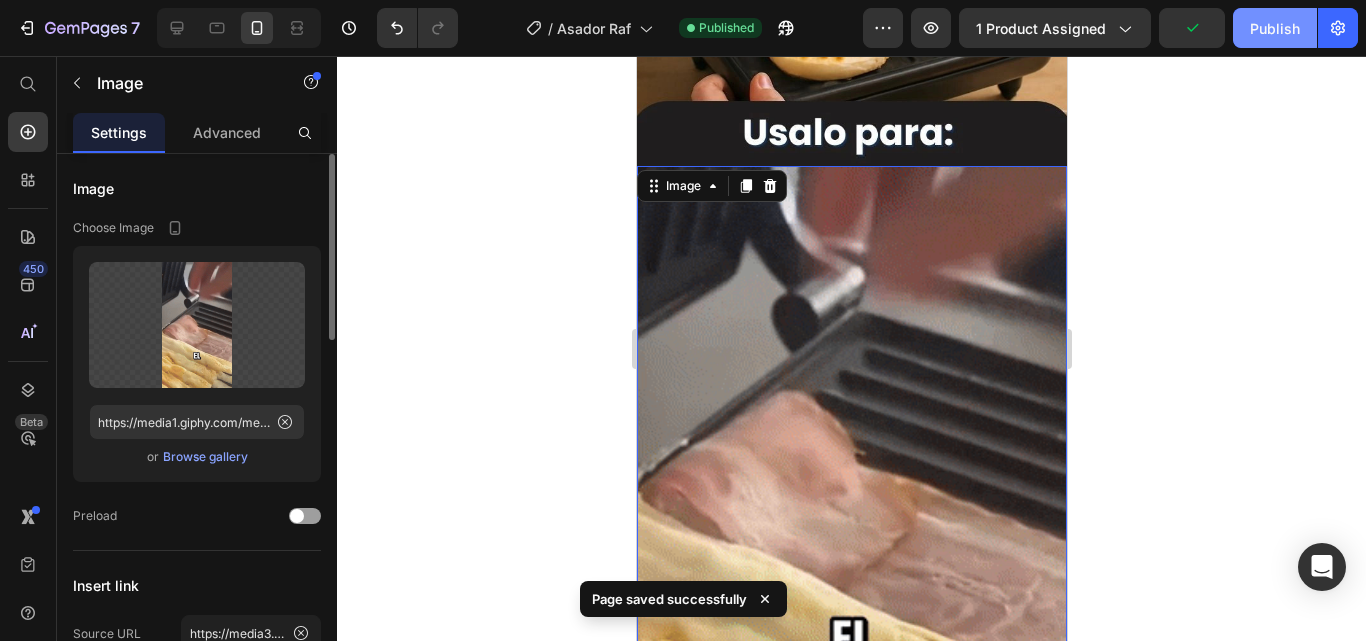 click on "Publish" at bounding box center [1275, 28] 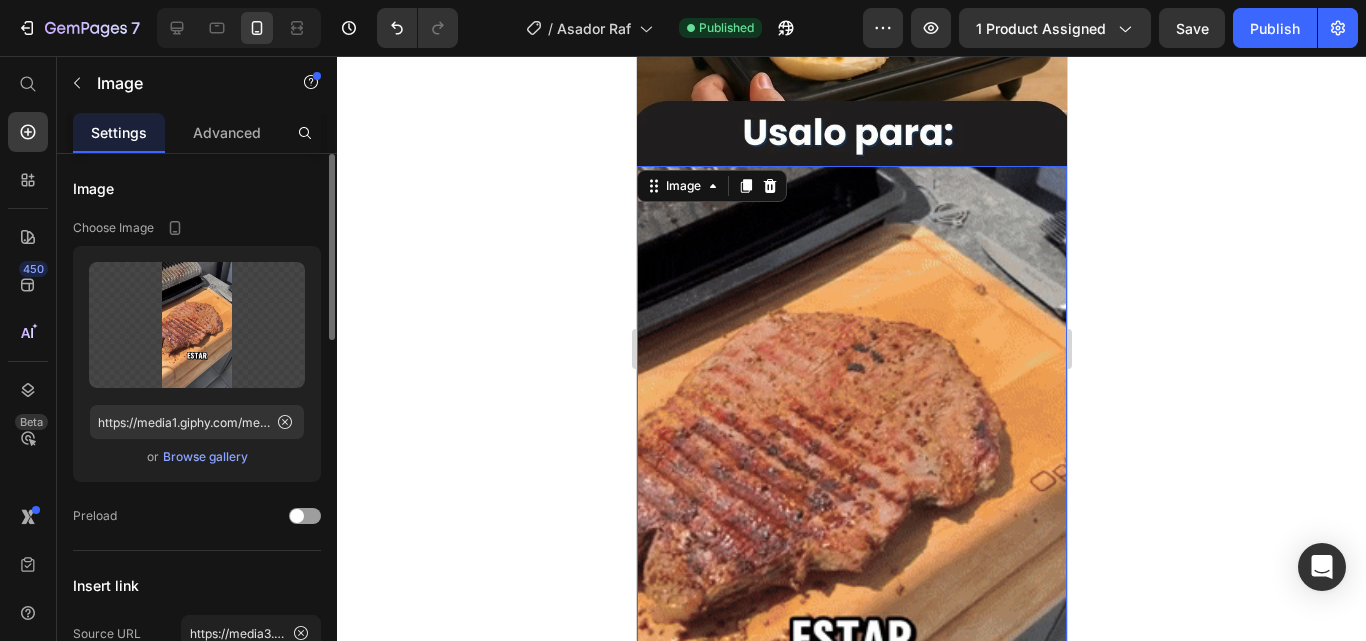 type 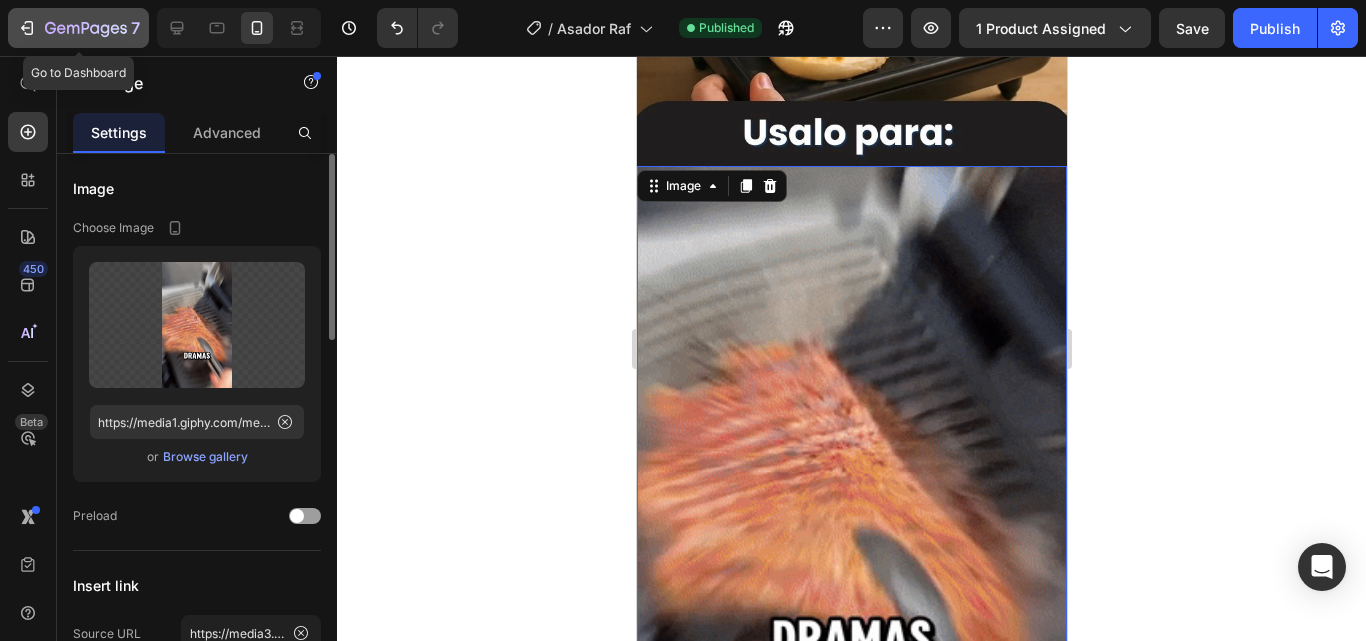 click 